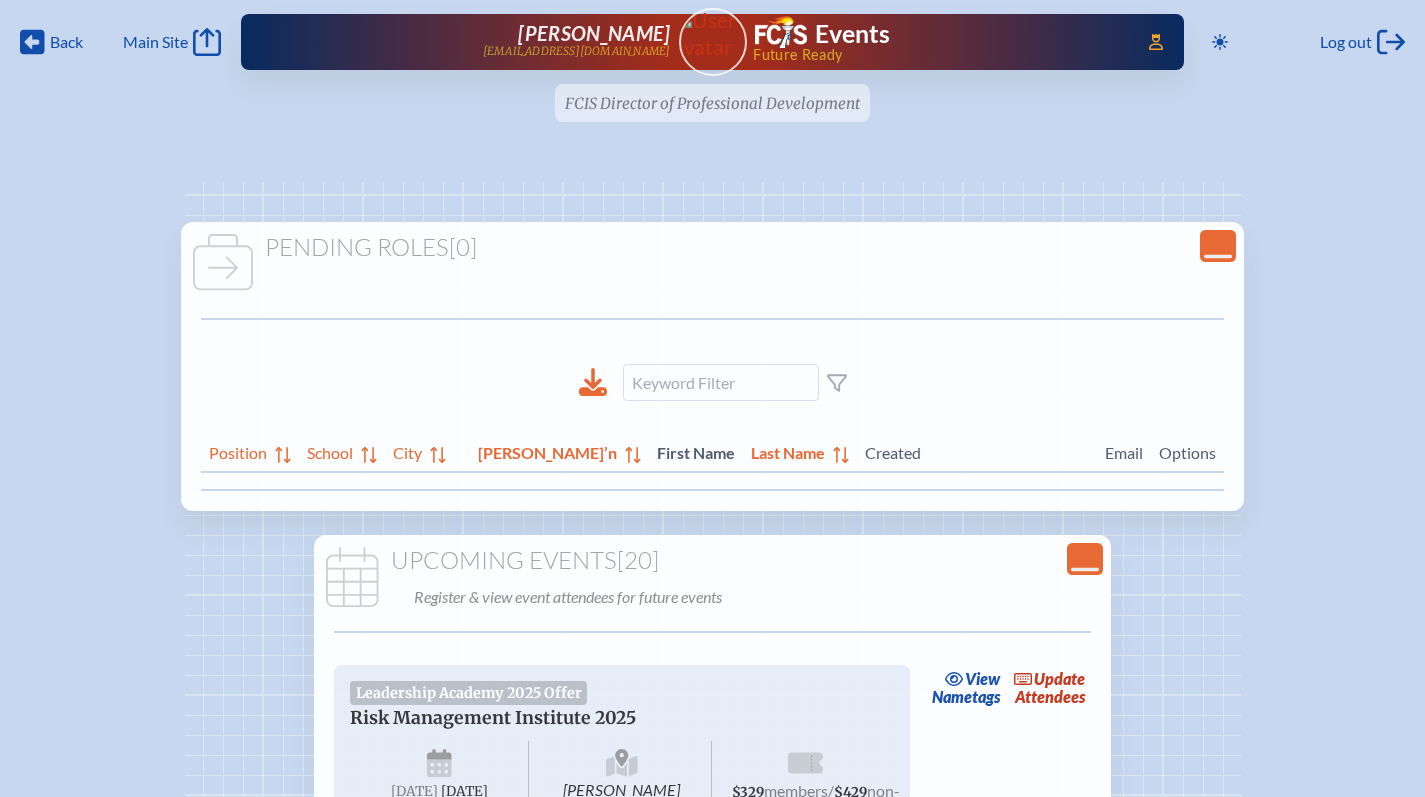 scroll, scrollTop: 0, scrollLeft: 0, axis: both 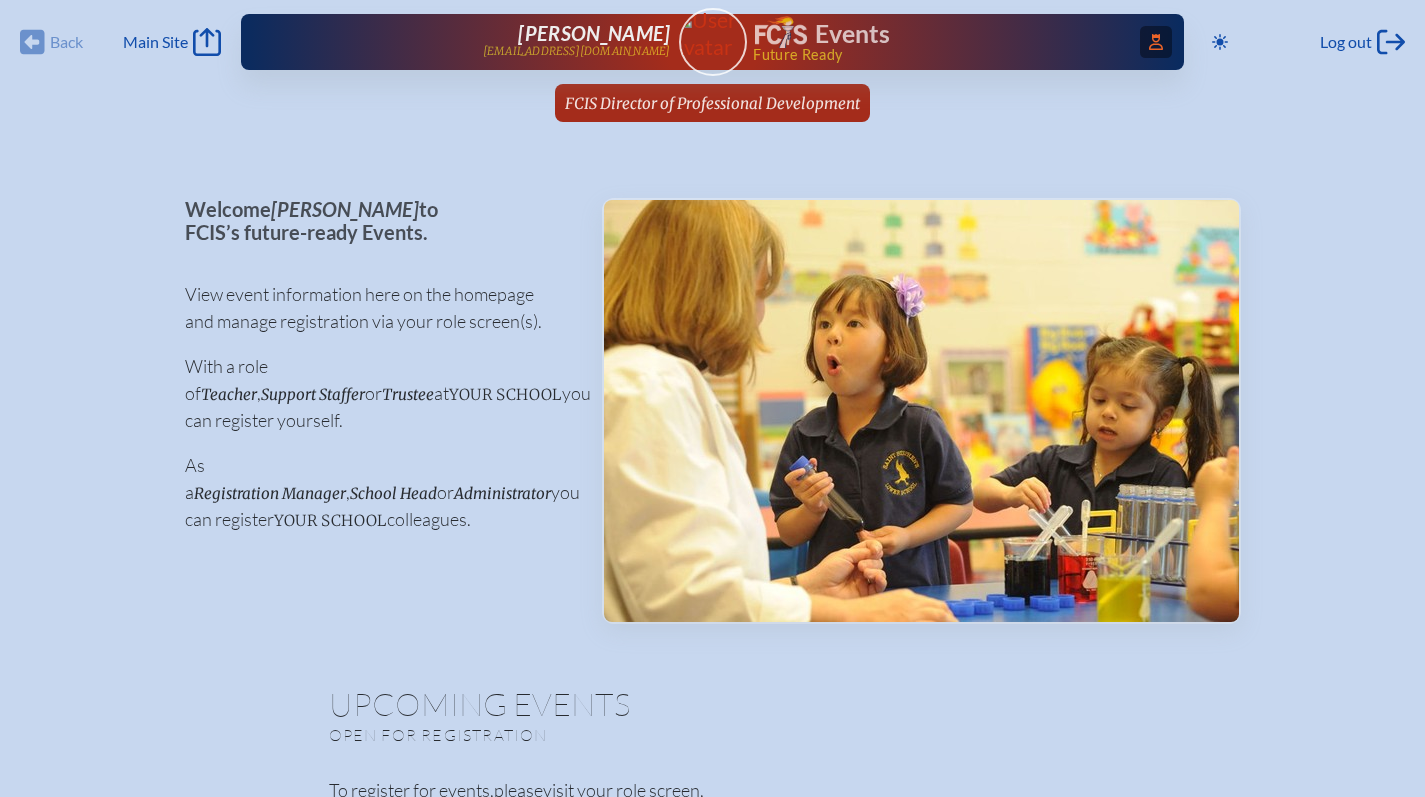 click 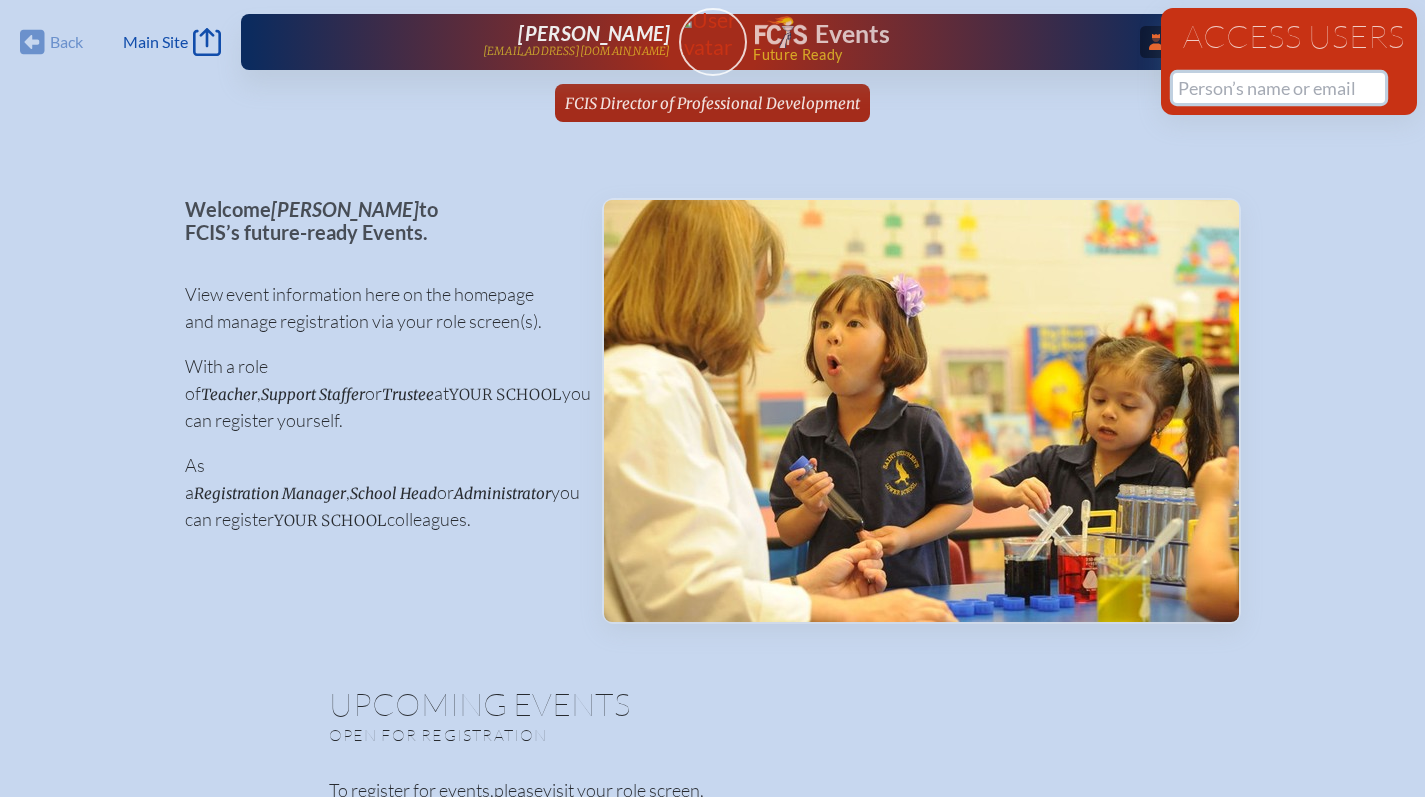 click at bounding box center (1279, 88) 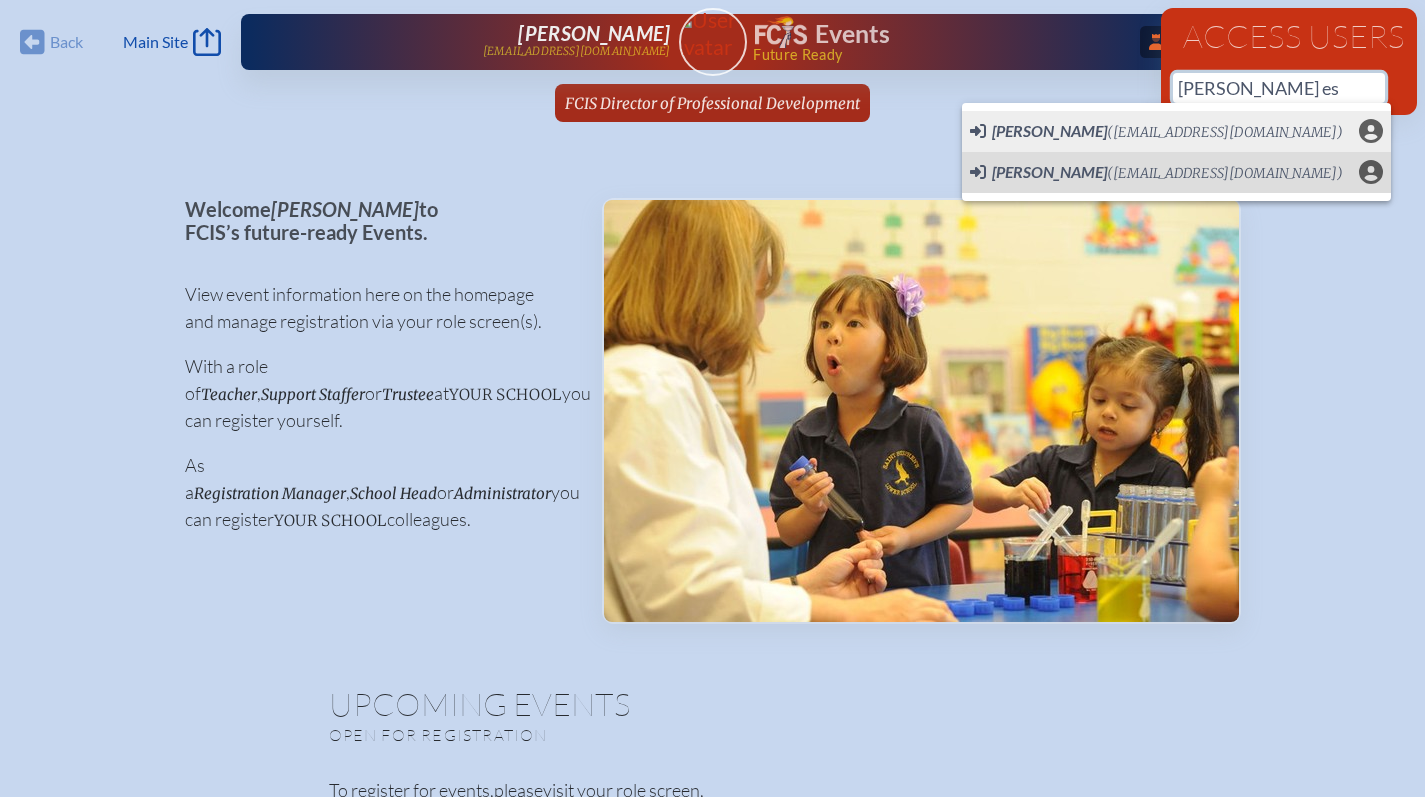 scroll, scrollTop: 0, scrollLeft: 15, axis: horizontal 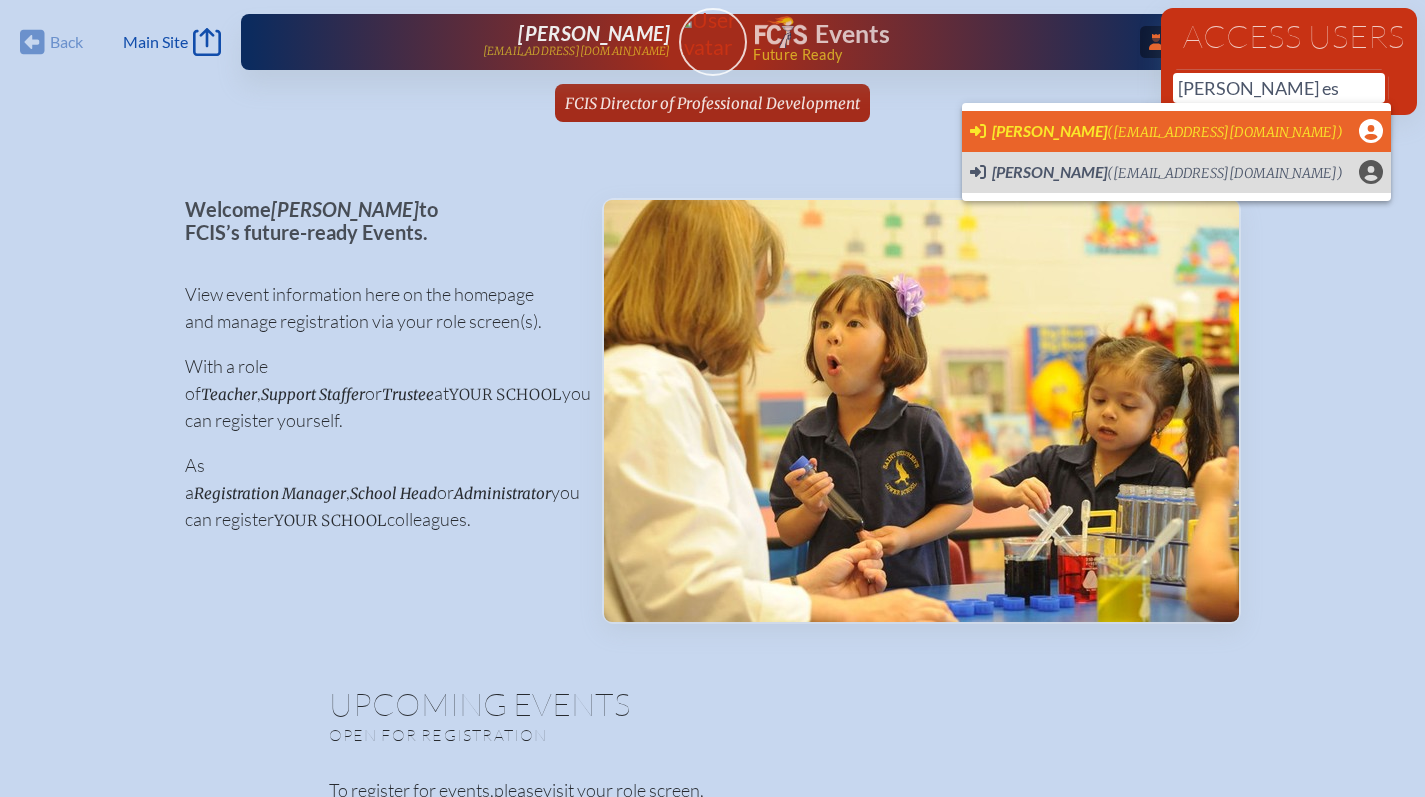 click on "Robin Escobedo" at bounding box center (1049, 130) 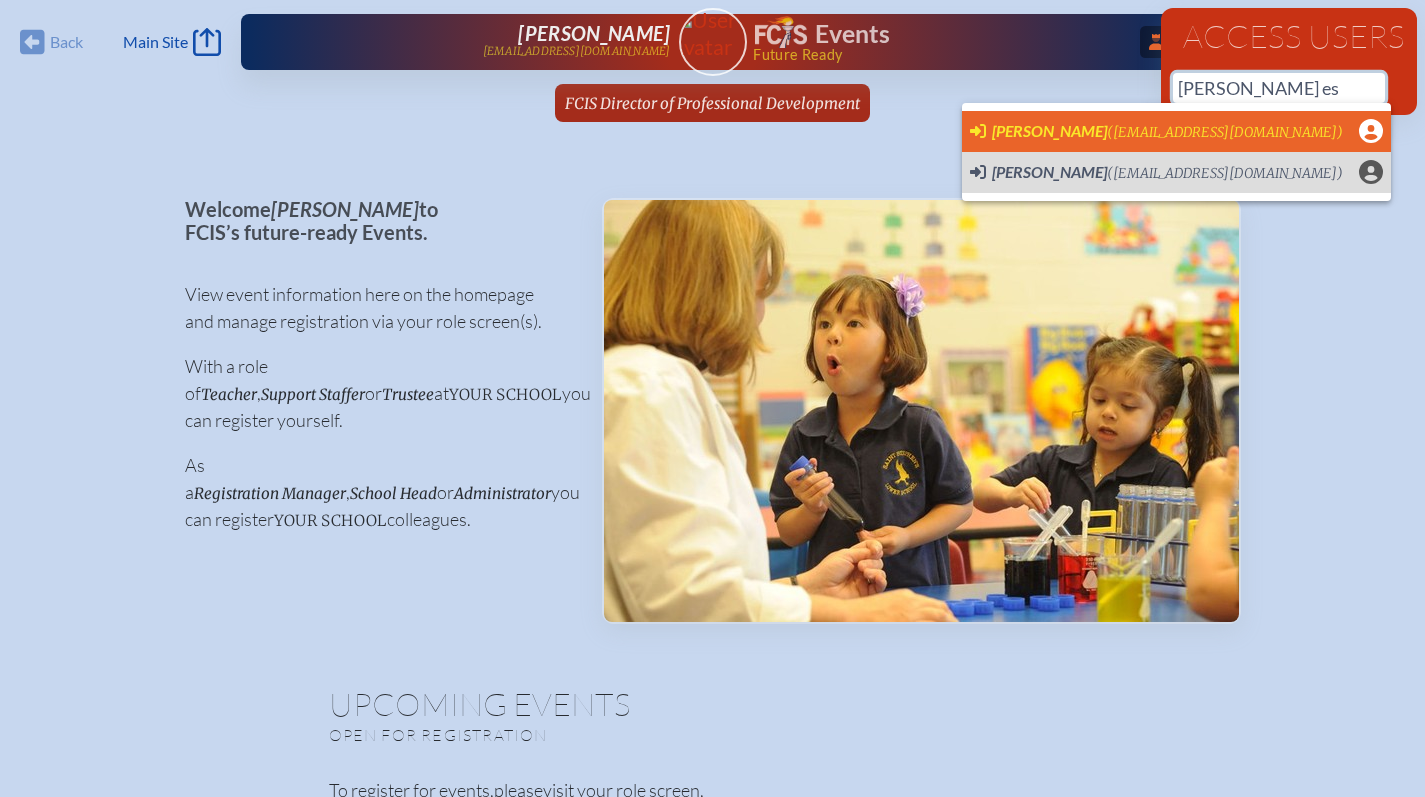 type on "Rescobedo@ransomeverglades.org" 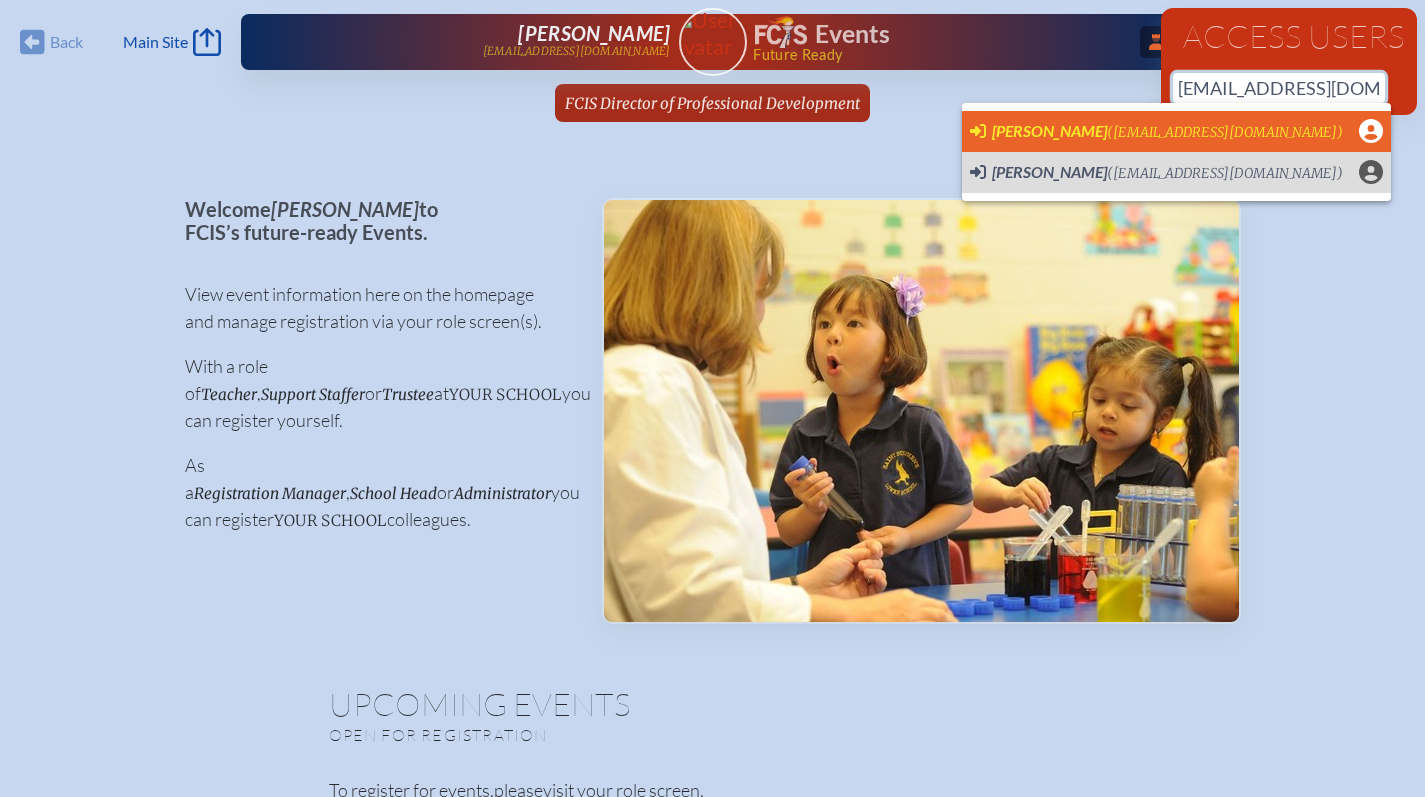 type 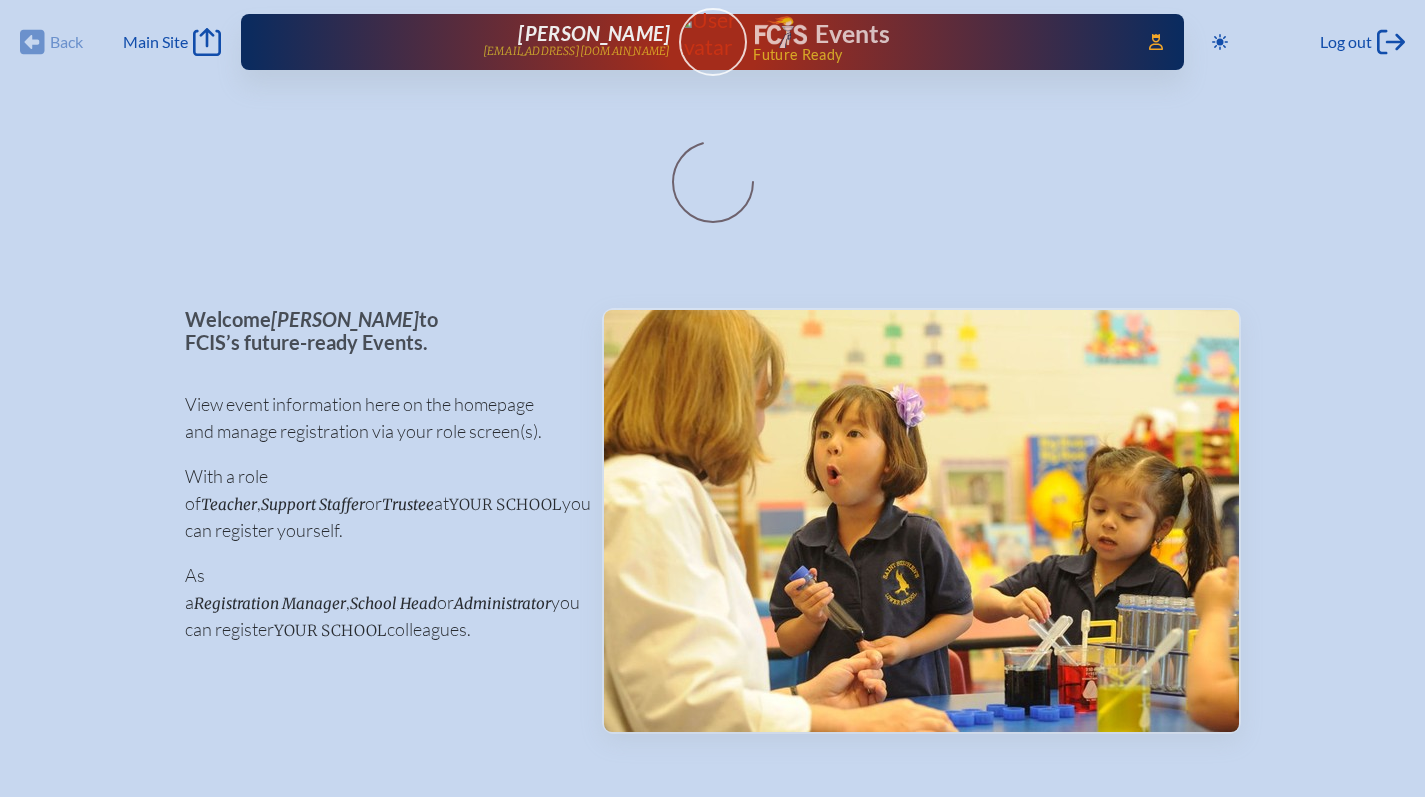 scroll, scrollTop: 0, scrollLeft: 0, axis: both 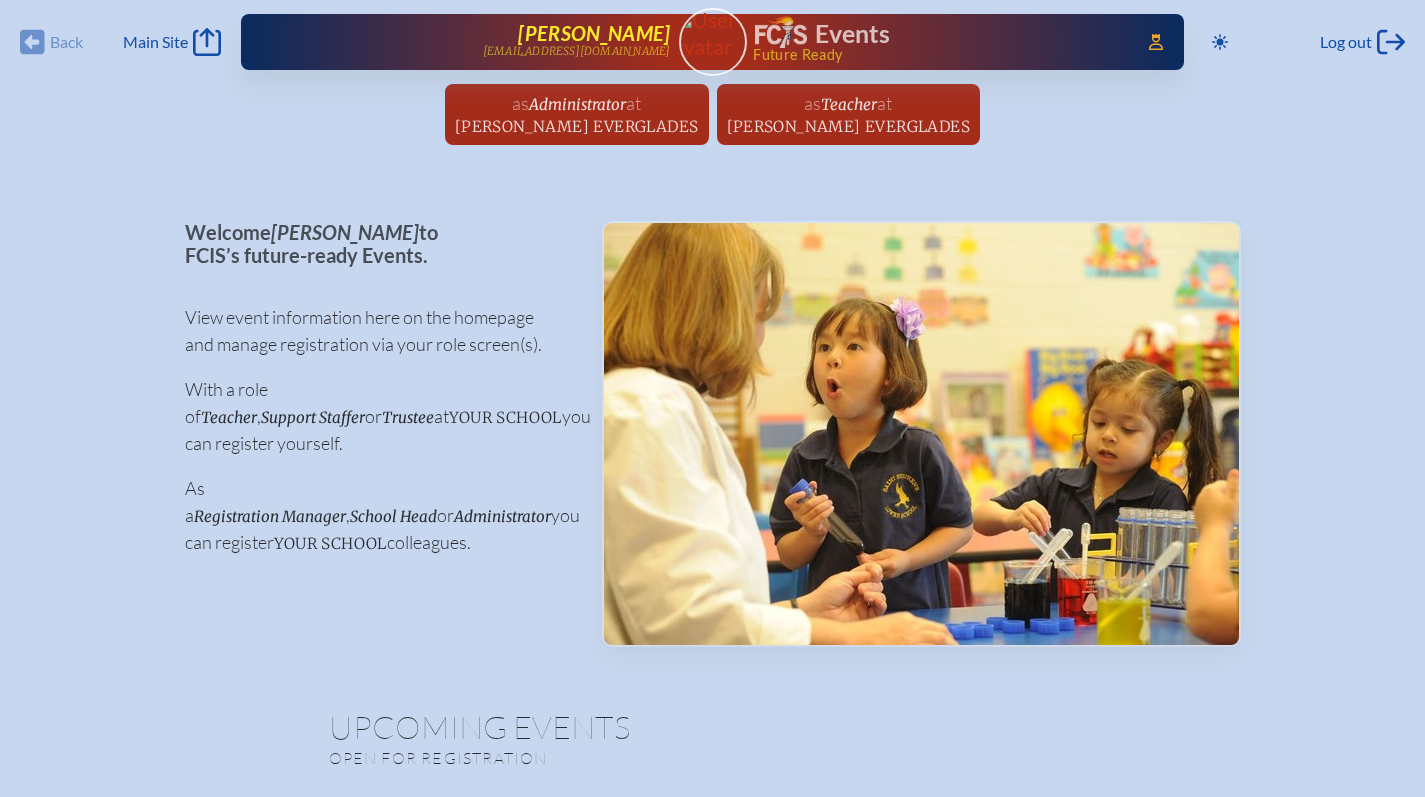 click on "Robin Escobedo" at bounding box center [594, 33] 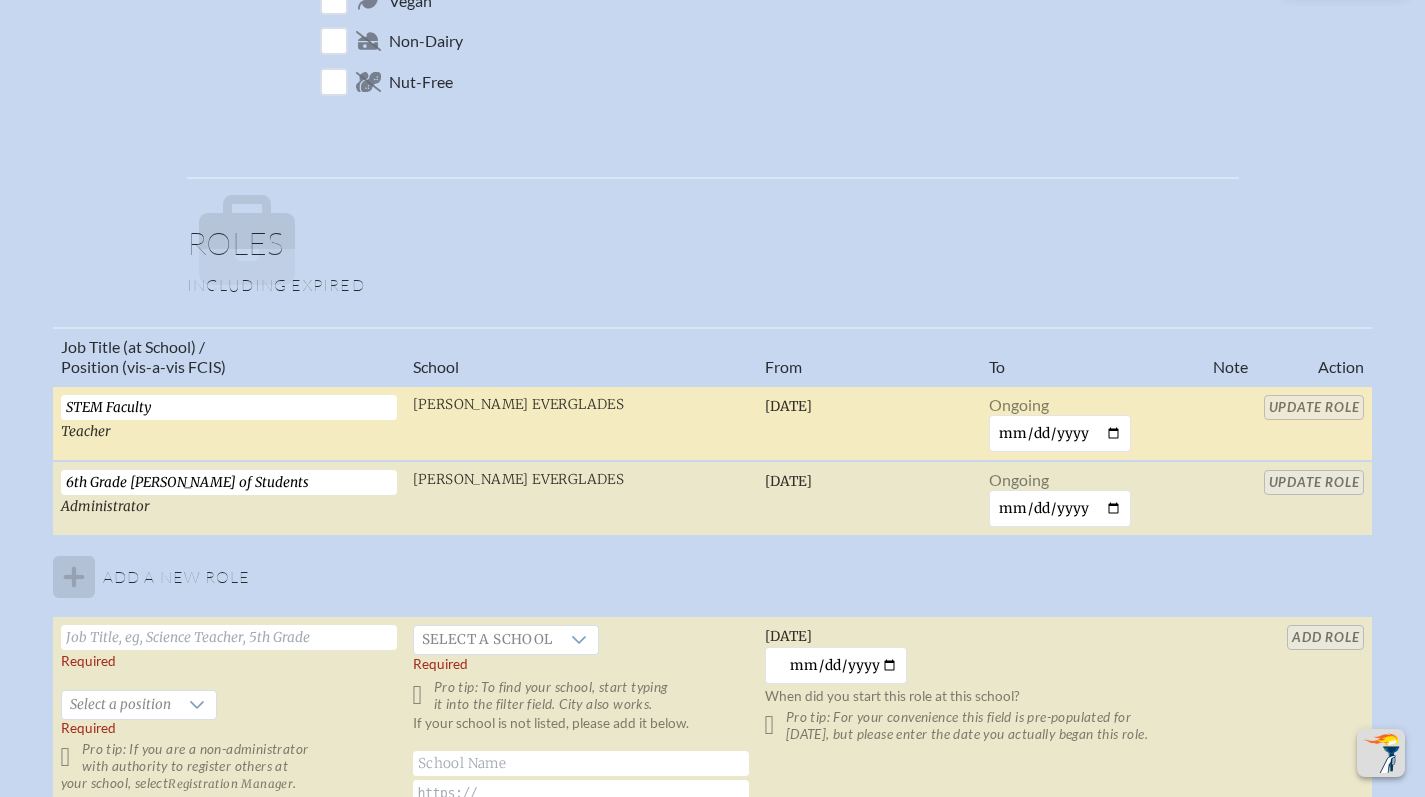 scroll, scrollTop: 1394, scrollLeft: 0, axis: vertical 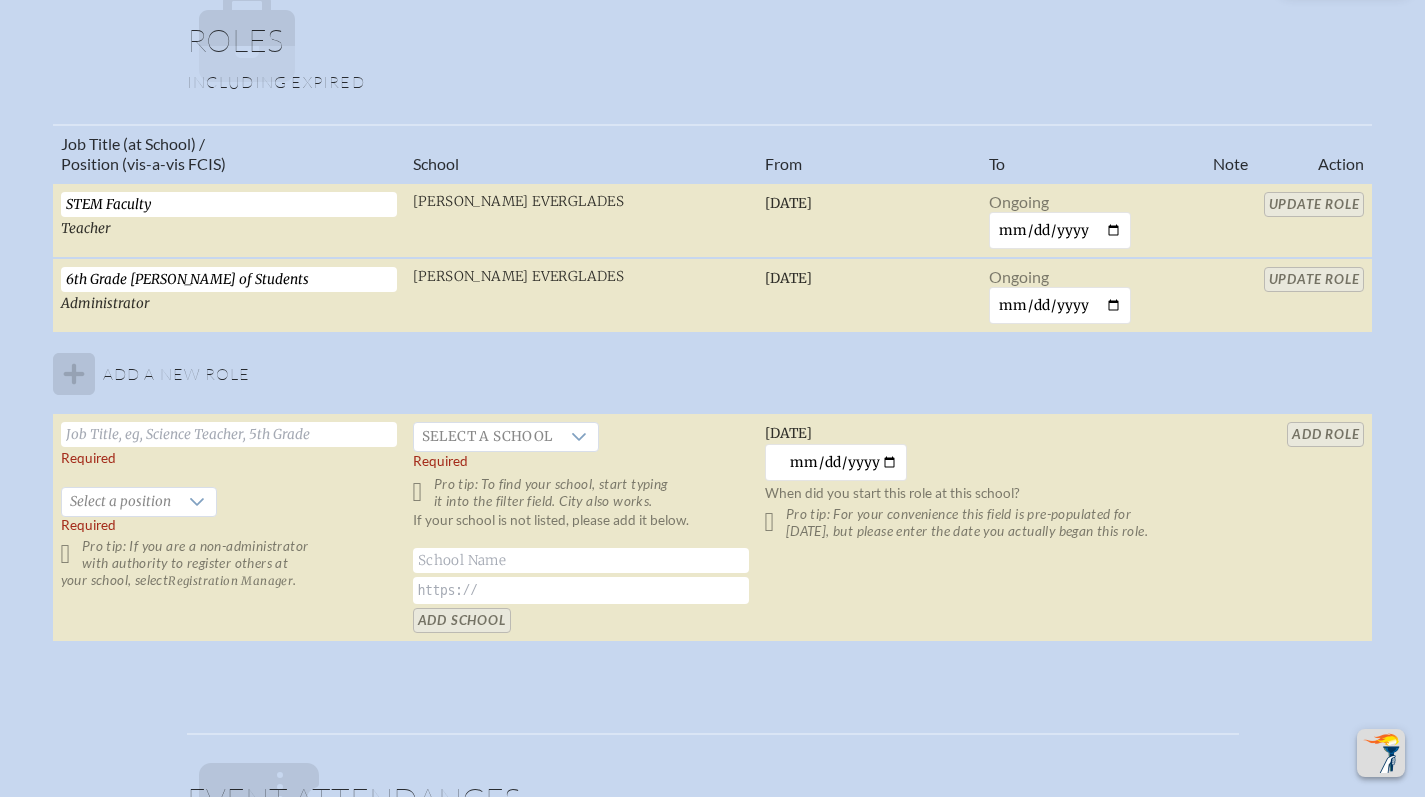 drag, startPoint x: 262, startPoint y: 282, endPoint x: 48, endPoint y: 280, distance: 214.00934 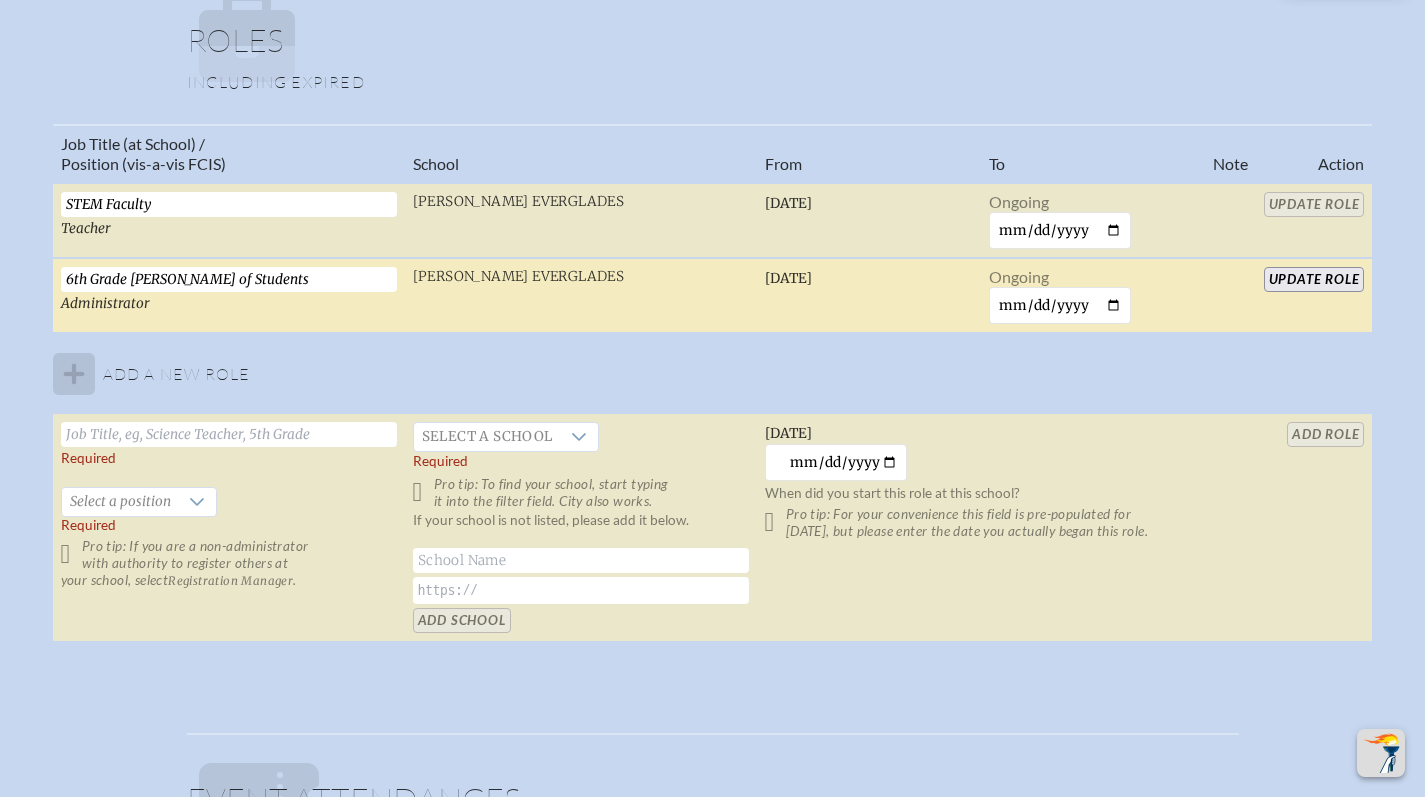paste on "and STEM Faculty" 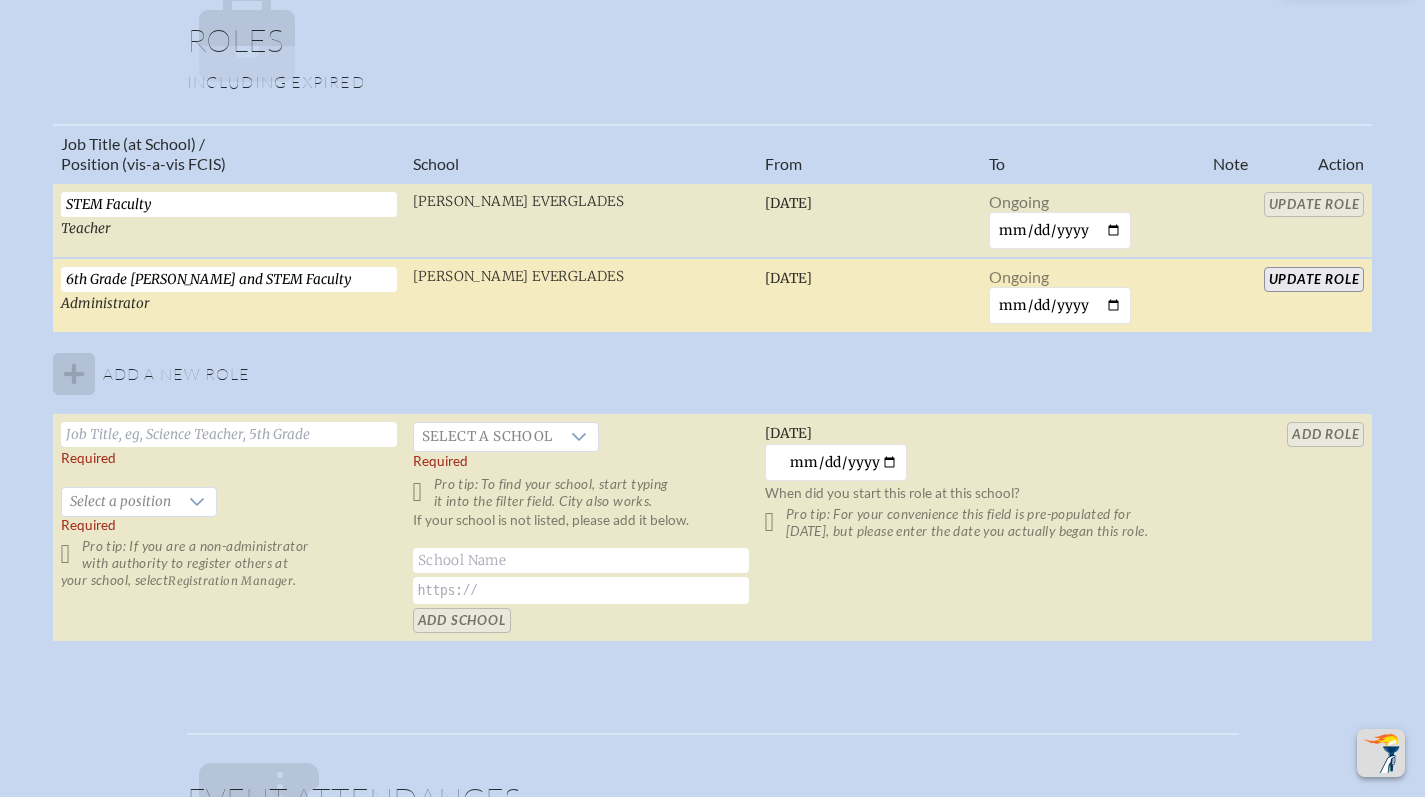type on "6th Grade Dean and STEM Faculty" 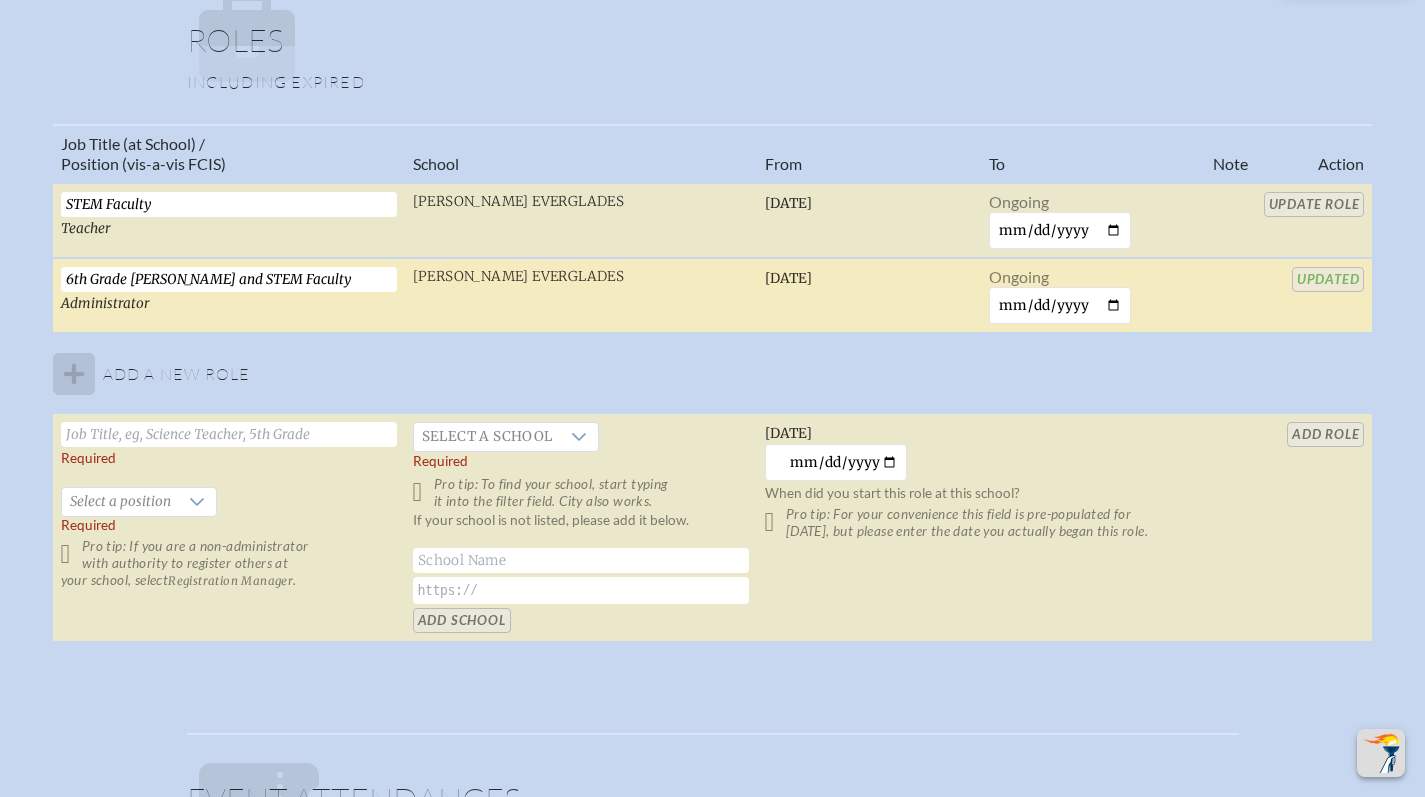 drag, startPoint x: 164, startPoint y: 202, endPoint x: 6, endPoint y: 203, distance: 158.00316 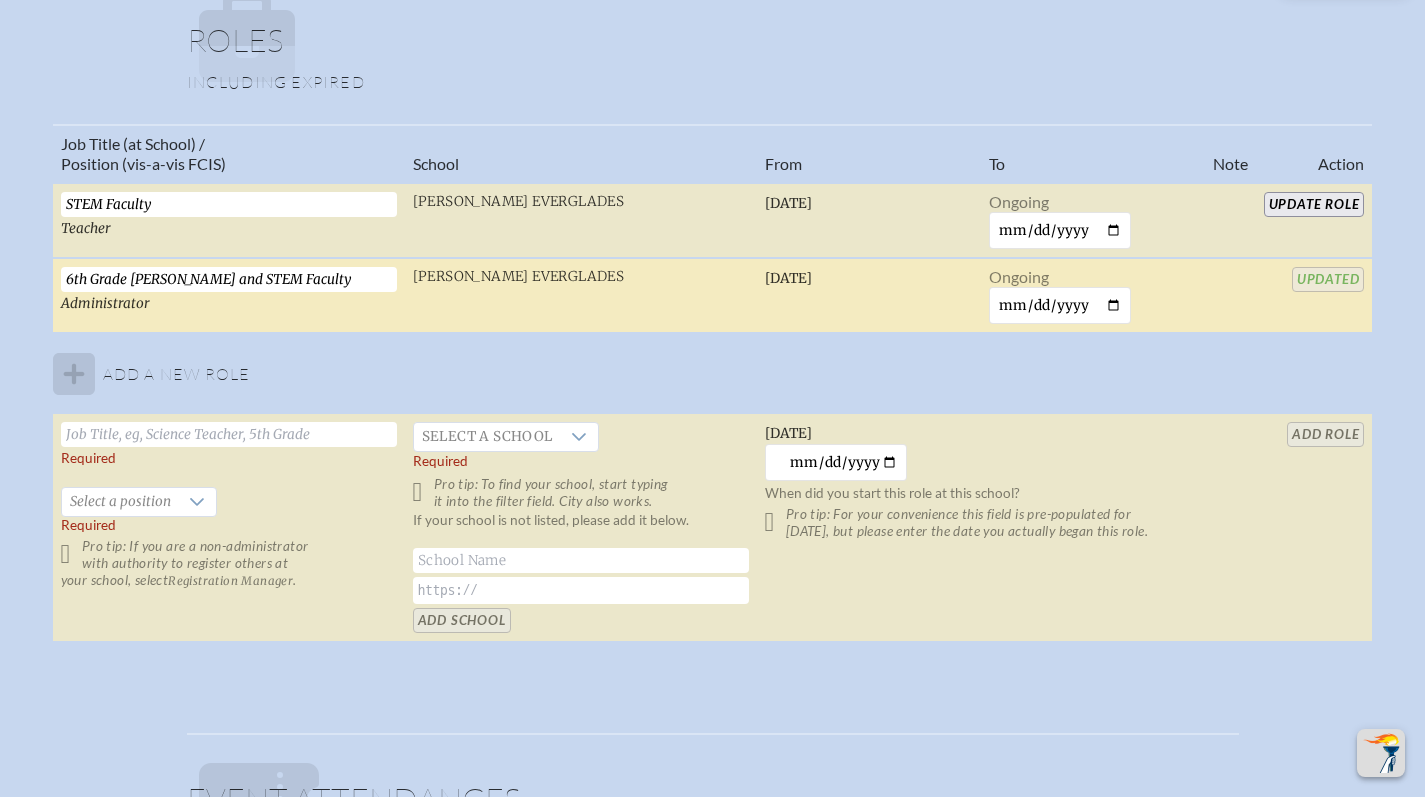 paste on "6th Grade Dean and" 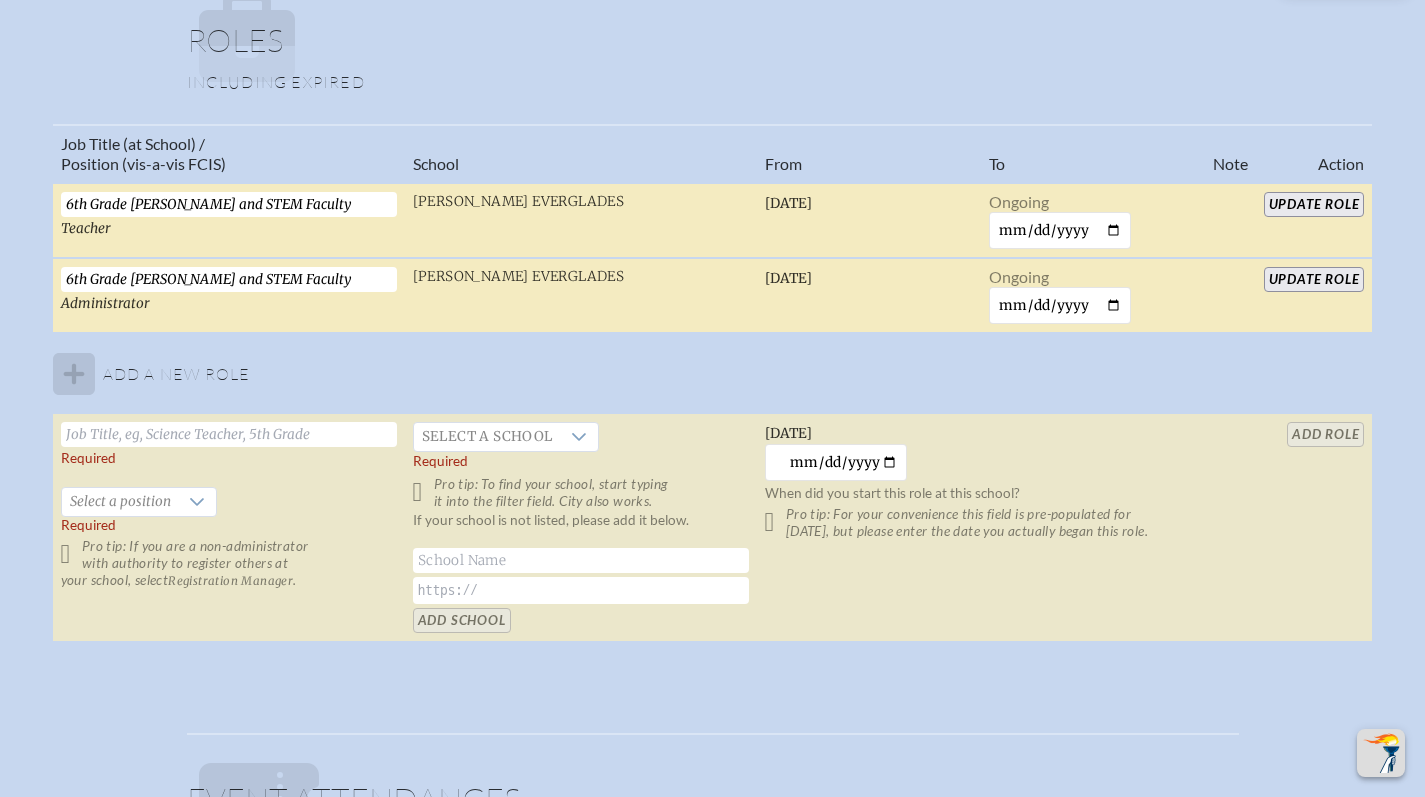 type on "6th Grade Dean and STEM Faculty" 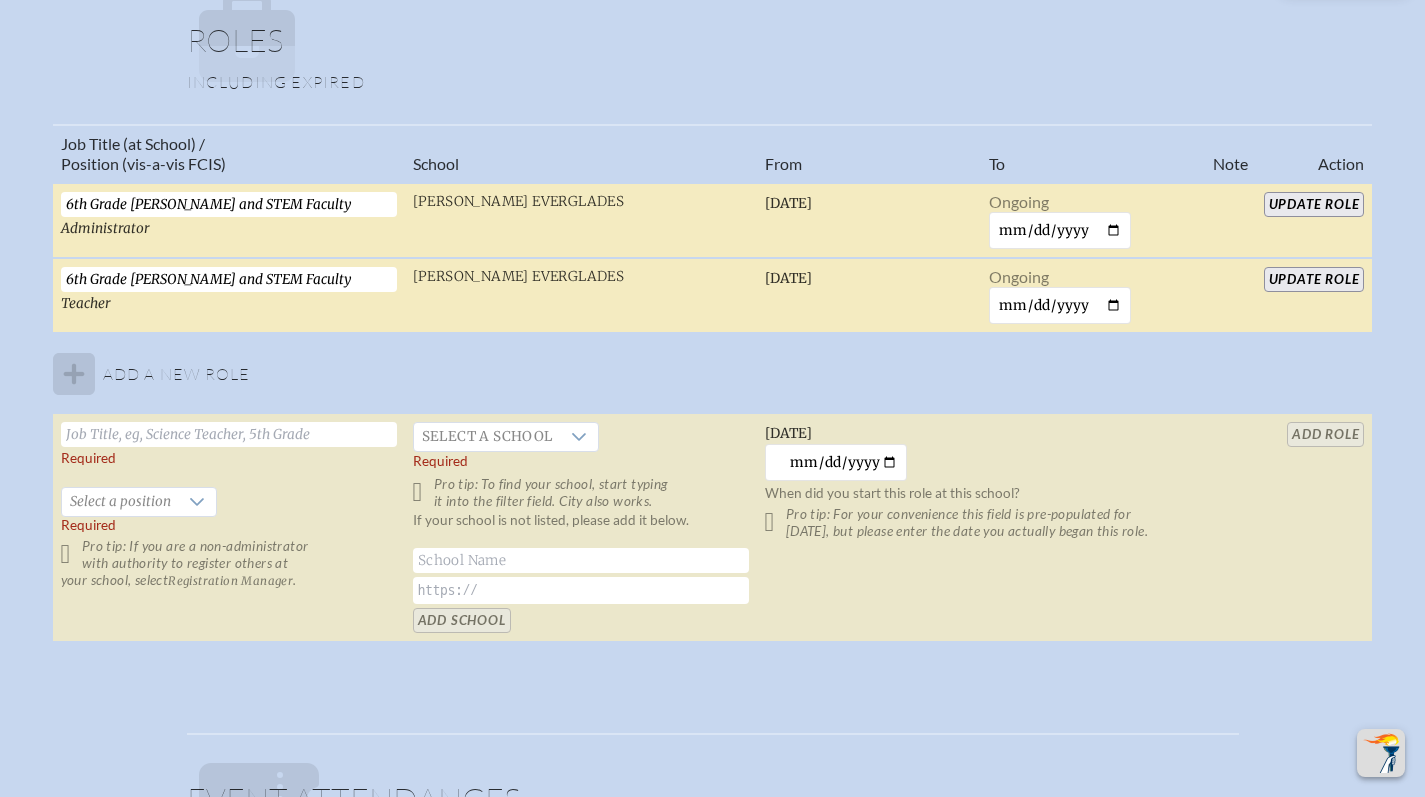 click on "Update Role" at bounding box center [1314, 204] 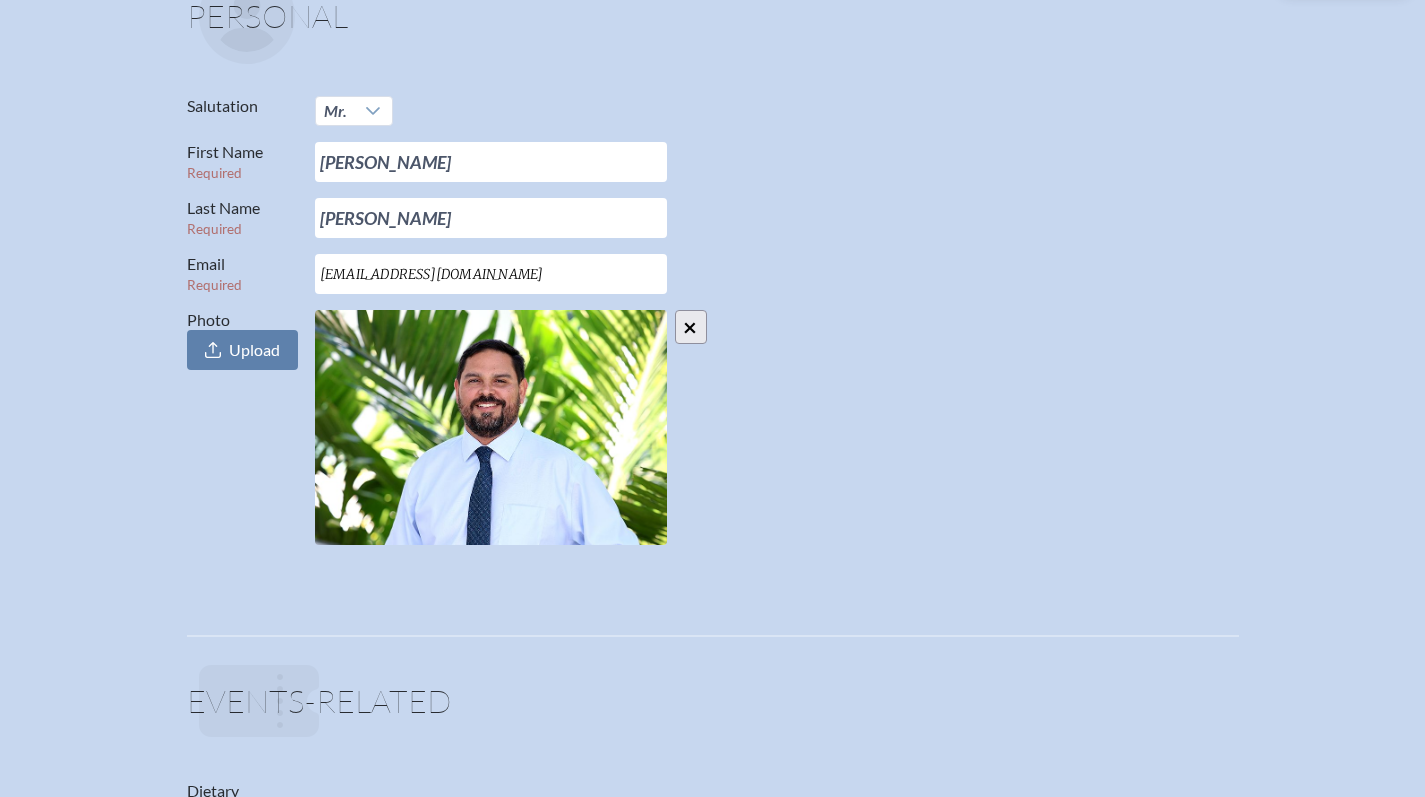 scroll, scrollTop: 0, scrollLeft: 0, axis: both 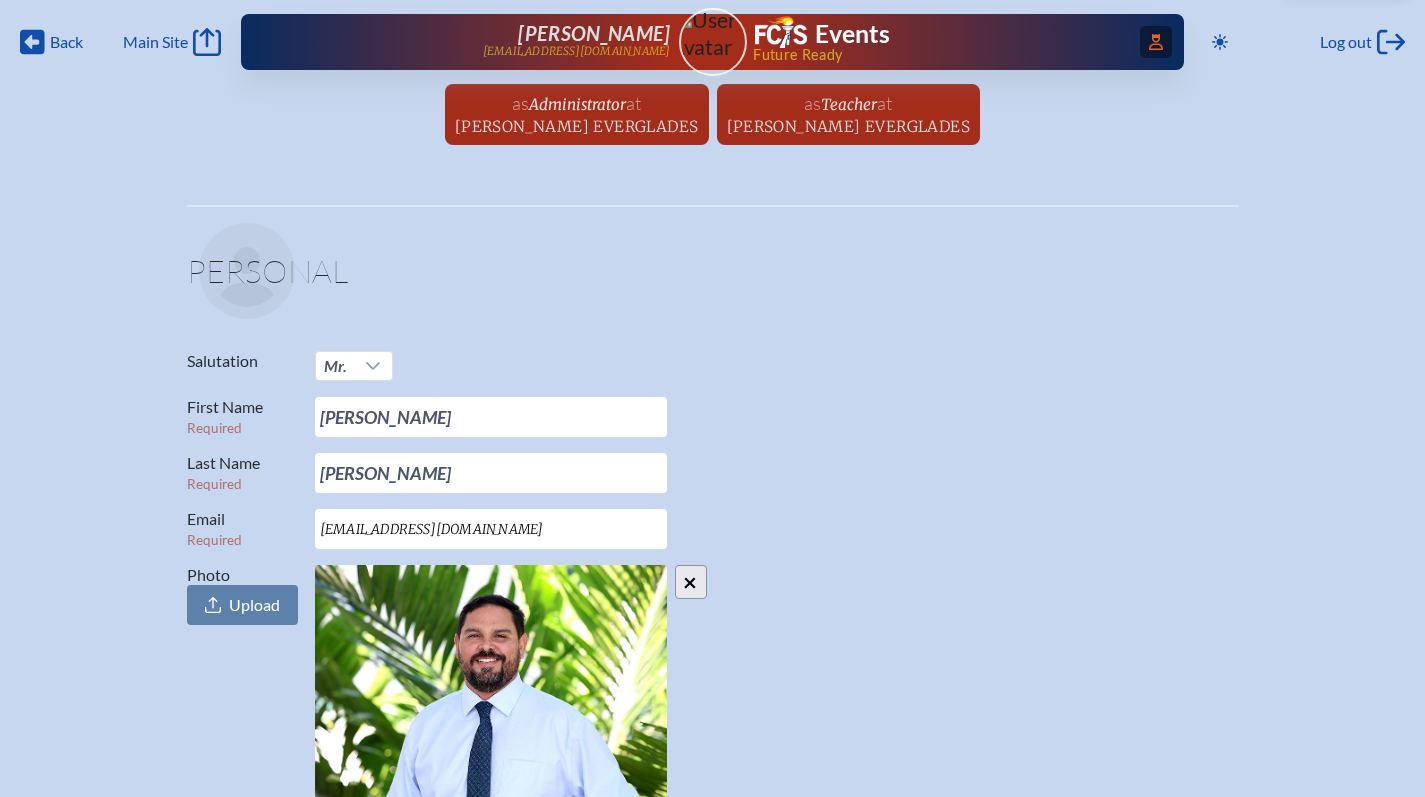 click on "Access Users..." 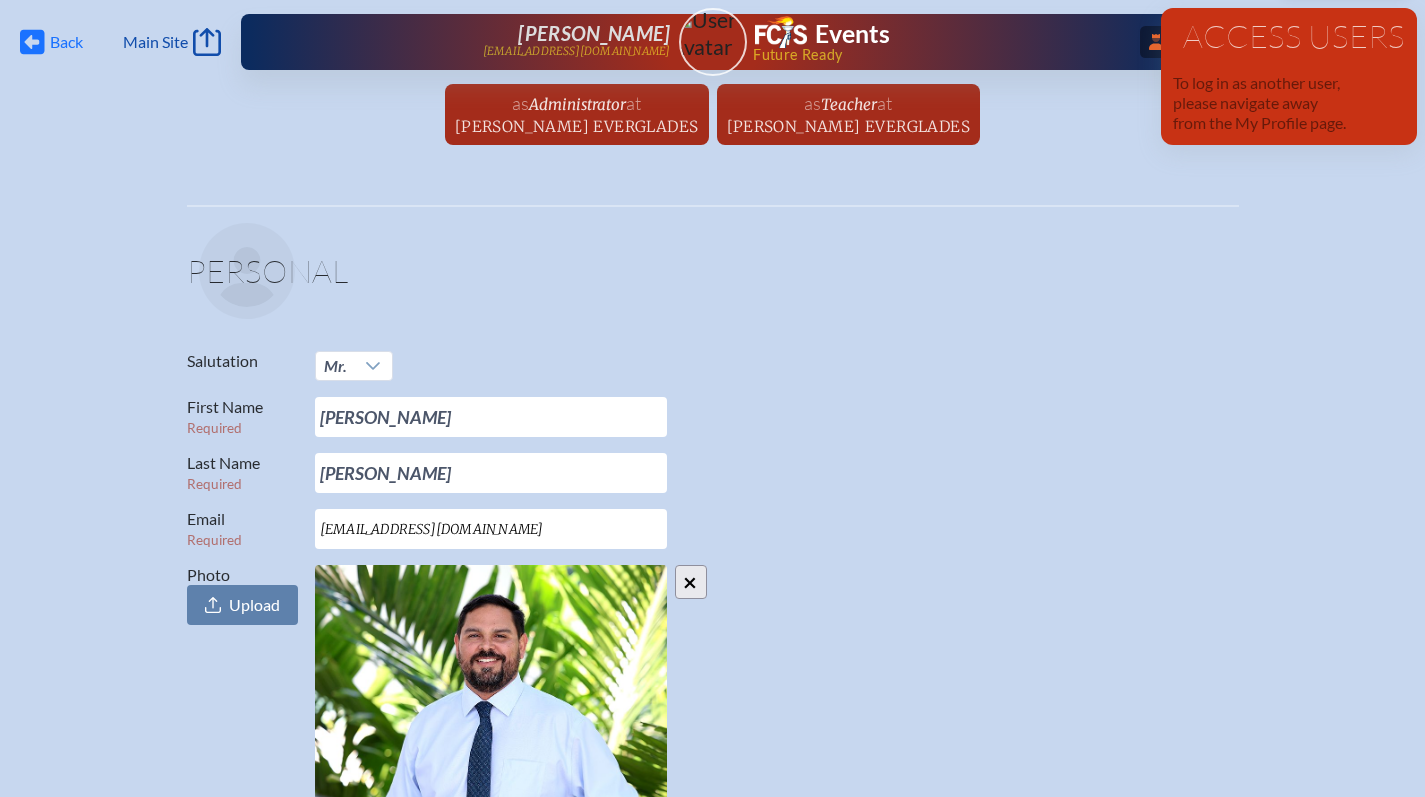 click on "Back" 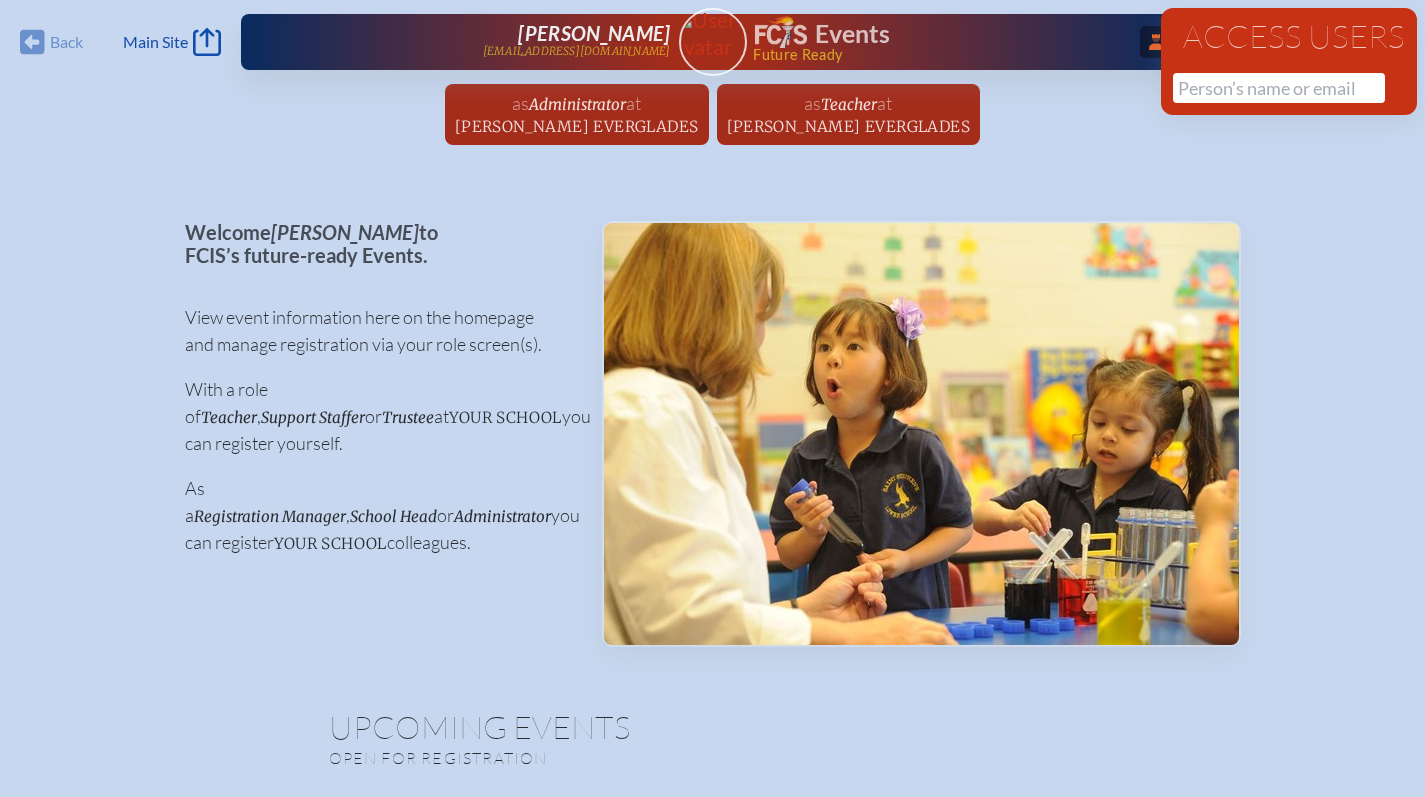 click on "Back  Back   Main Site  Main Site" at bounding box center [120, 42] 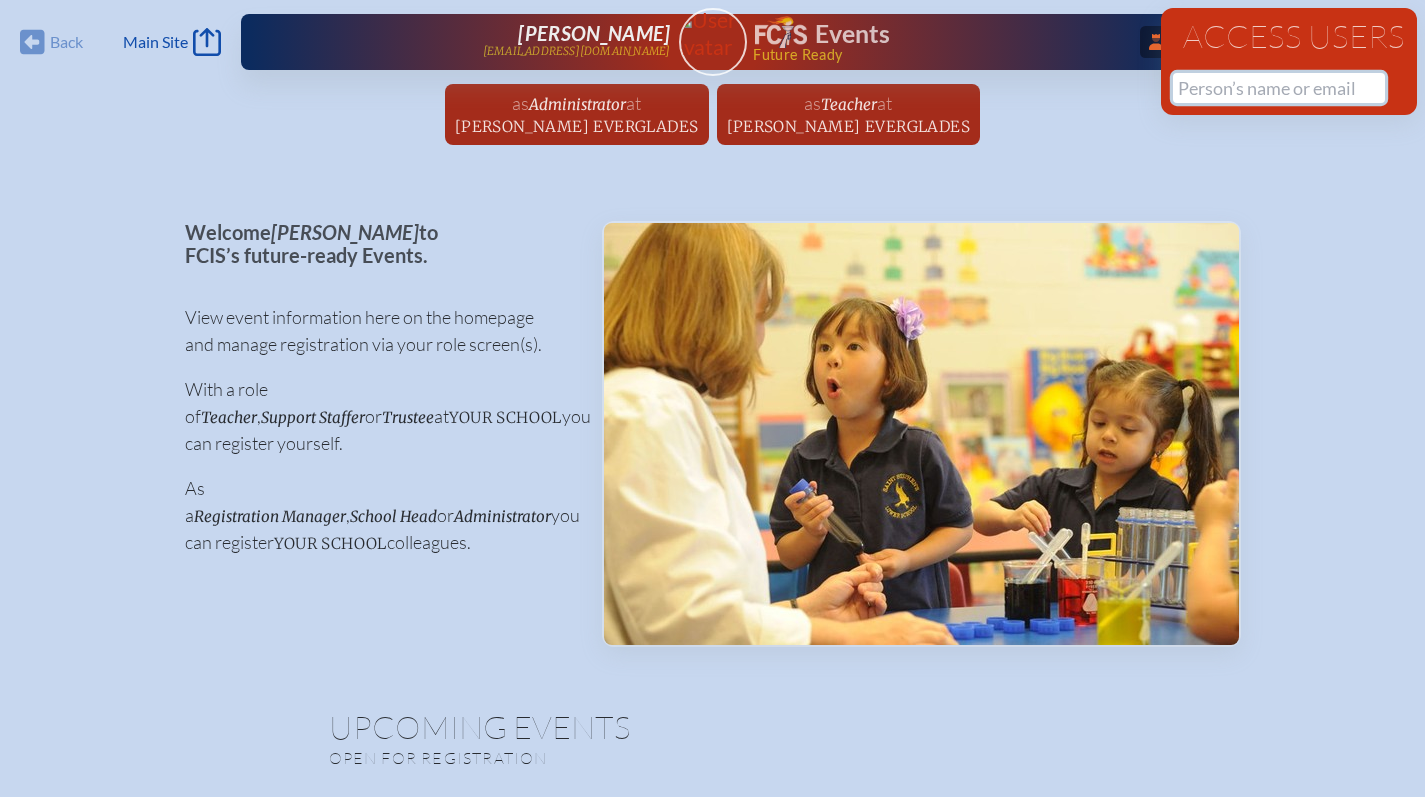 click at bounding box center [1279, 88] 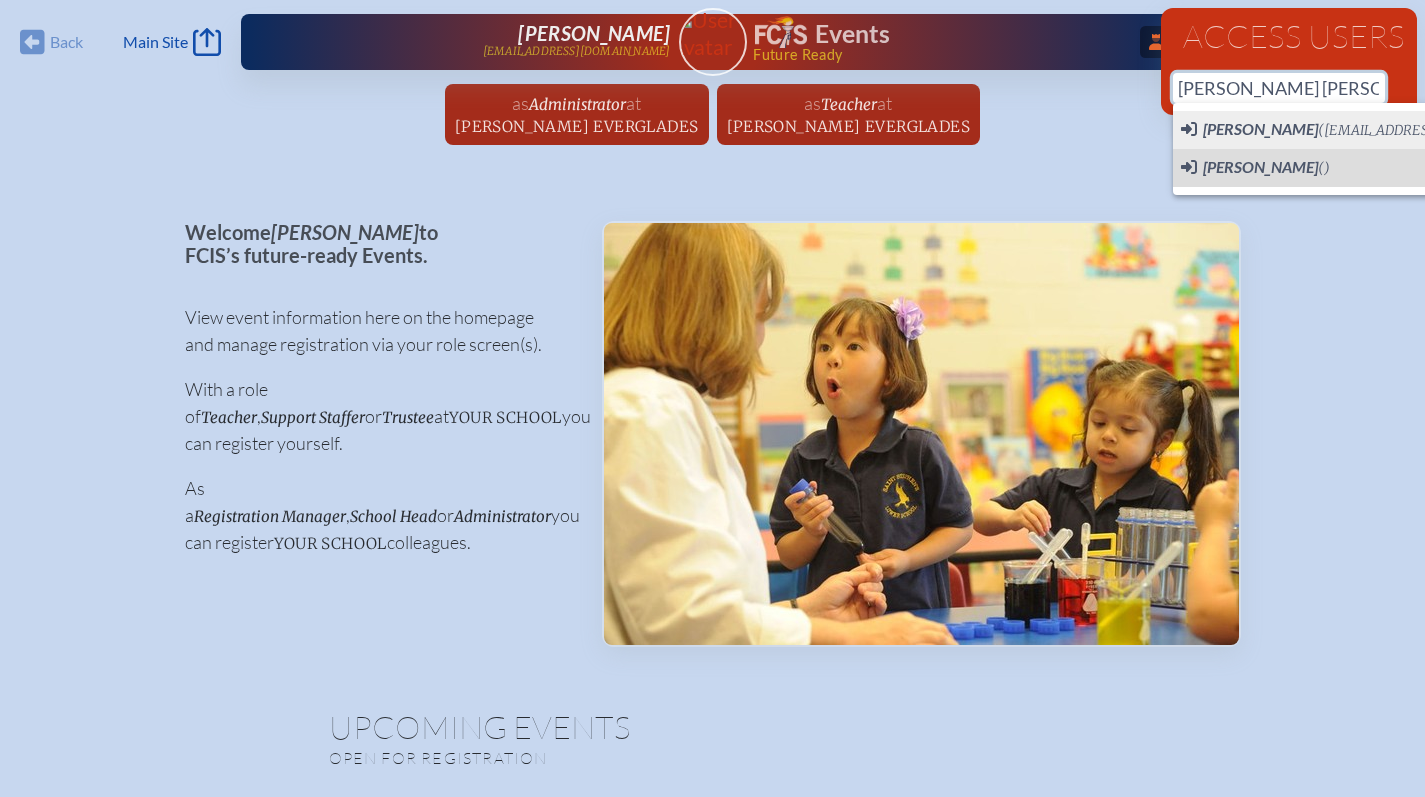 scroll, scrollTop: 0, scrollLeft: 15, axis: horizontal 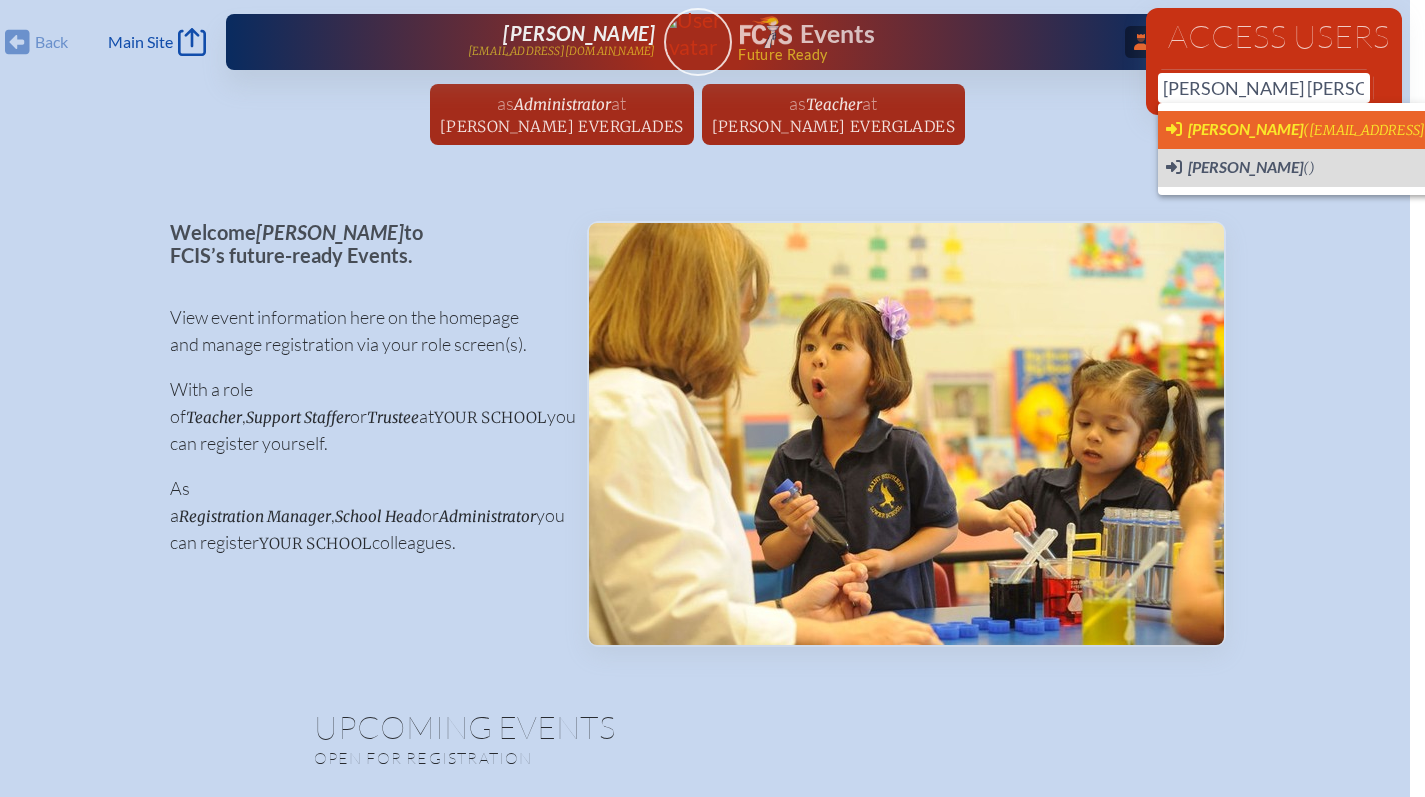 click on "Janice Rausch" at bounding box center (1245, 128) 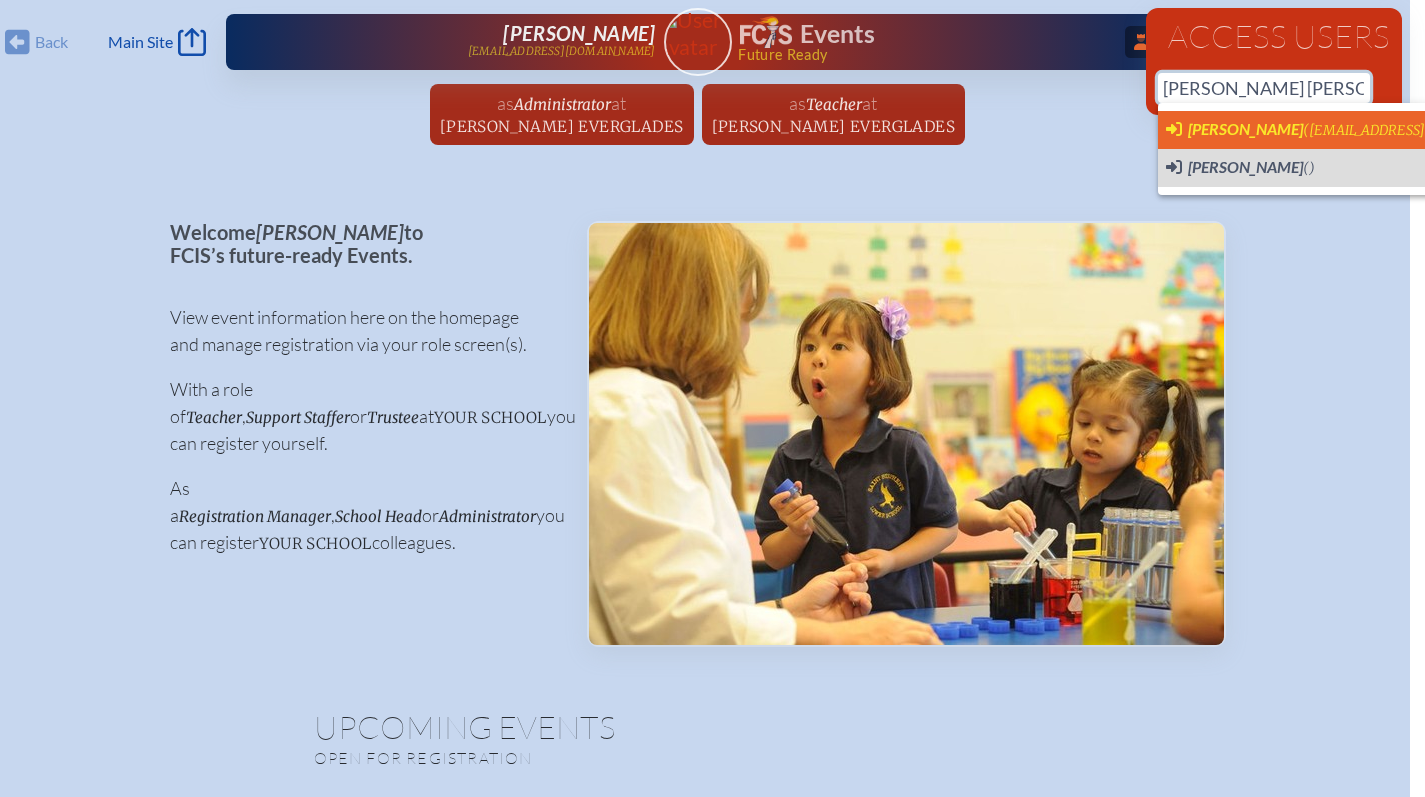 type on "rauschj@bolles.org" 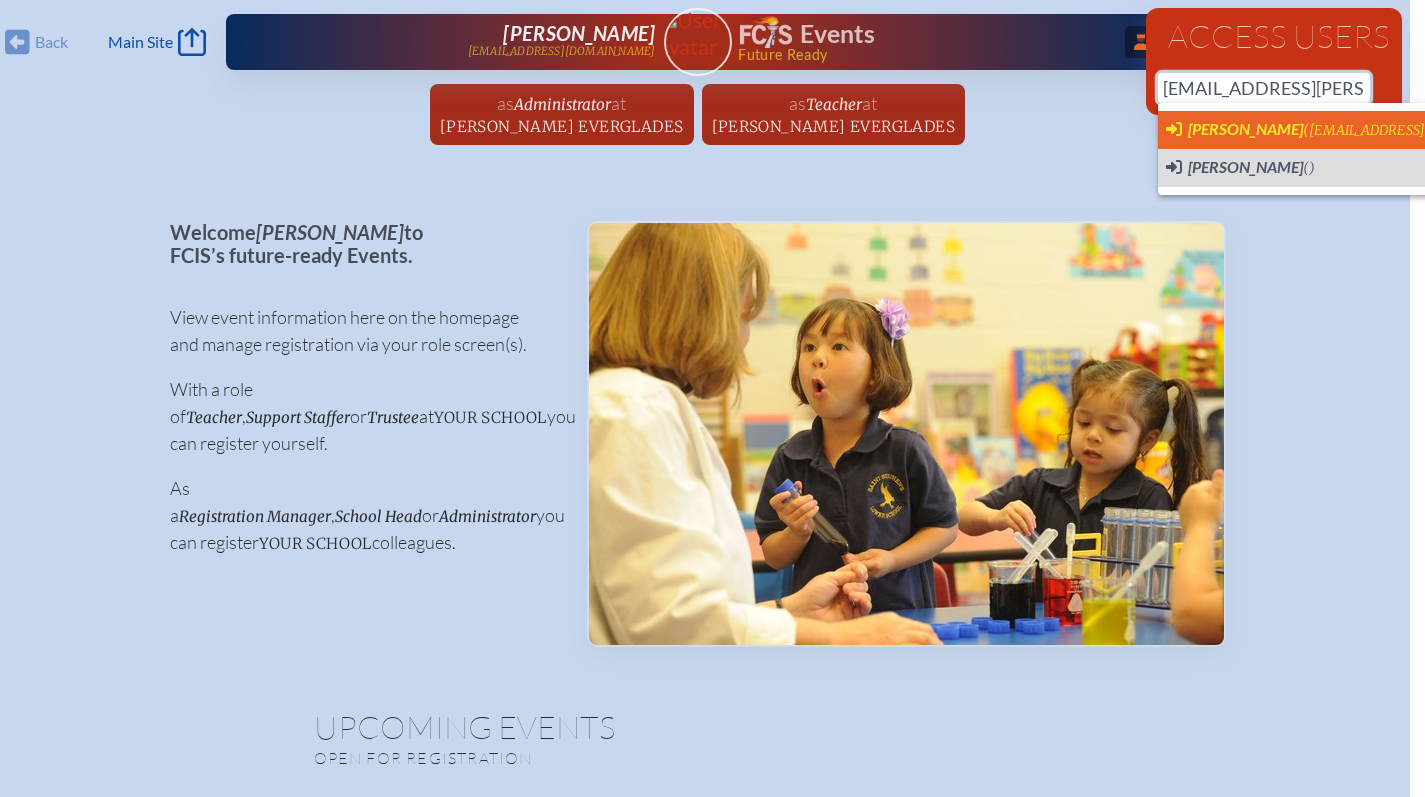 type 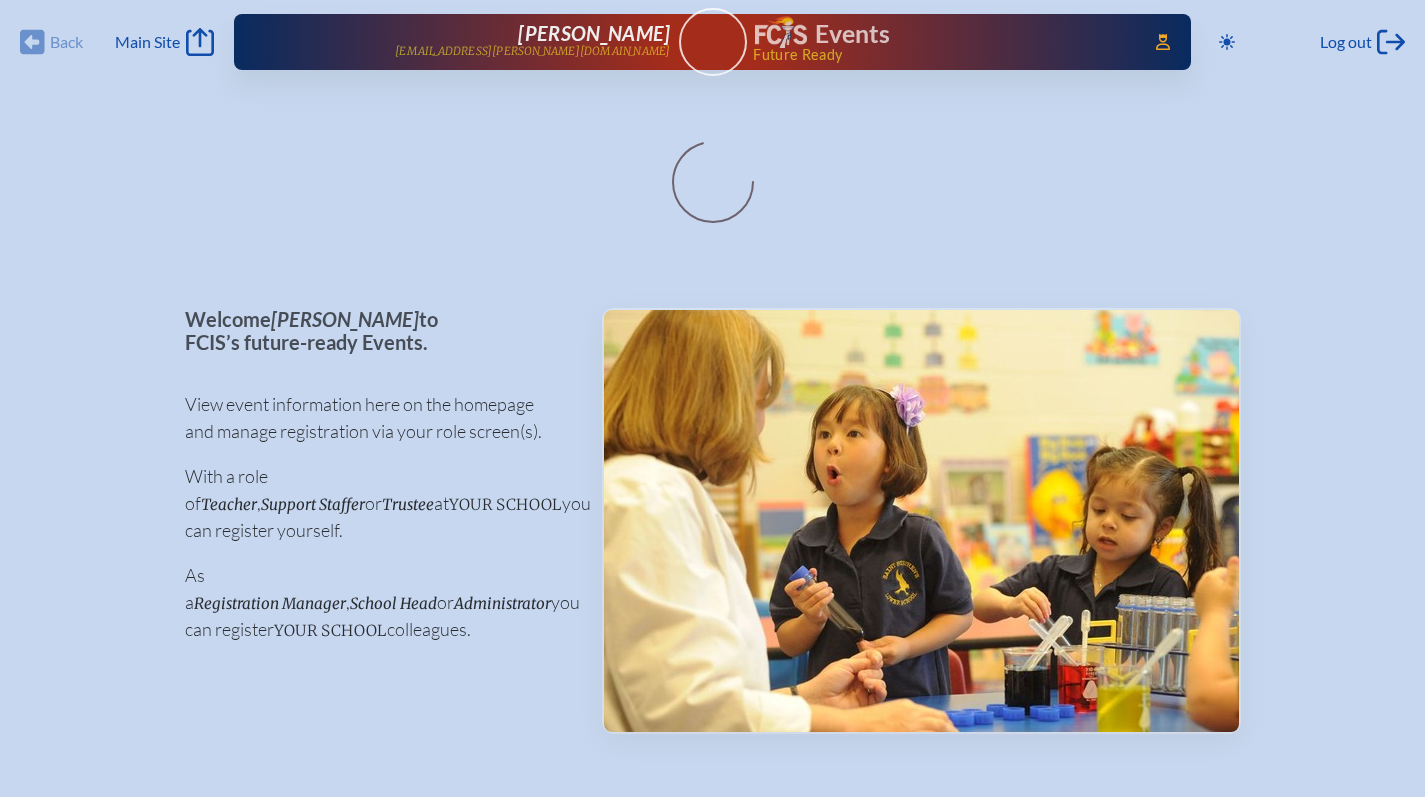 scroll, scrollTop: 0, scrollLeft: 0, axis: both 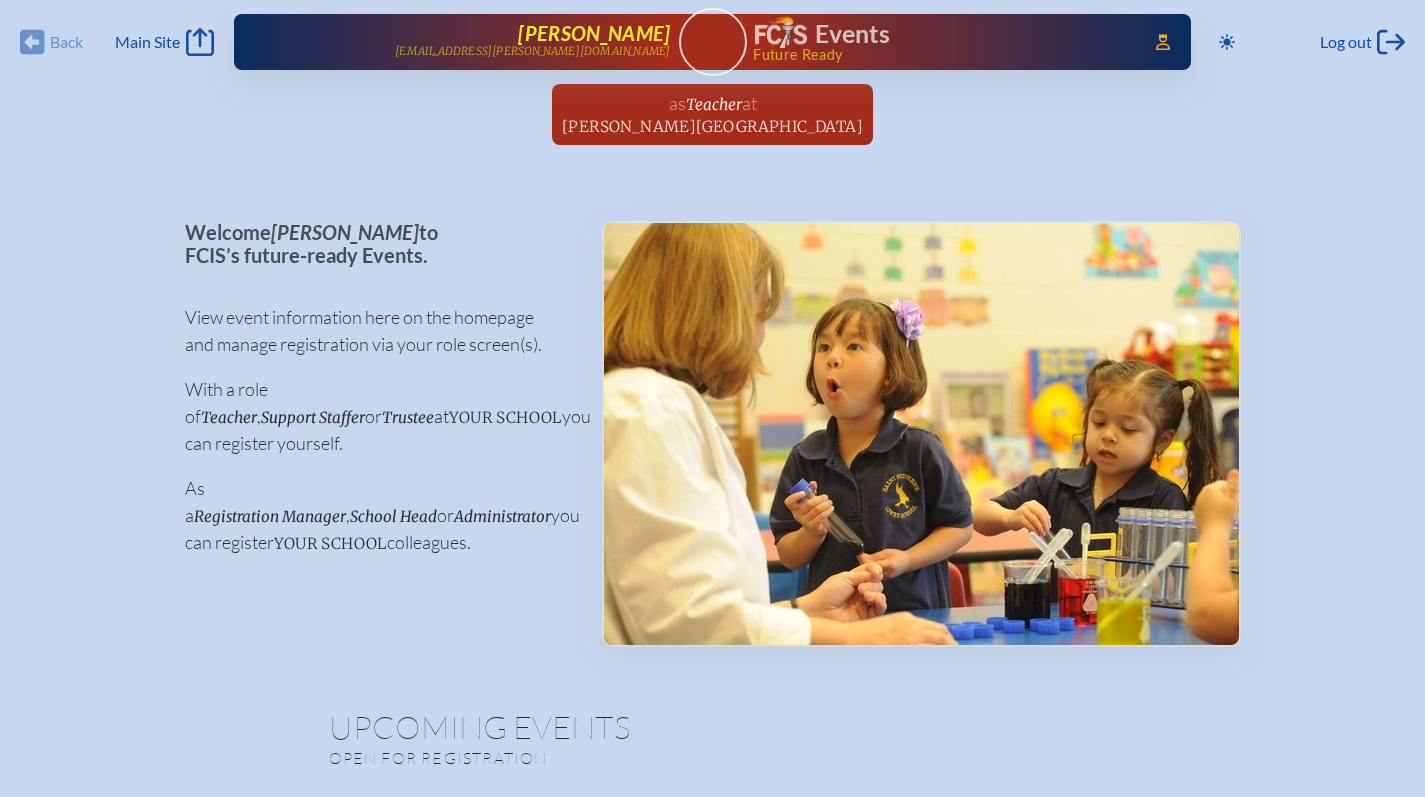 click on "Janice Rausch" at bounding box center [594, 33] 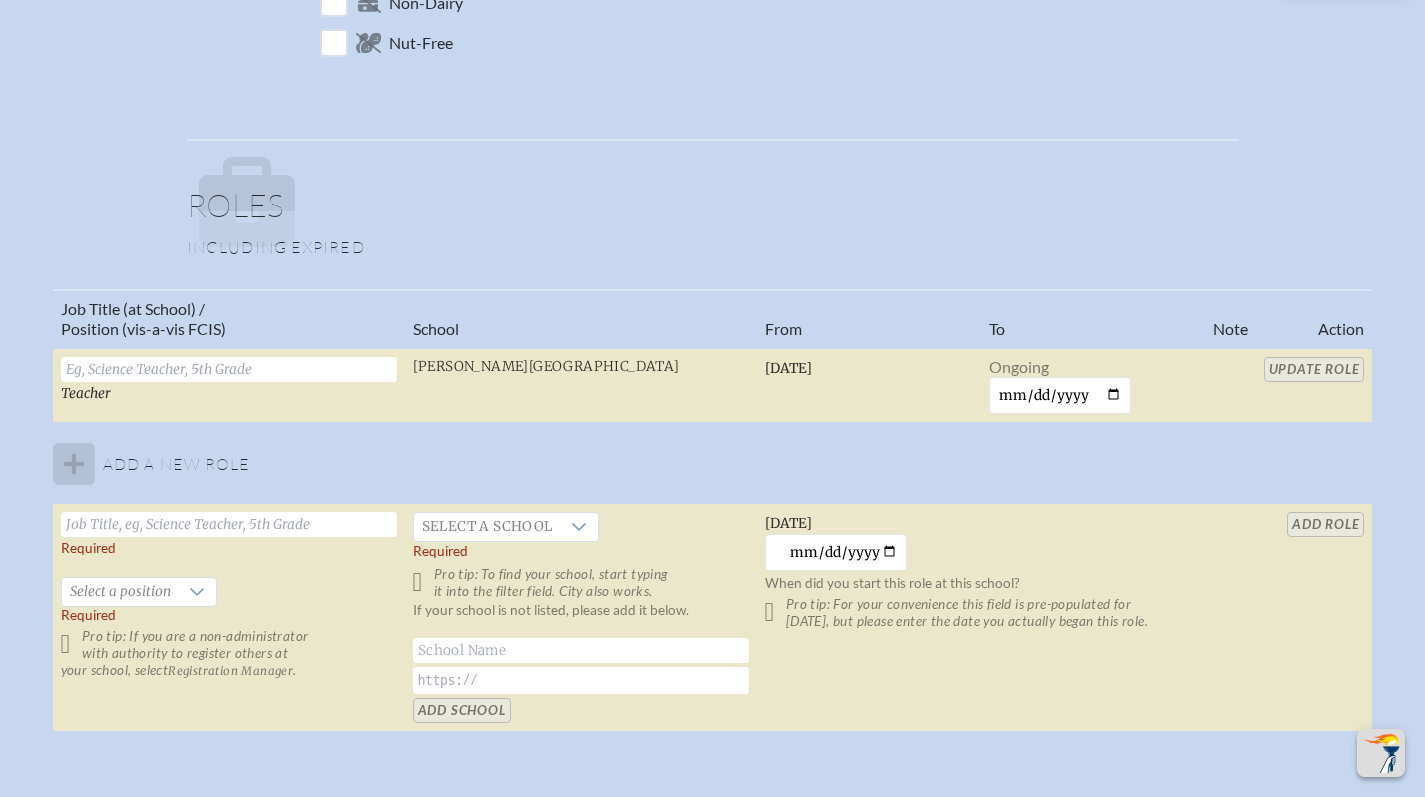 scroll, scrollTop: 1180, scrollLeft: 0, axis: vertical 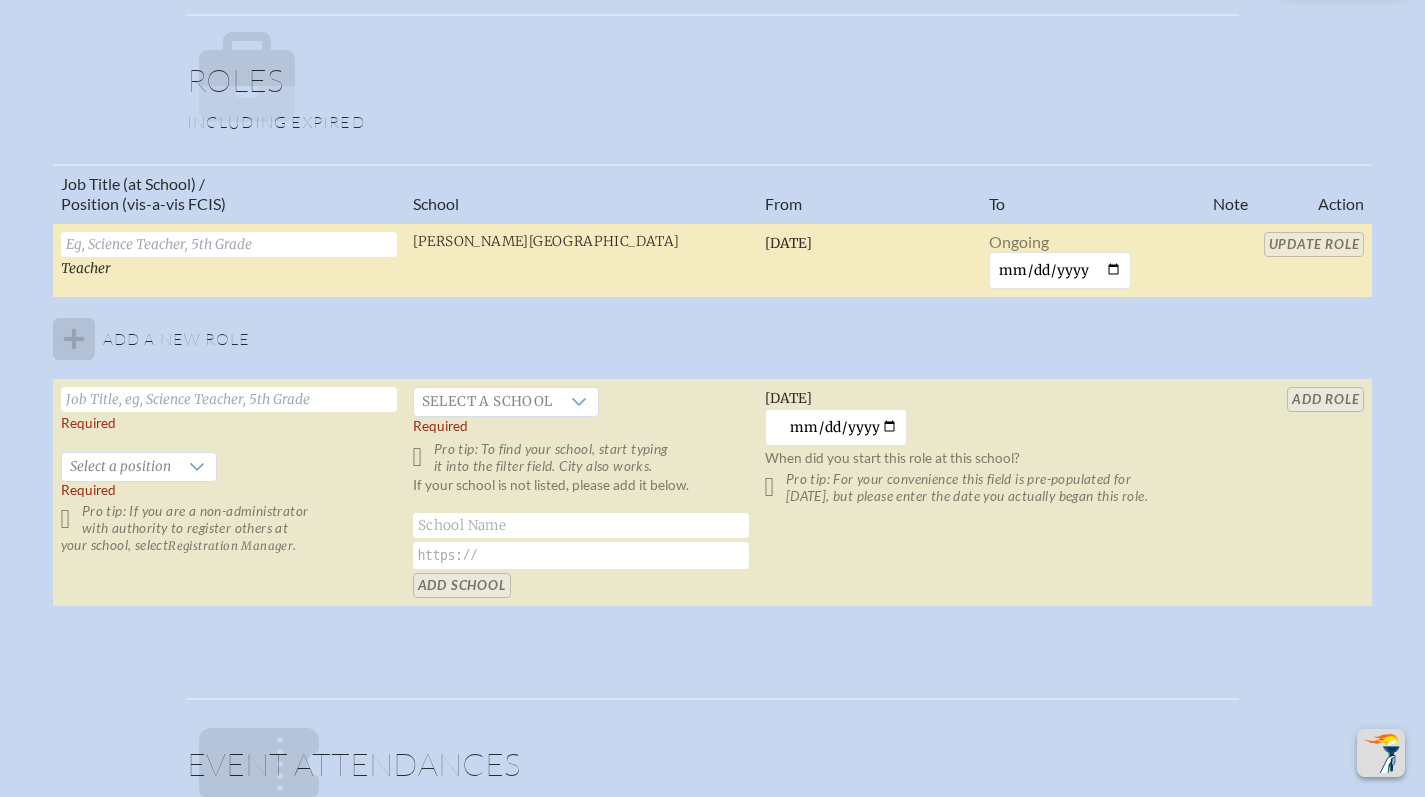 click at bounding box center (229, 244) 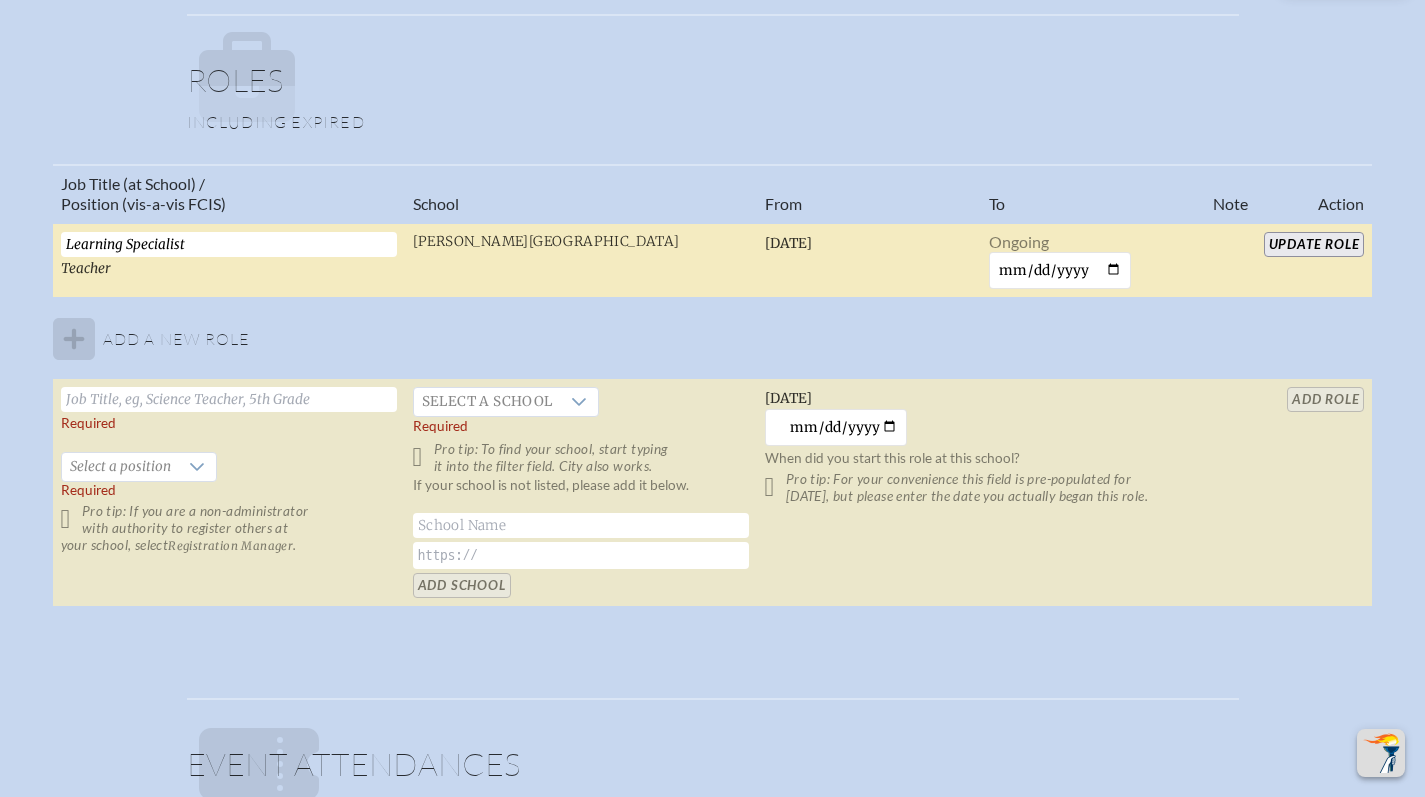 type on "Learning Specialist" 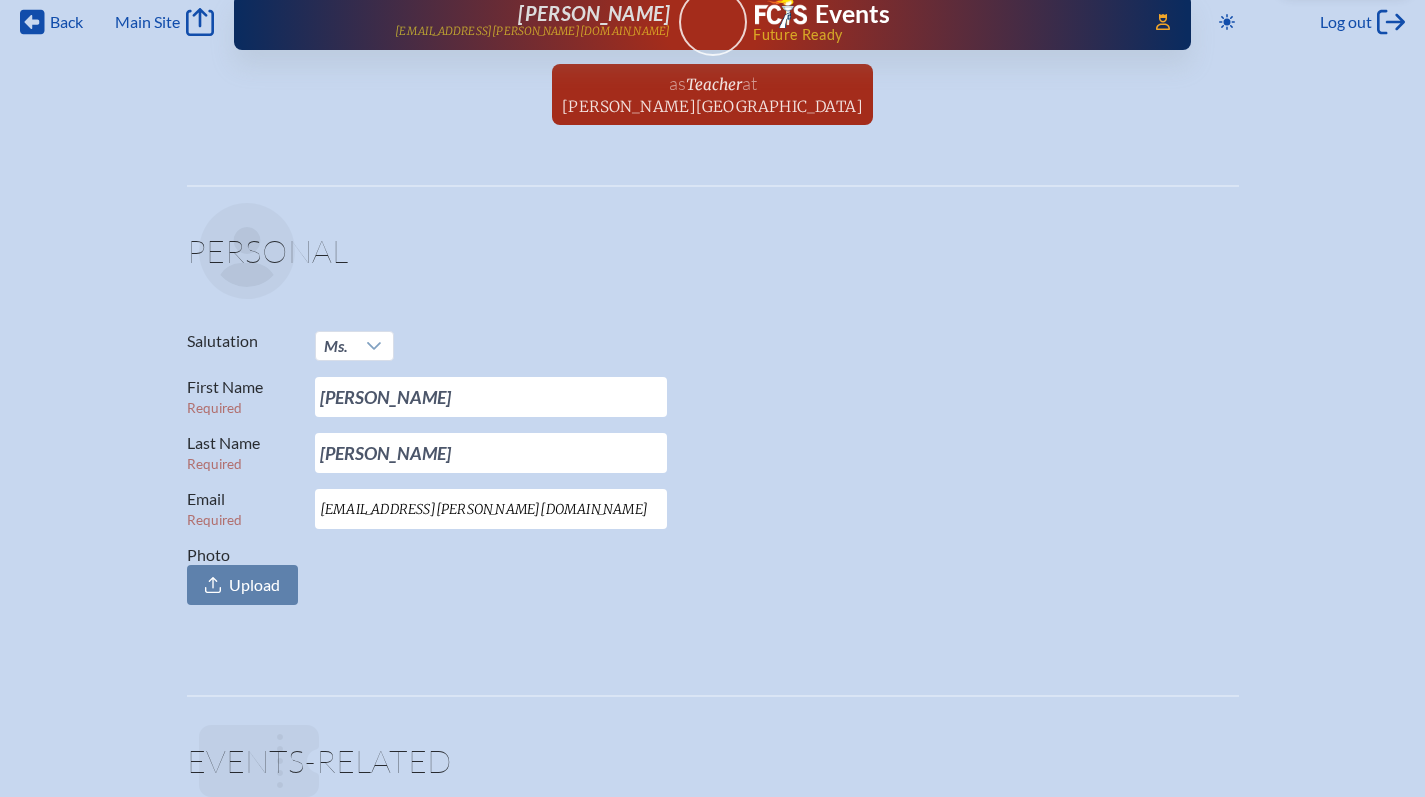 scroll, scrollTop: 0, scrollLeft: 0, axis: both 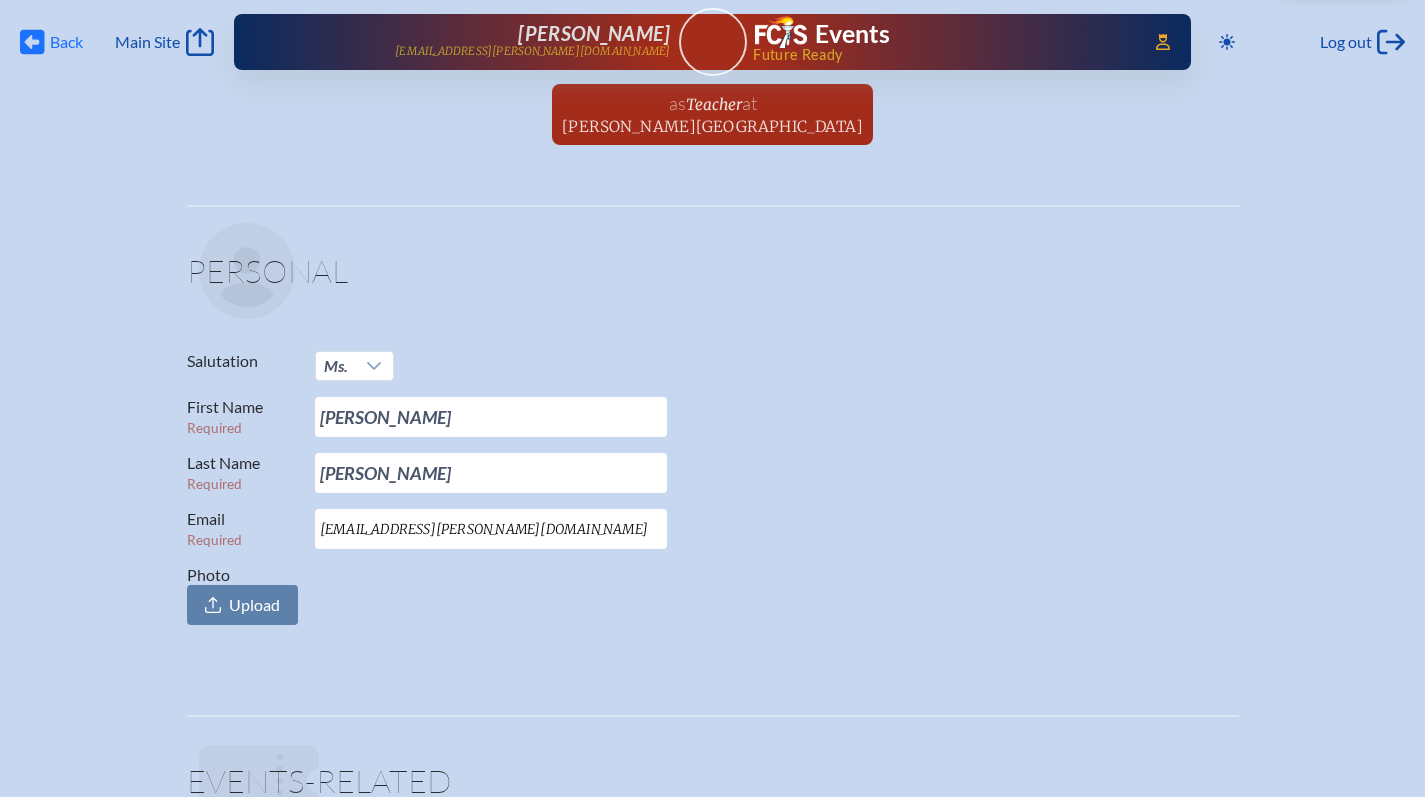click 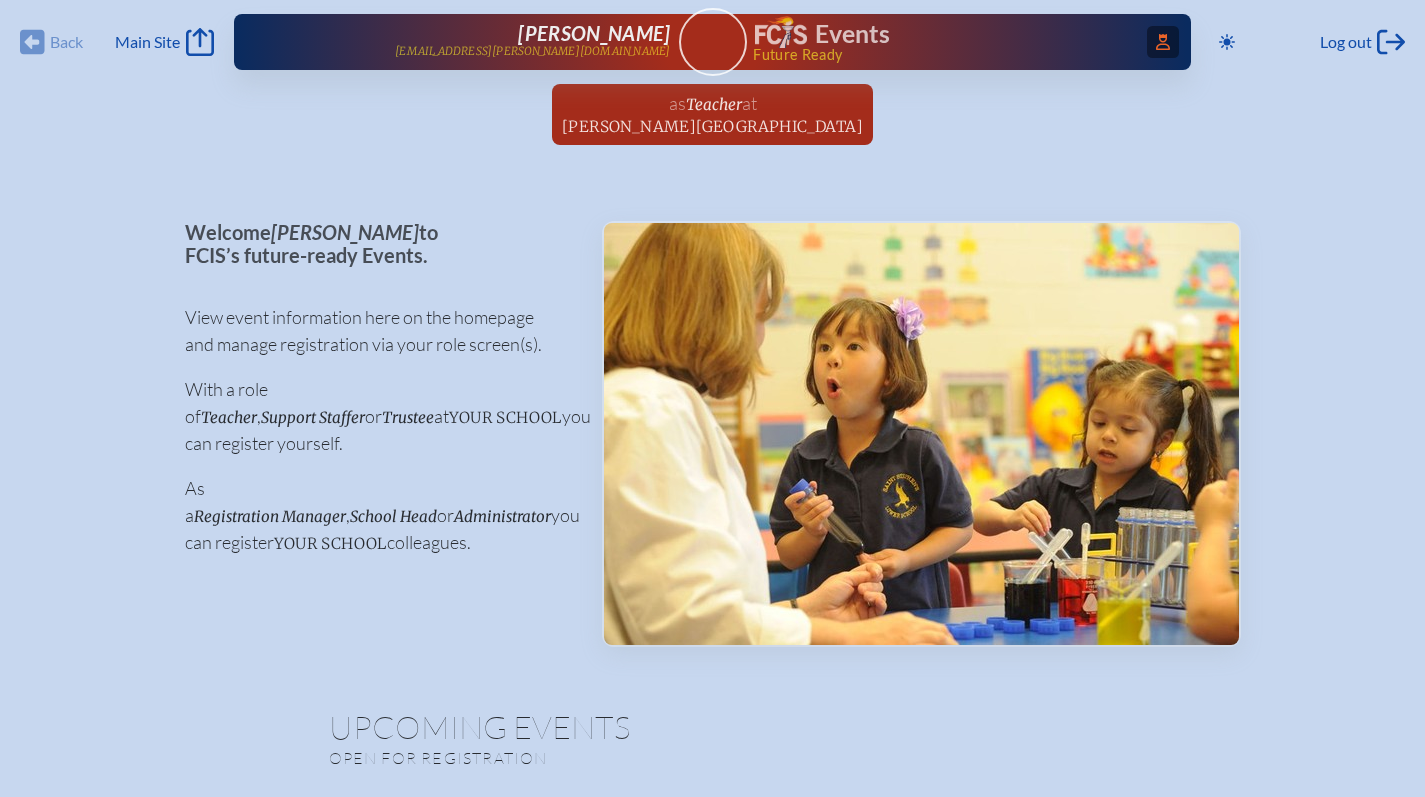 click on "Access Users..." 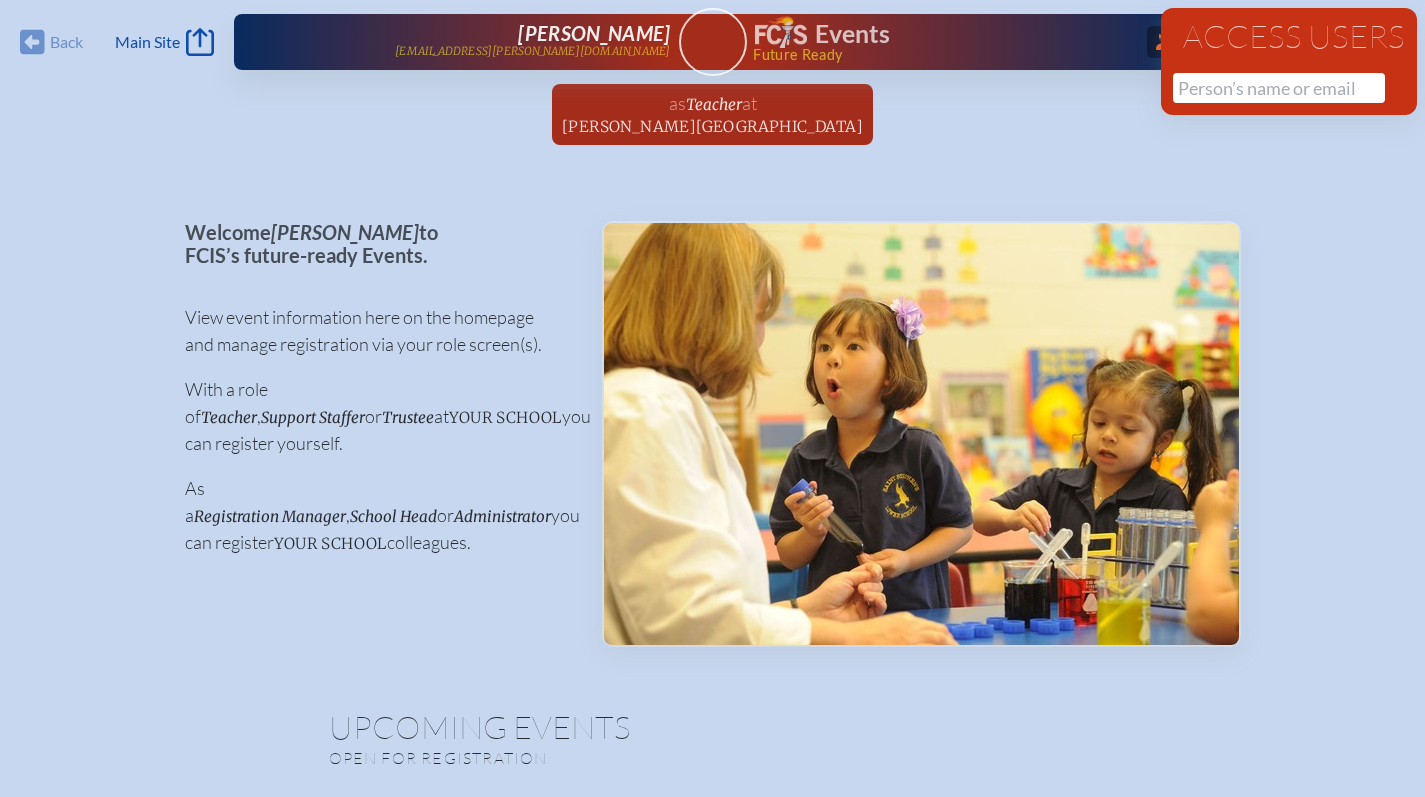 click on "Access Users  No results found" at bounding box center [1289, 61] 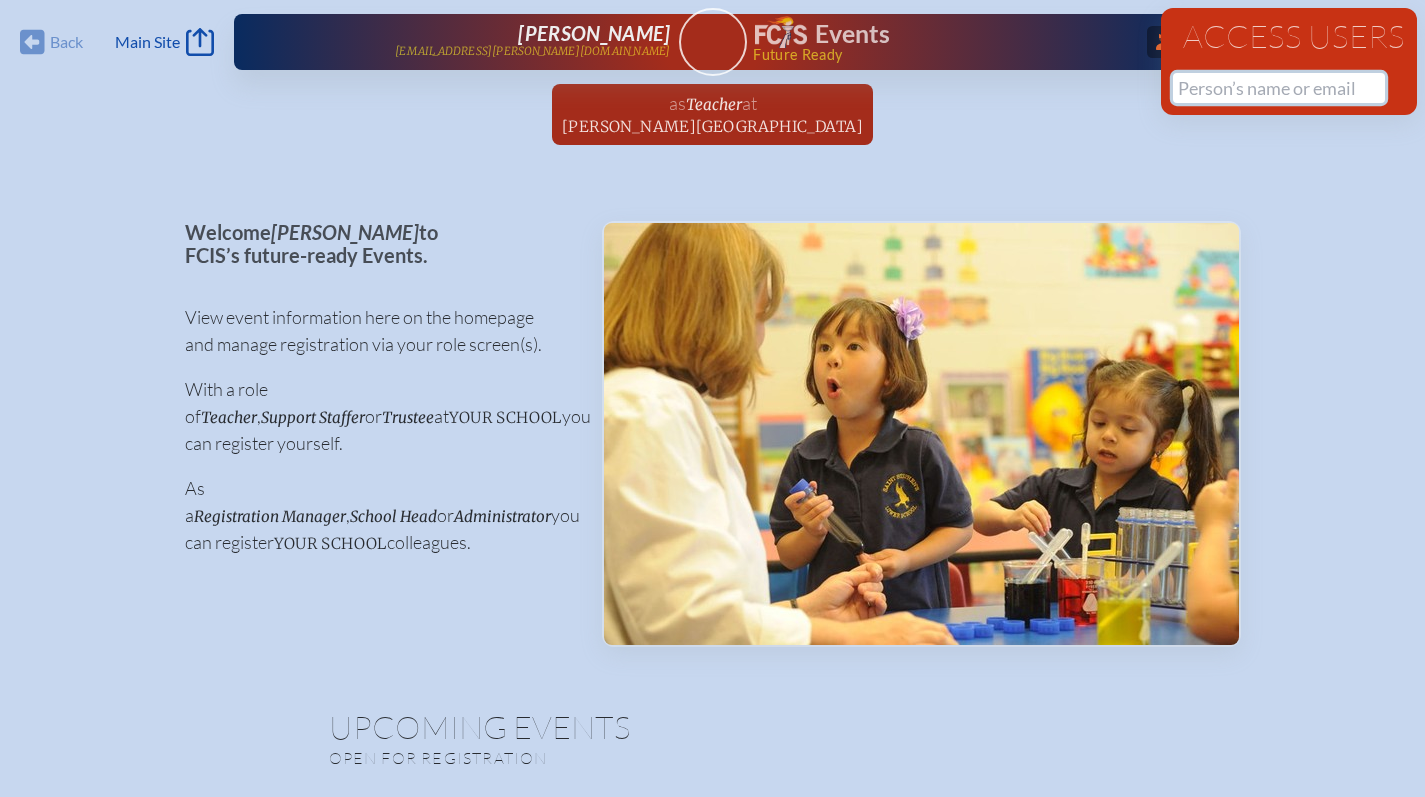 click at bounding box center (1279, 88) 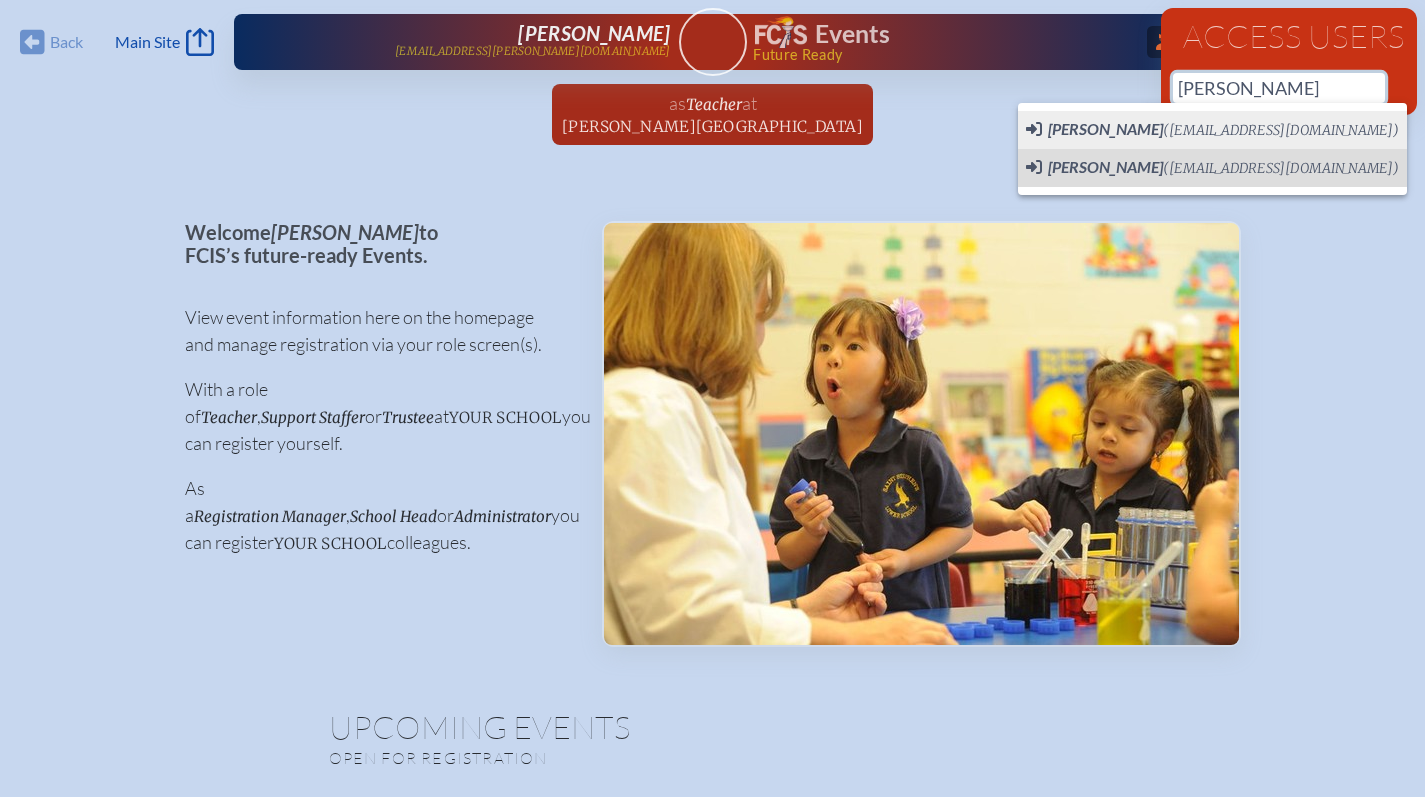 scroll, scrollTop: 0, scrollLeft: 15, axis: horizontal 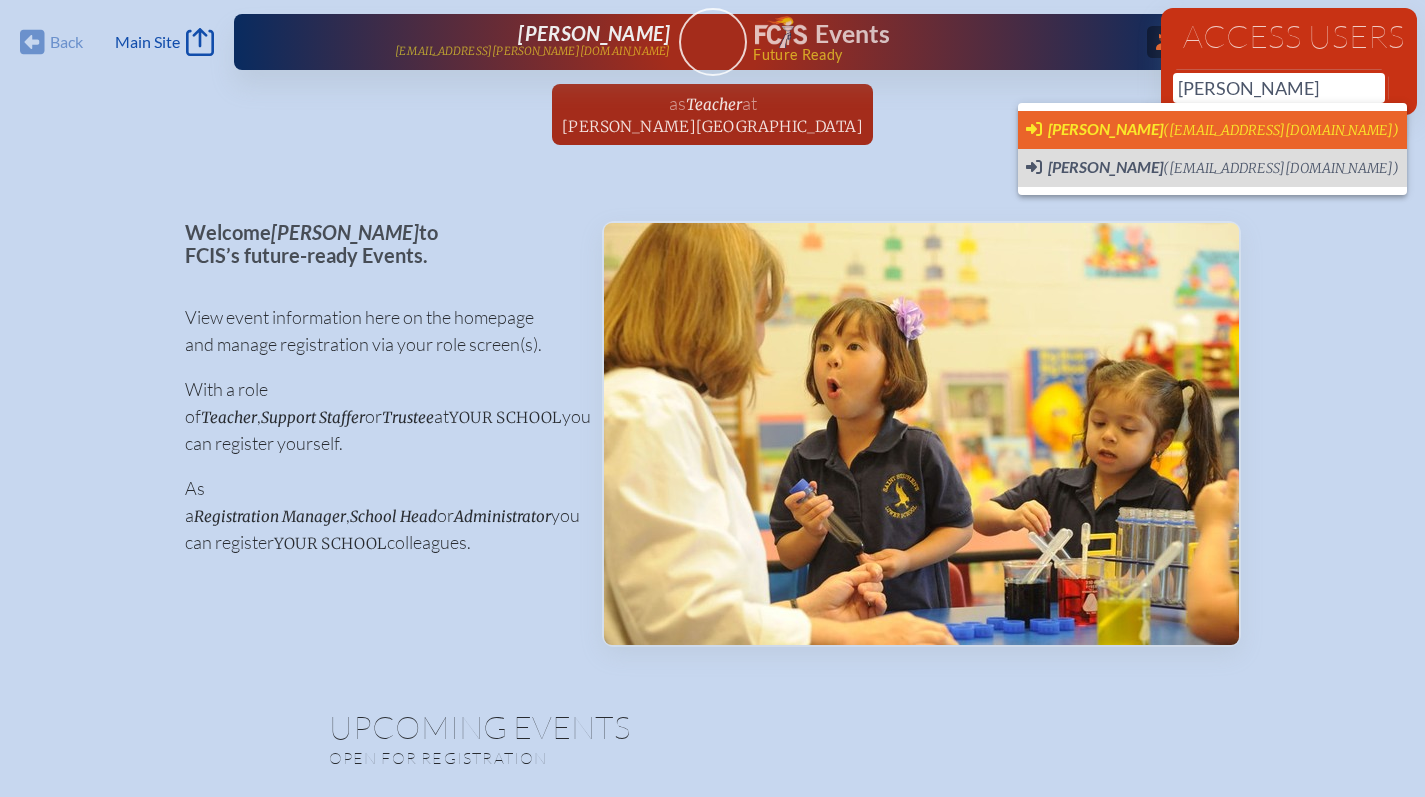 click on "[PERSON_NAME]" at bounding box center [1105, 128] 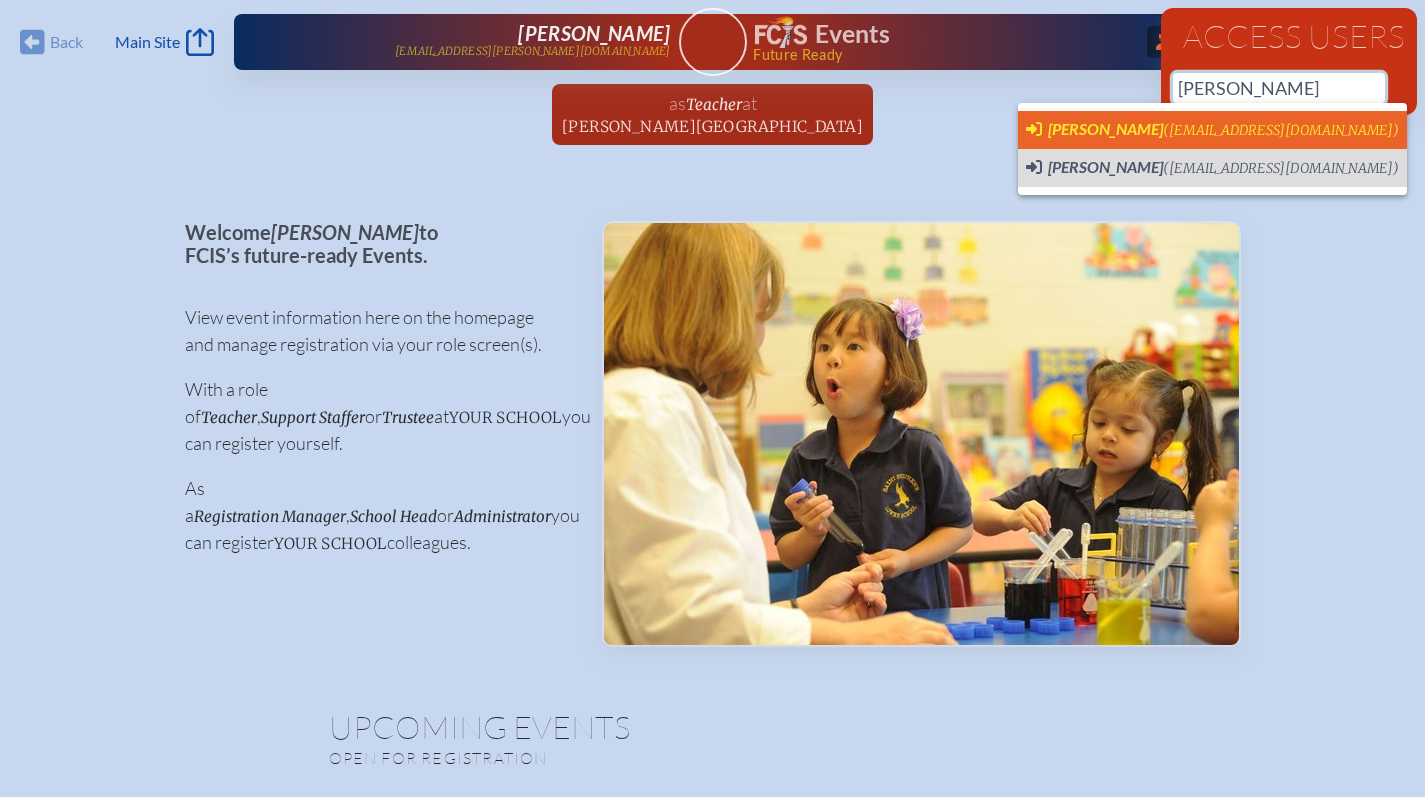 type on "[EMAIL_ADDRESS][DOMAIN_NAME]" 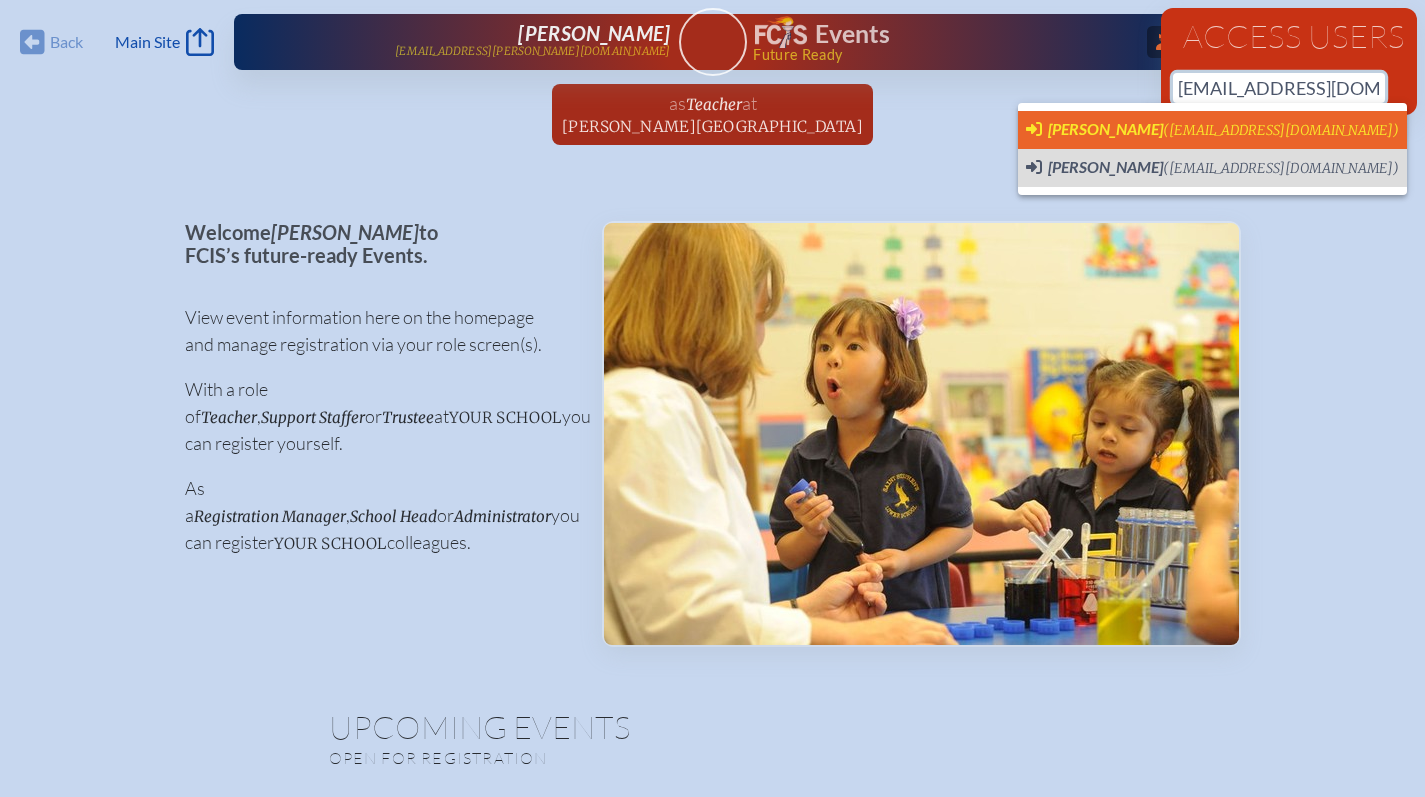 type 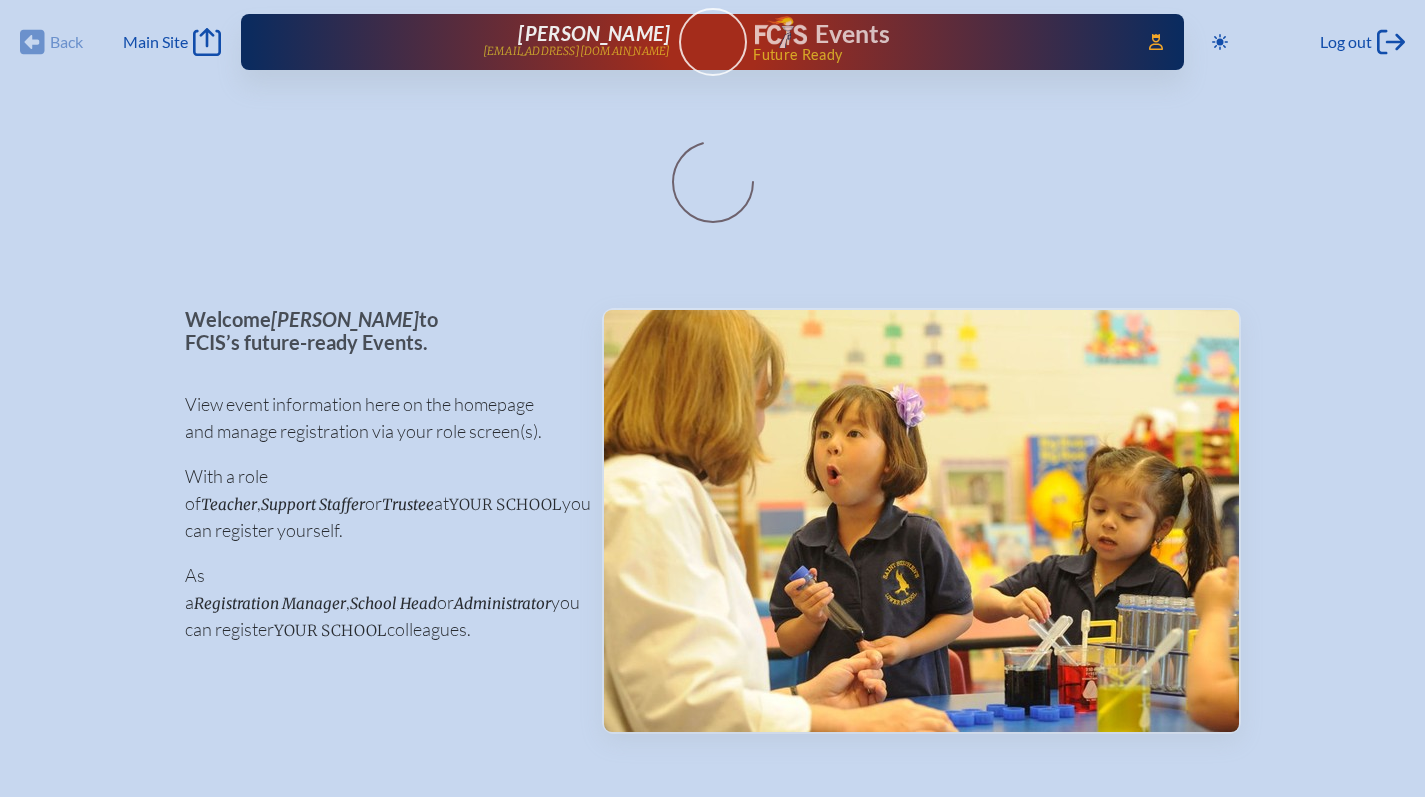 scroll, scrollTop: 0, scrollLeft: 0, axis: both 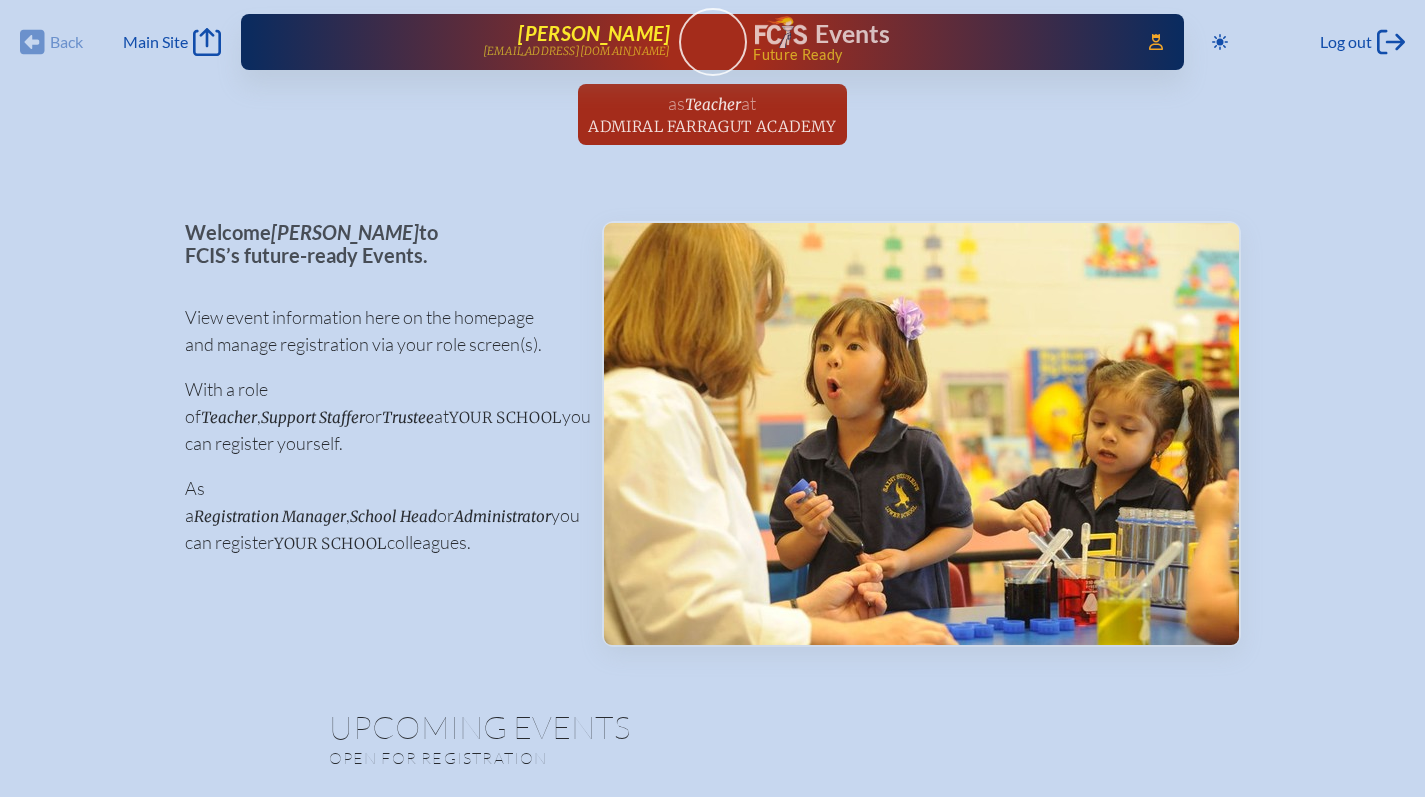 click on "[PERSON_NAME]" at bounding box center [594, 33] 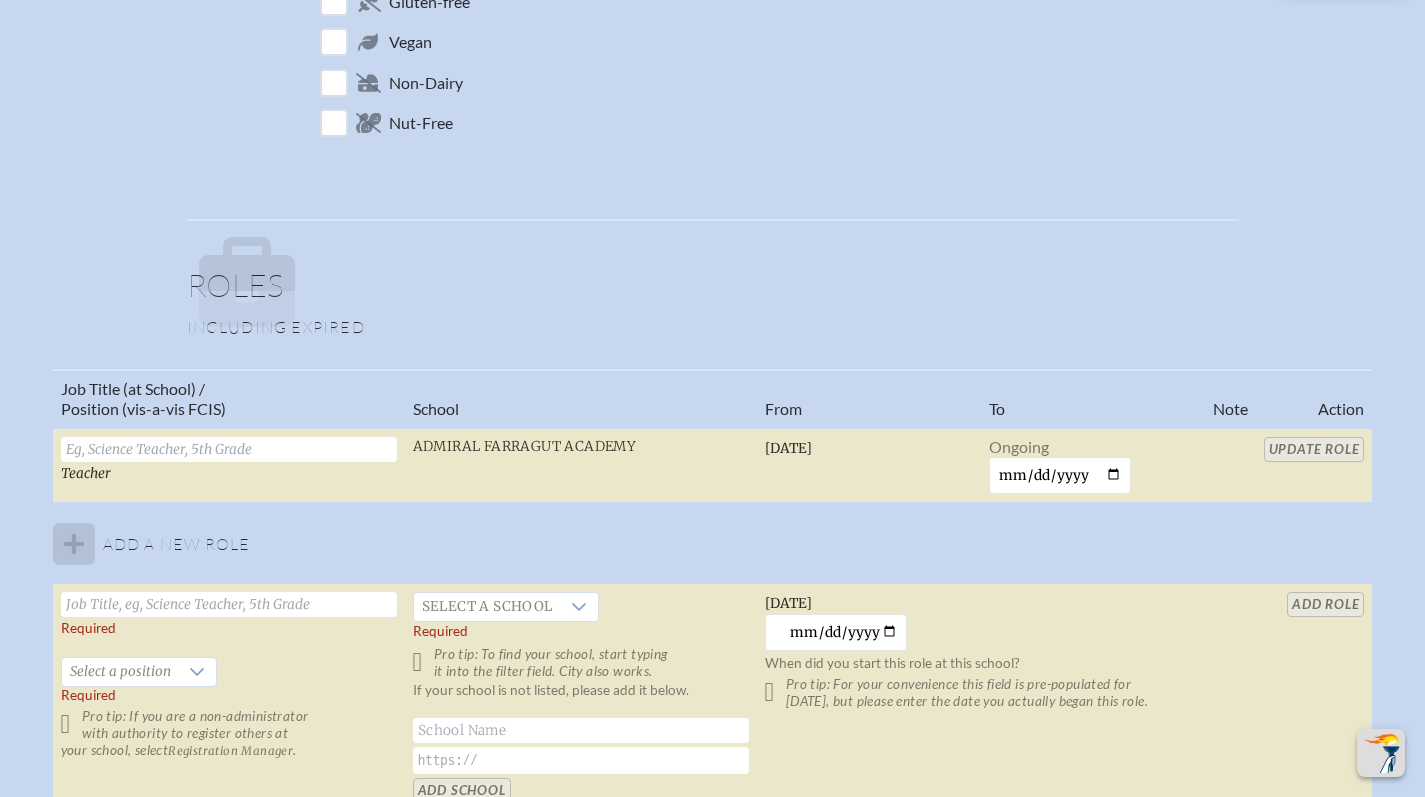 scroll, scrollTop: 987, scrollLeft: 0, axis: vertical 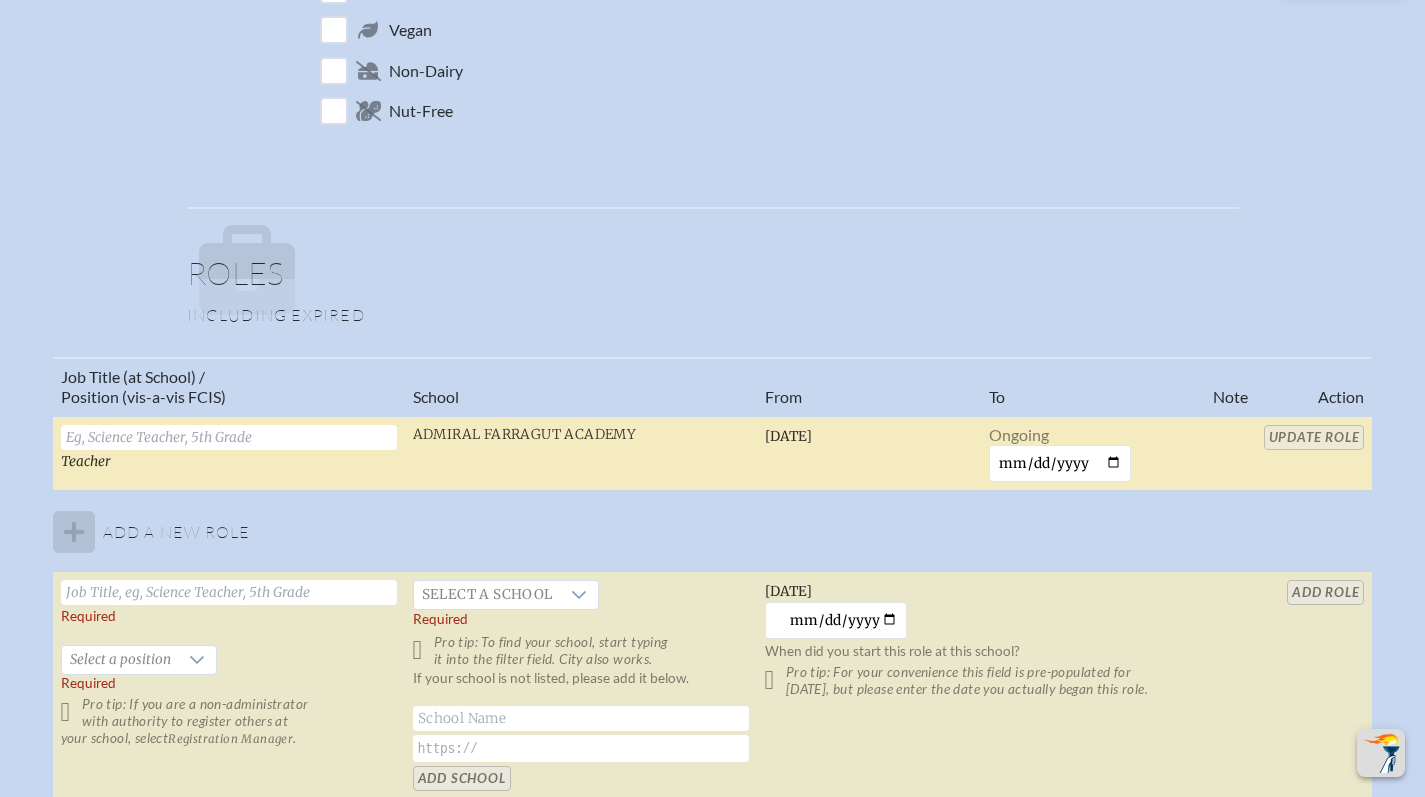 click at bounding box center [229, 437] 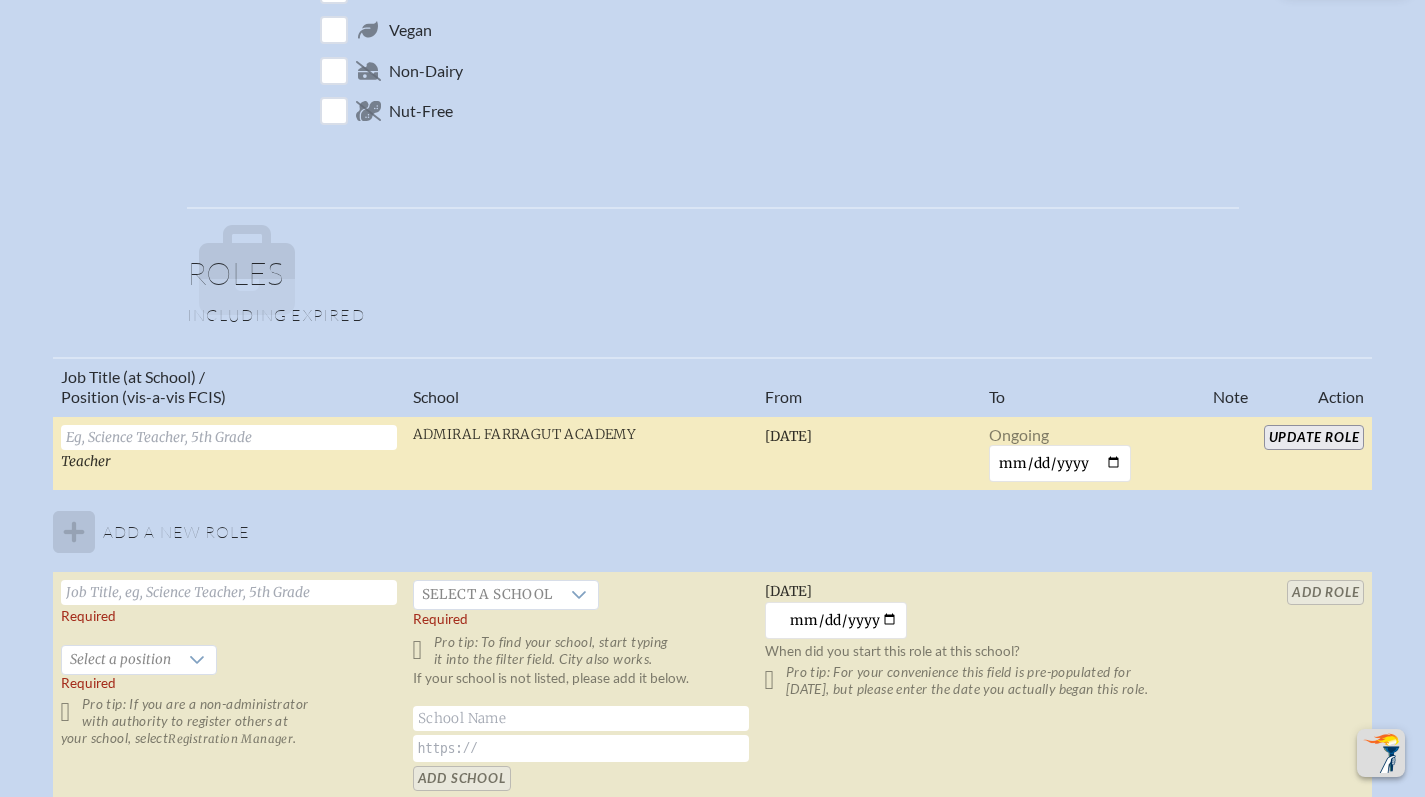 paste on "Director of Academic Affairs and College Counseling" 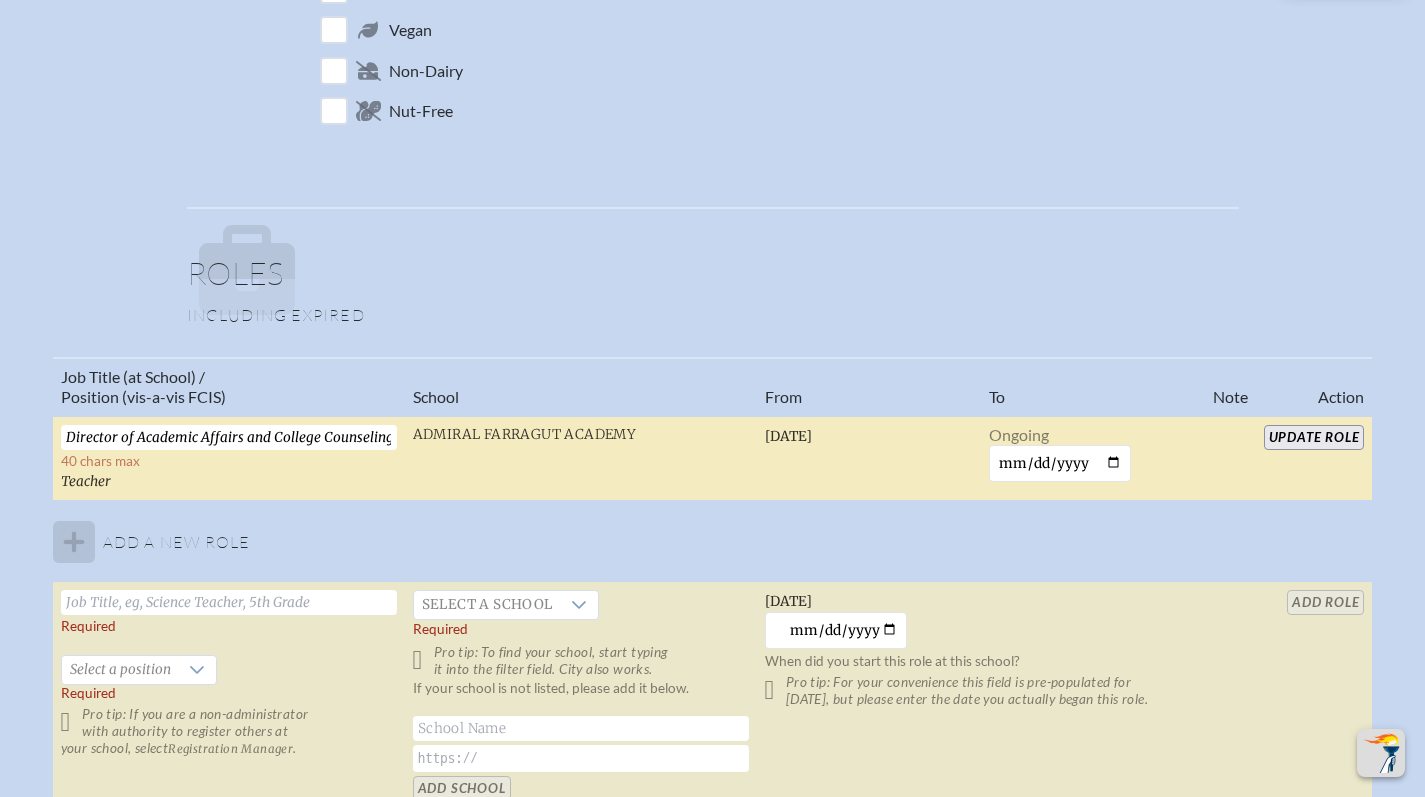 click on "Update Role" at bounding box center (1314, 437) 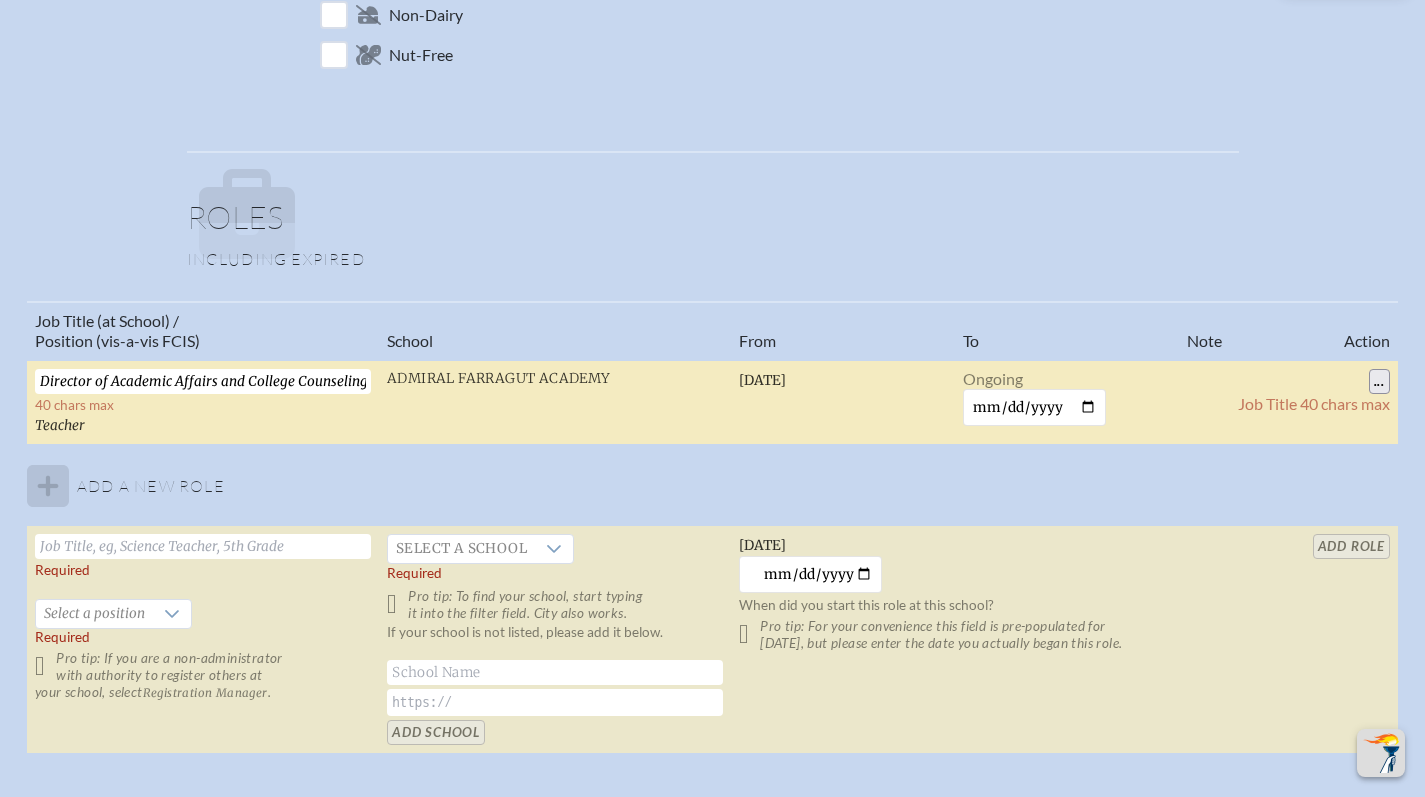 scroll, scrollTop: 1078, scrollLeft: 0, axis: vertical 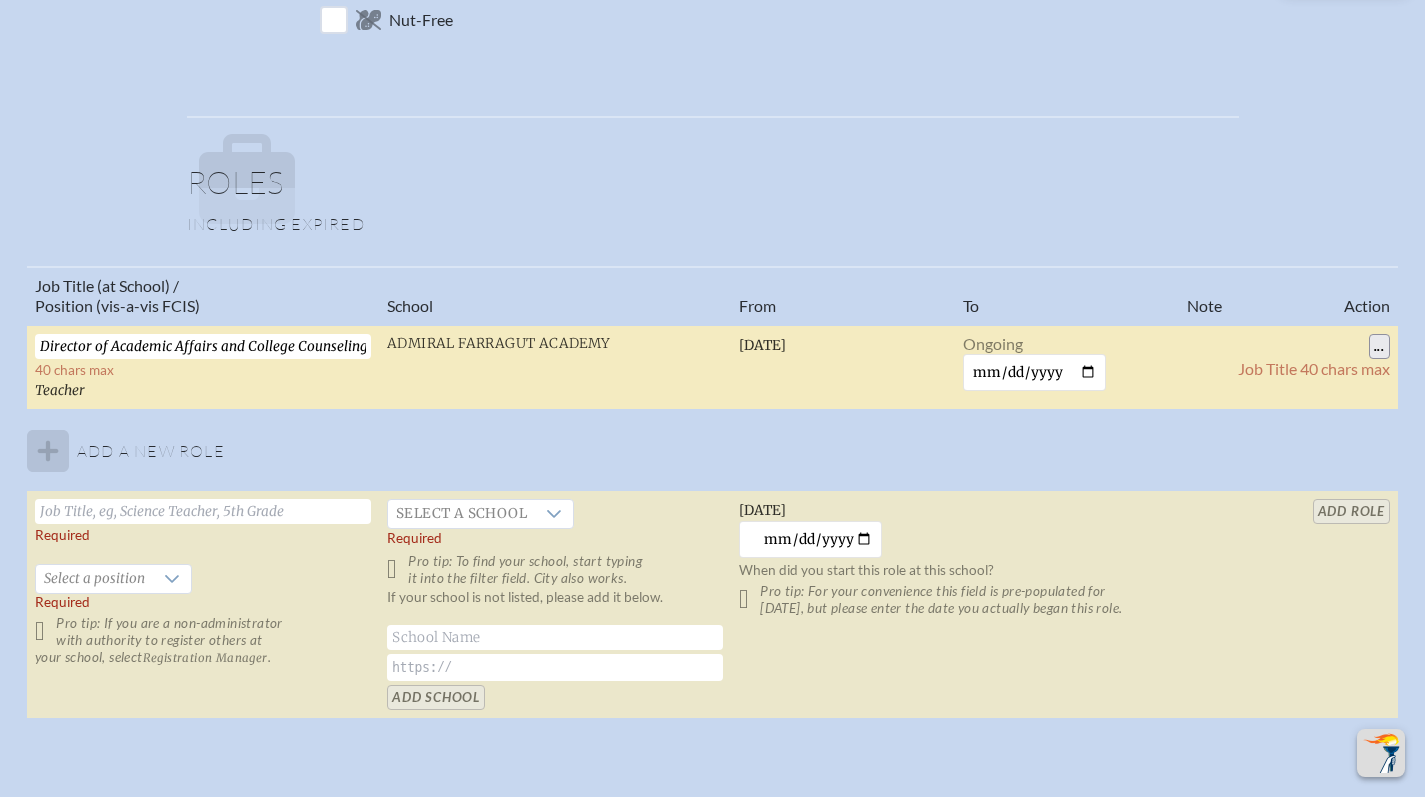 click on "Director of Academic Affairs and College Counseling" at bounding box center (203, 346) 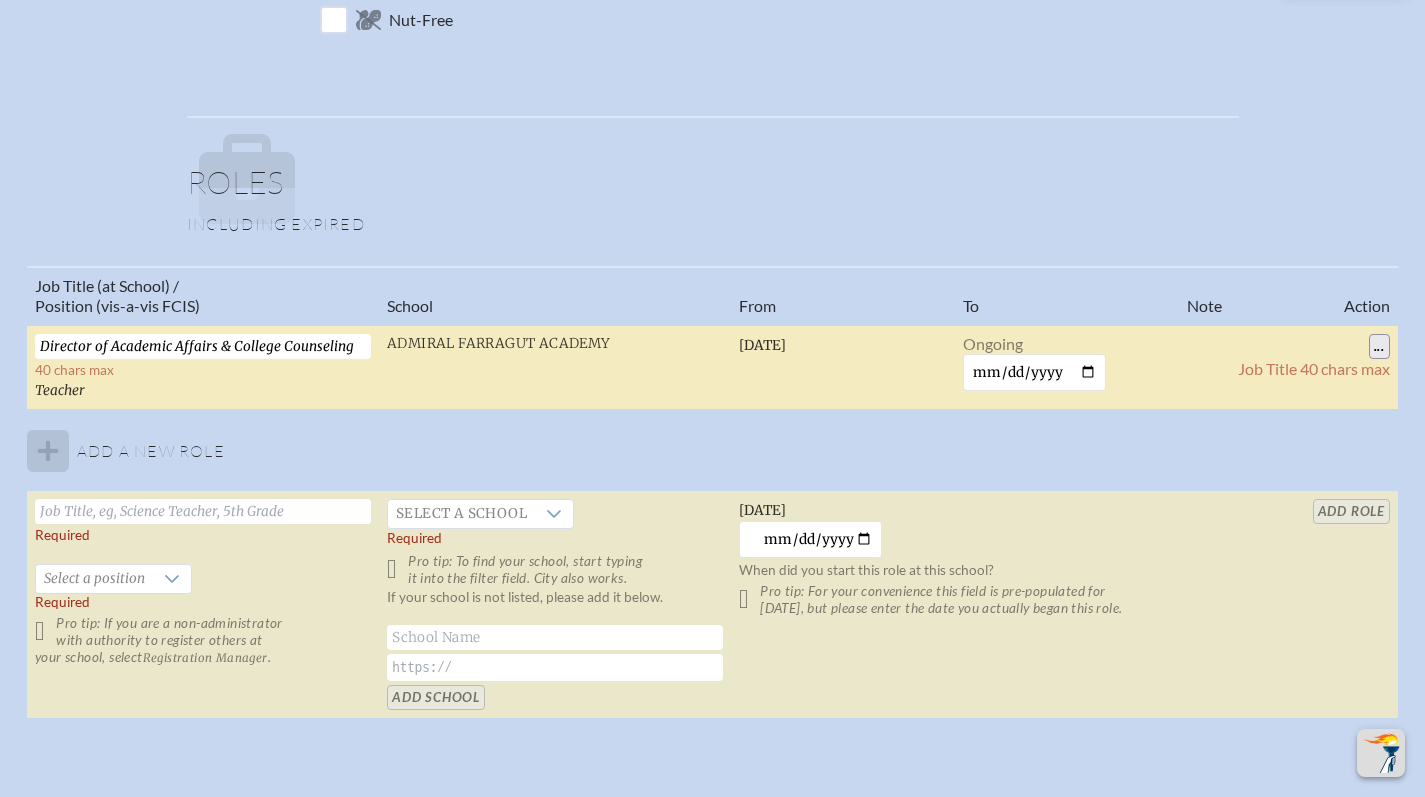 click on "Director of Academic Affairs & College Counseling" at bounding box center [203, 346] 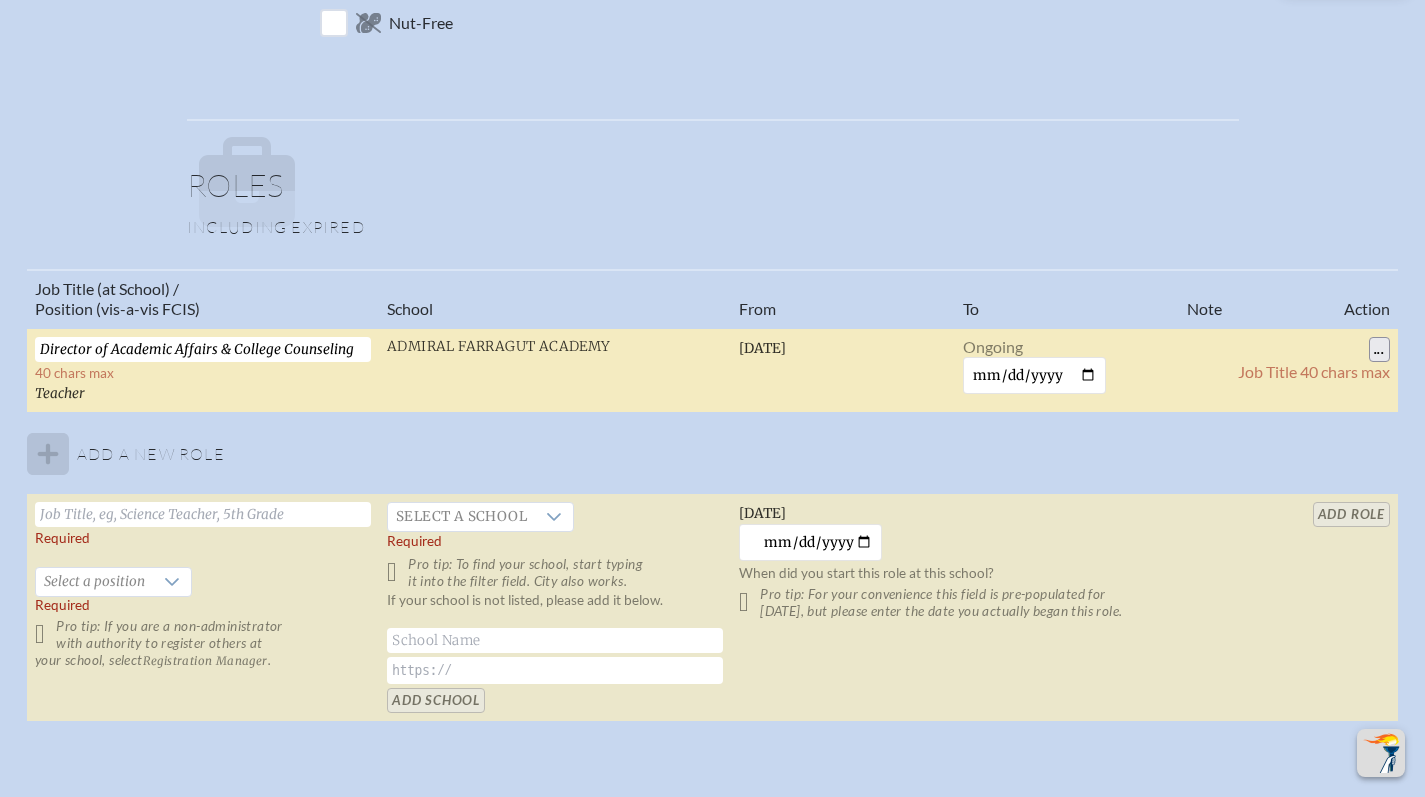 scroll, scrollTop: 1074, scrollLeft: 0, axis: vertical 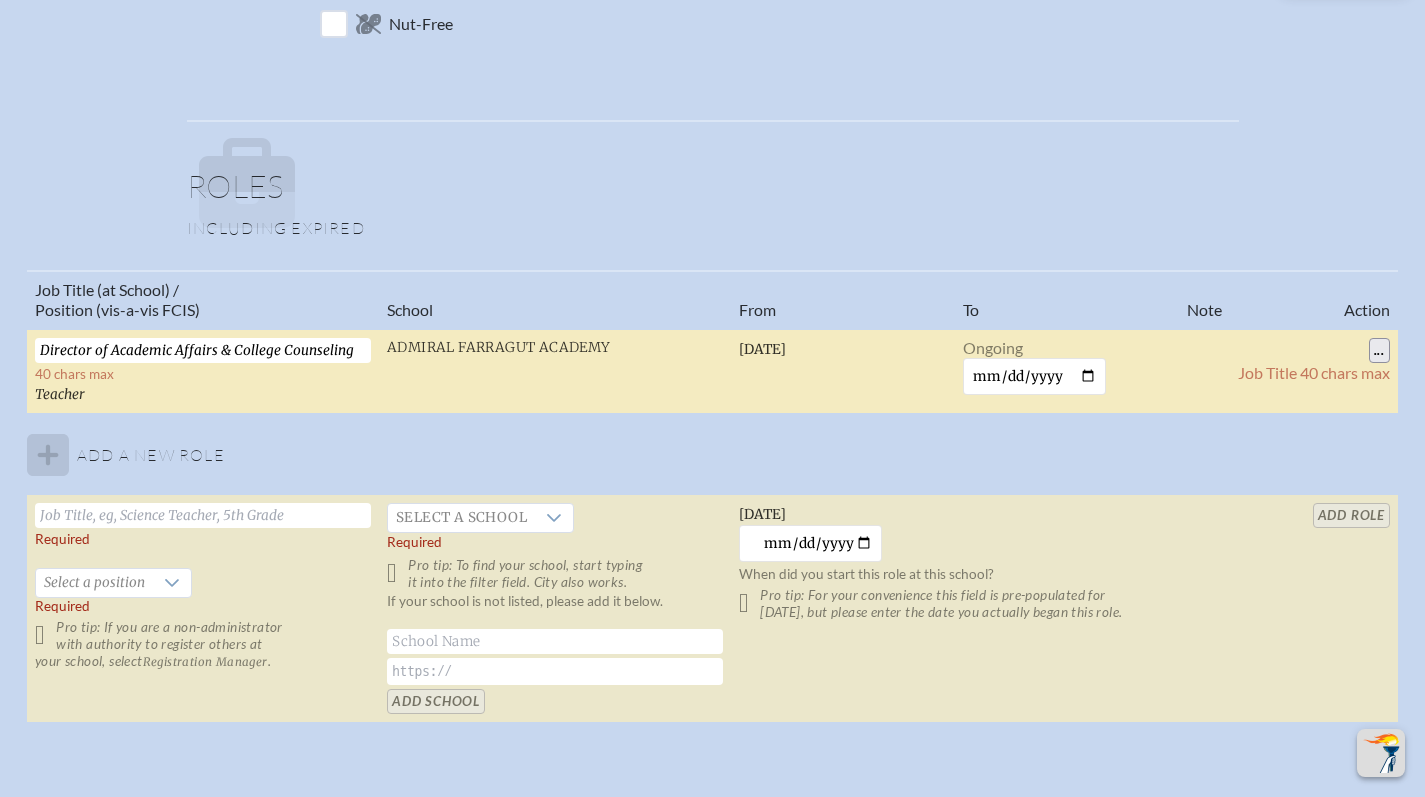 drag, startPoint x: 51, startPoint y: 351, endPoint x: 336, endPoint y: 355, distance: 285.02808 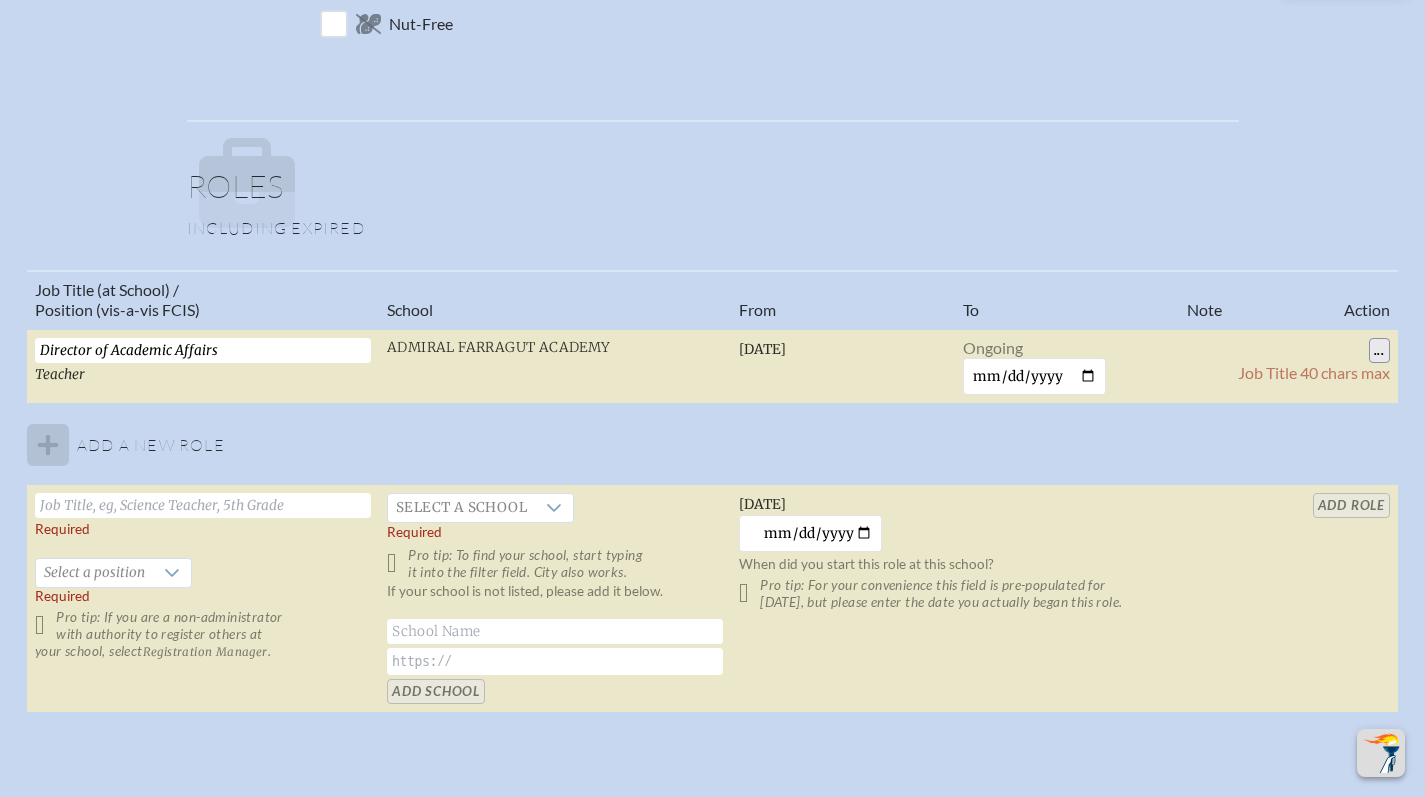 type on "Director of Academic Affairs" 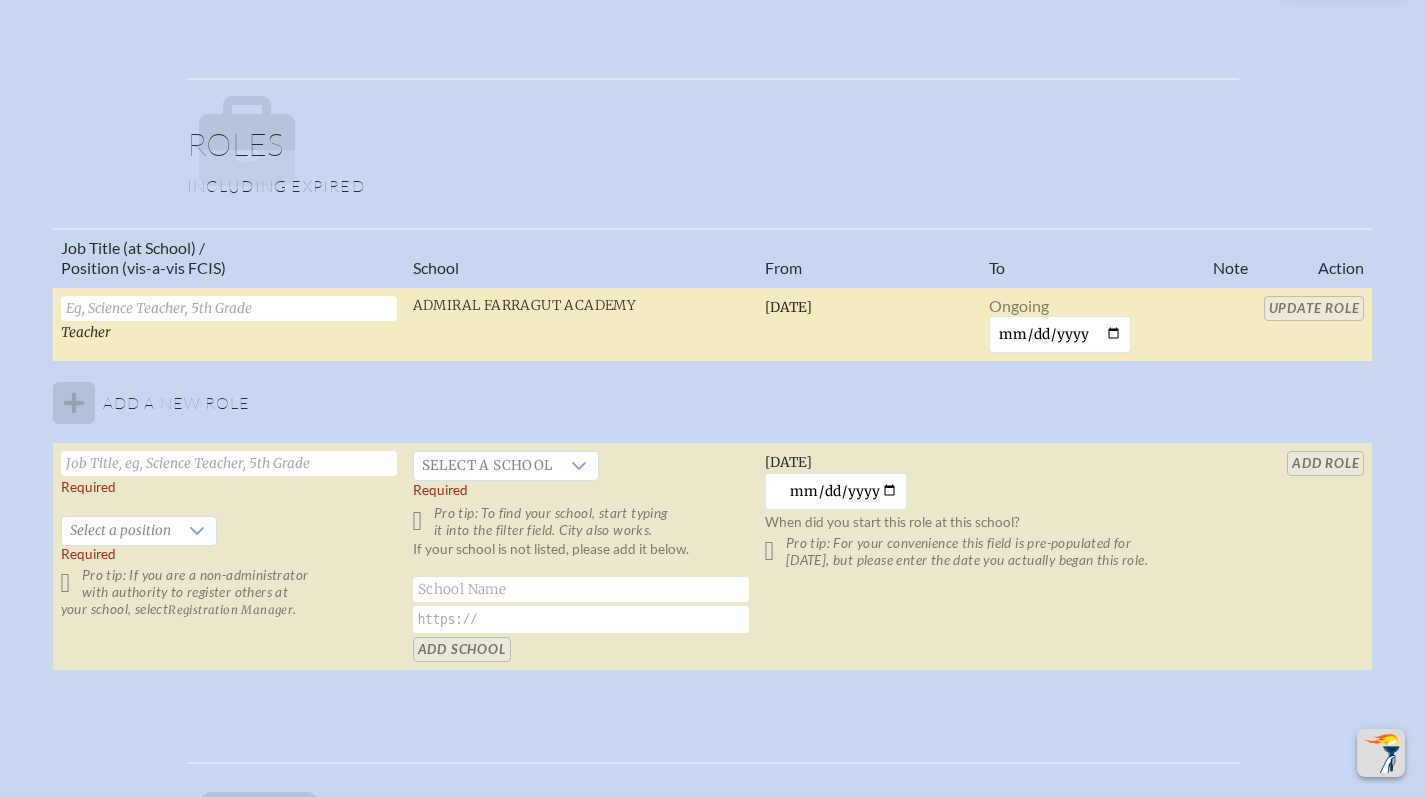 scroll, scrollTop: 1130, scrollLeft: 0, axis: vertical 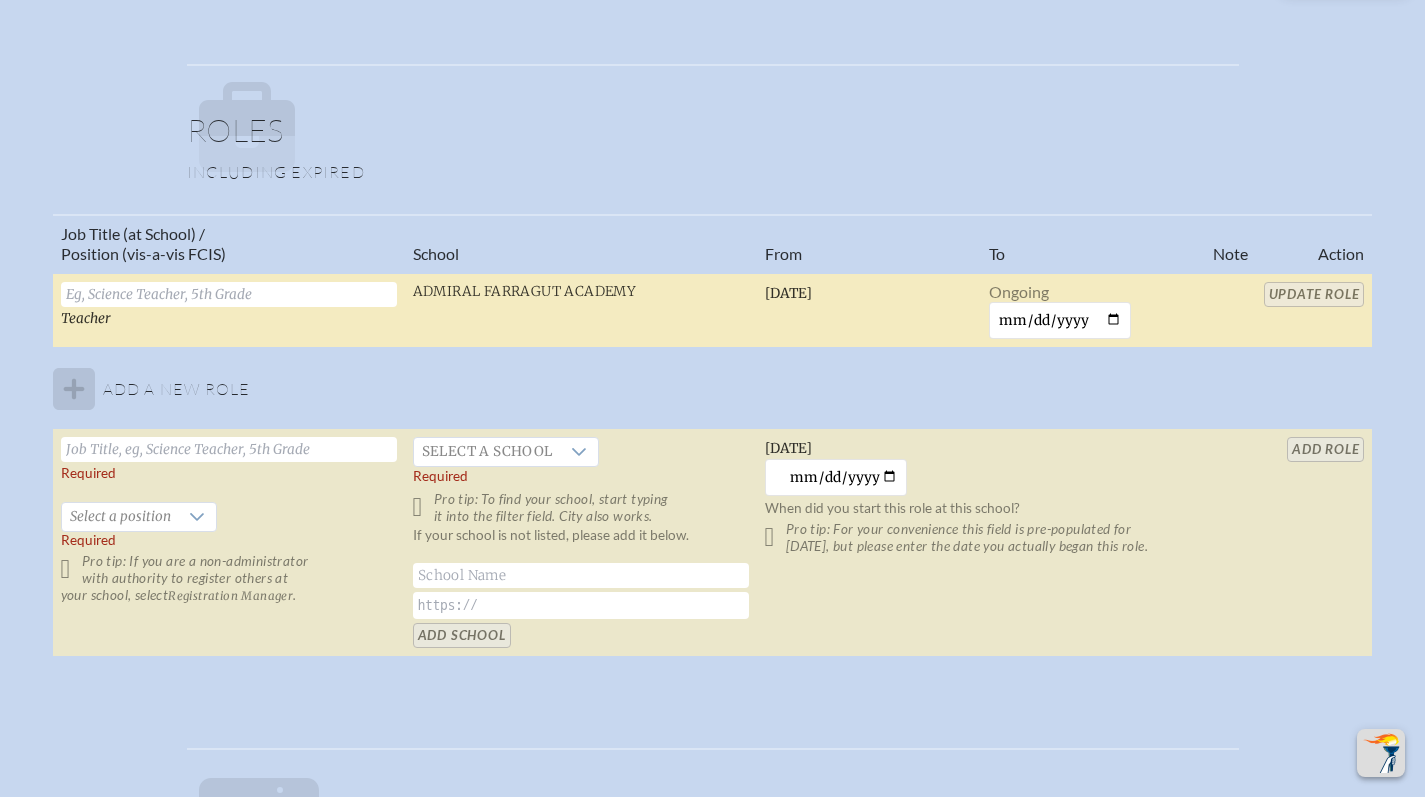 click at bounding box center (229, 294) 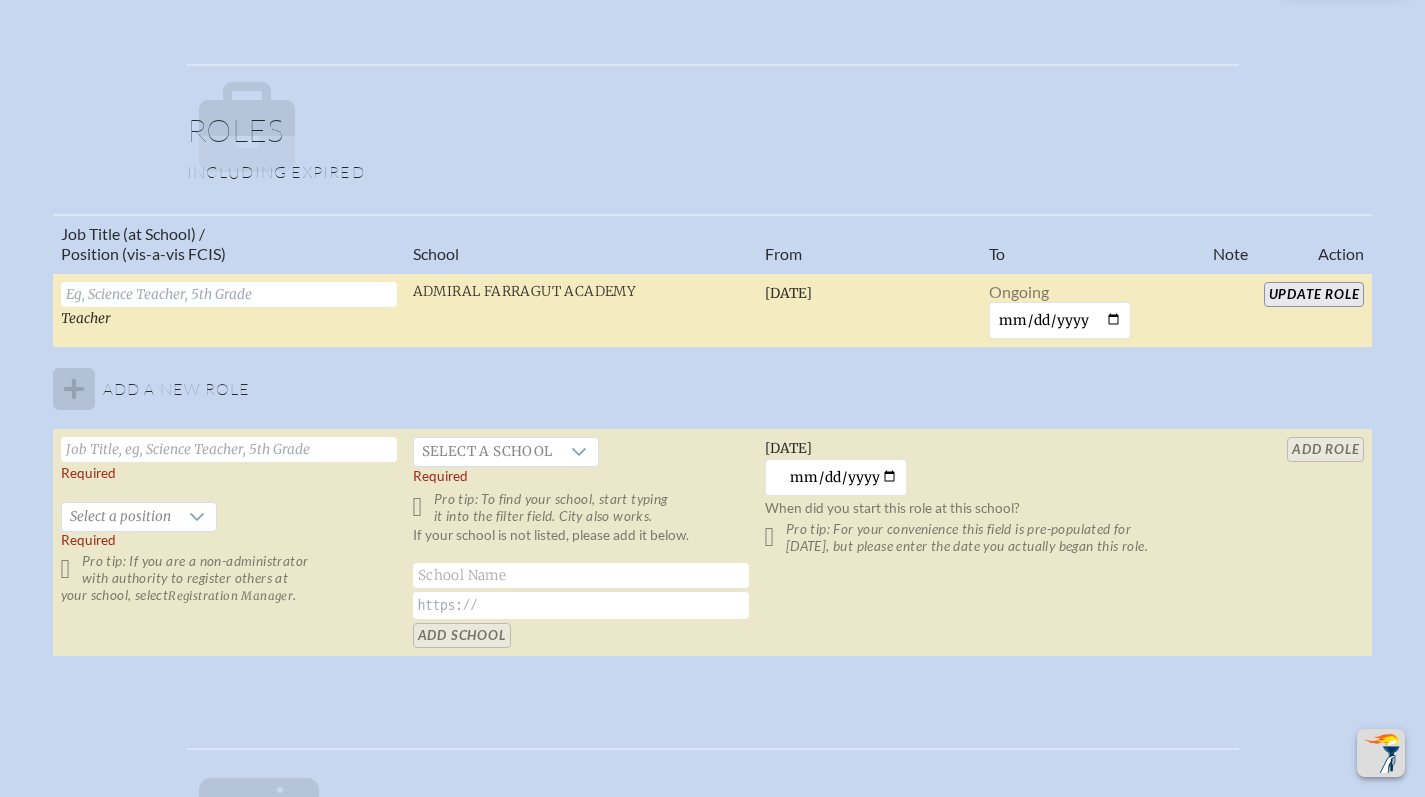 paste on "Director of Academic Affairs and College Counseling" 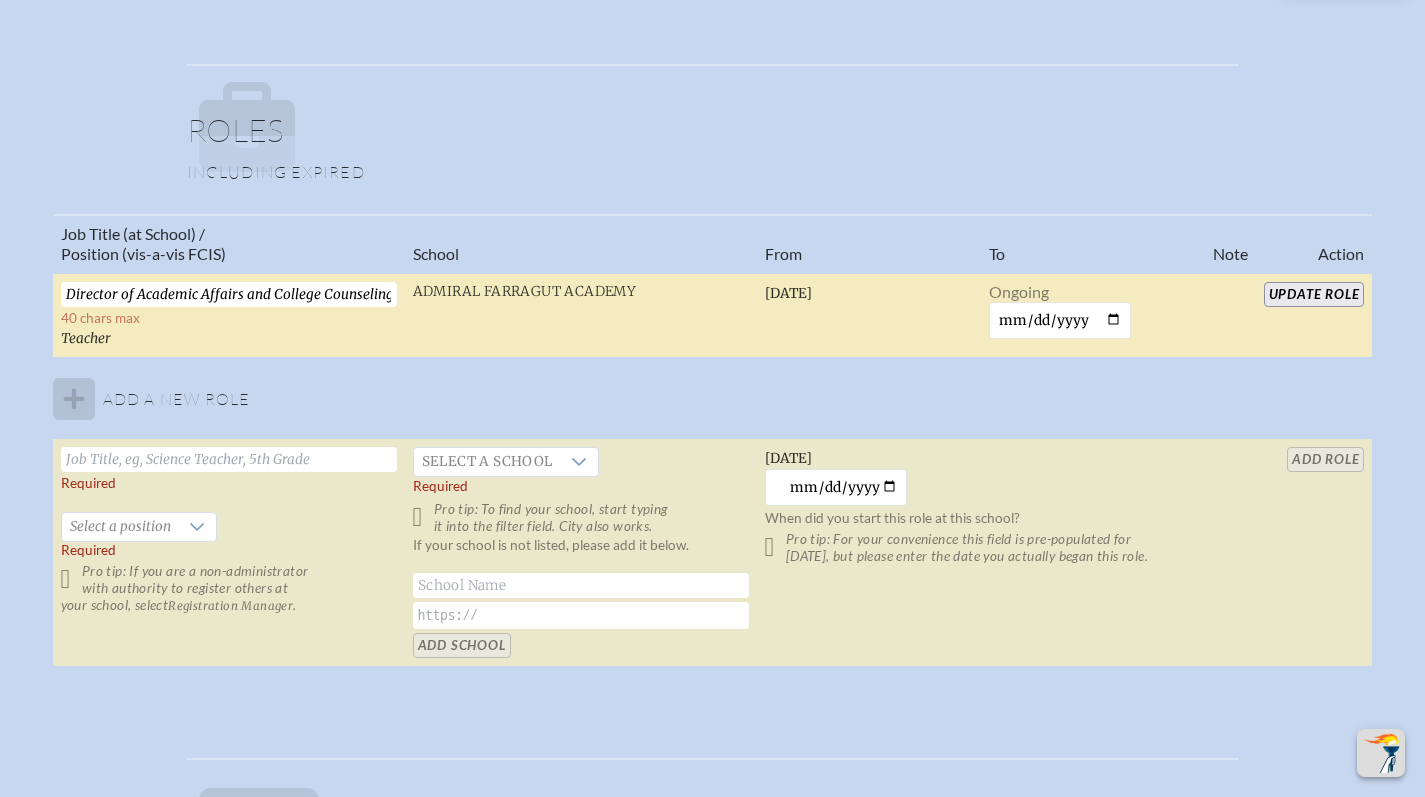 drag, startPoint x: 242, startPoint y: 294, endPoint x: 540, endPoint y: 296, distance: 298.0067 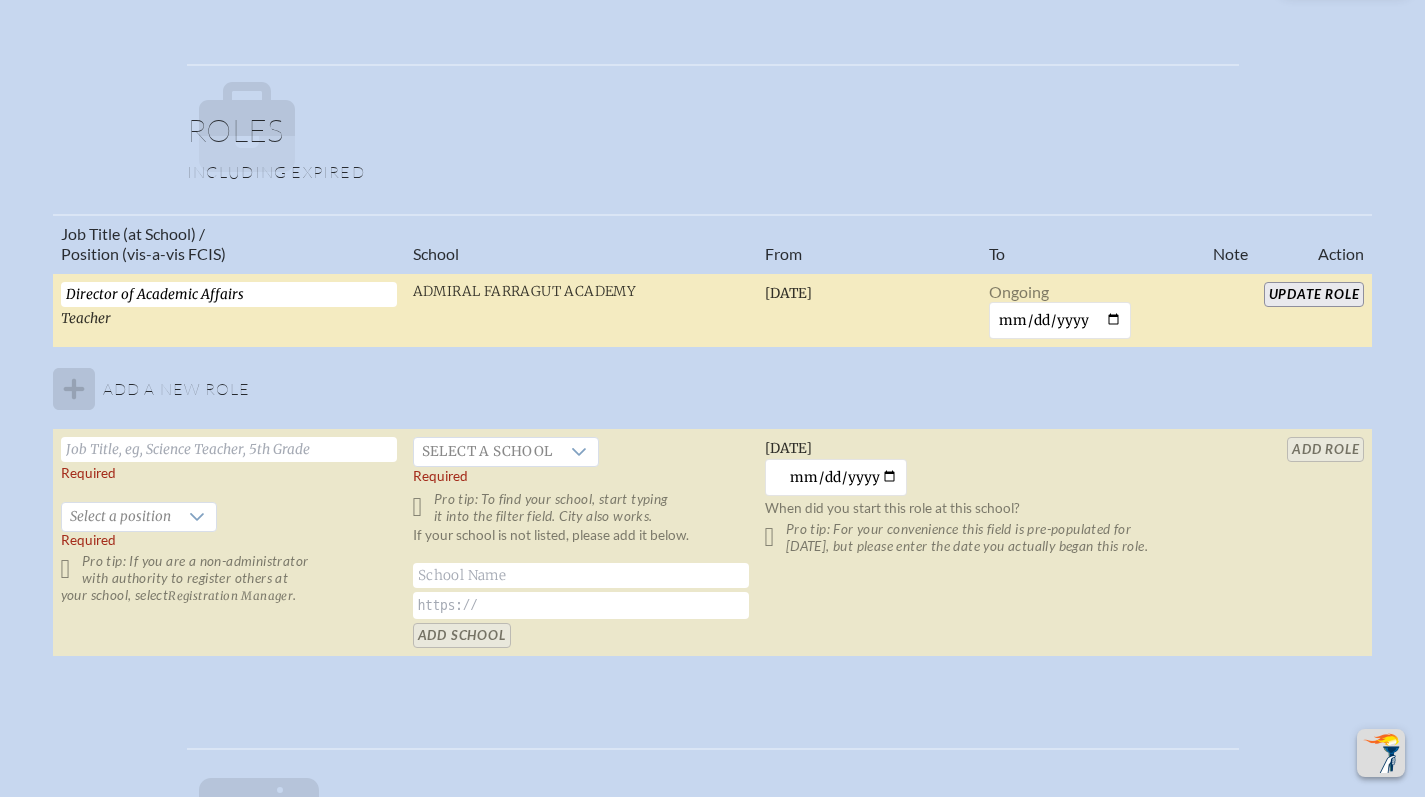 type on "Director of Academic Affairs" 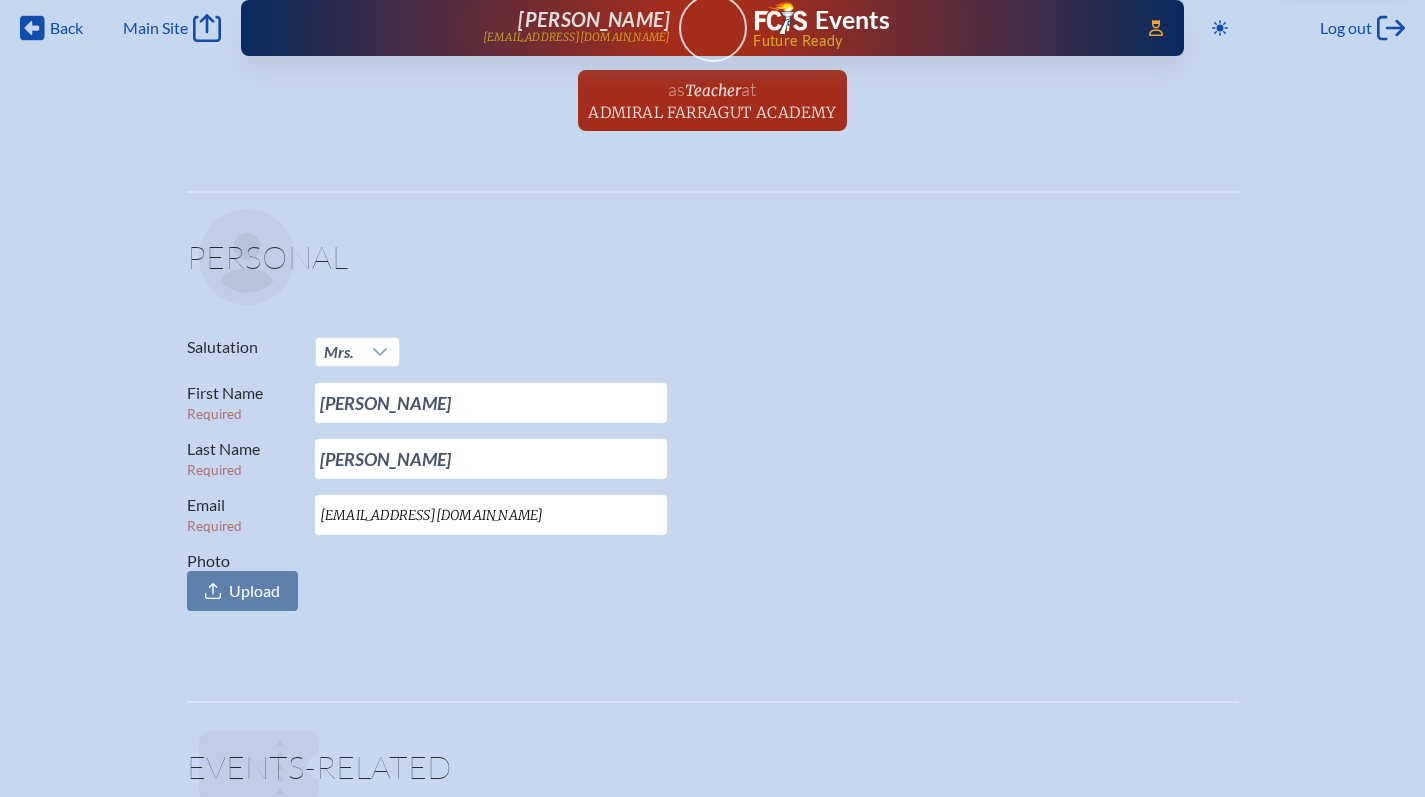 scroll, scrollTop: 0, scrollLeft: 0, axis: both 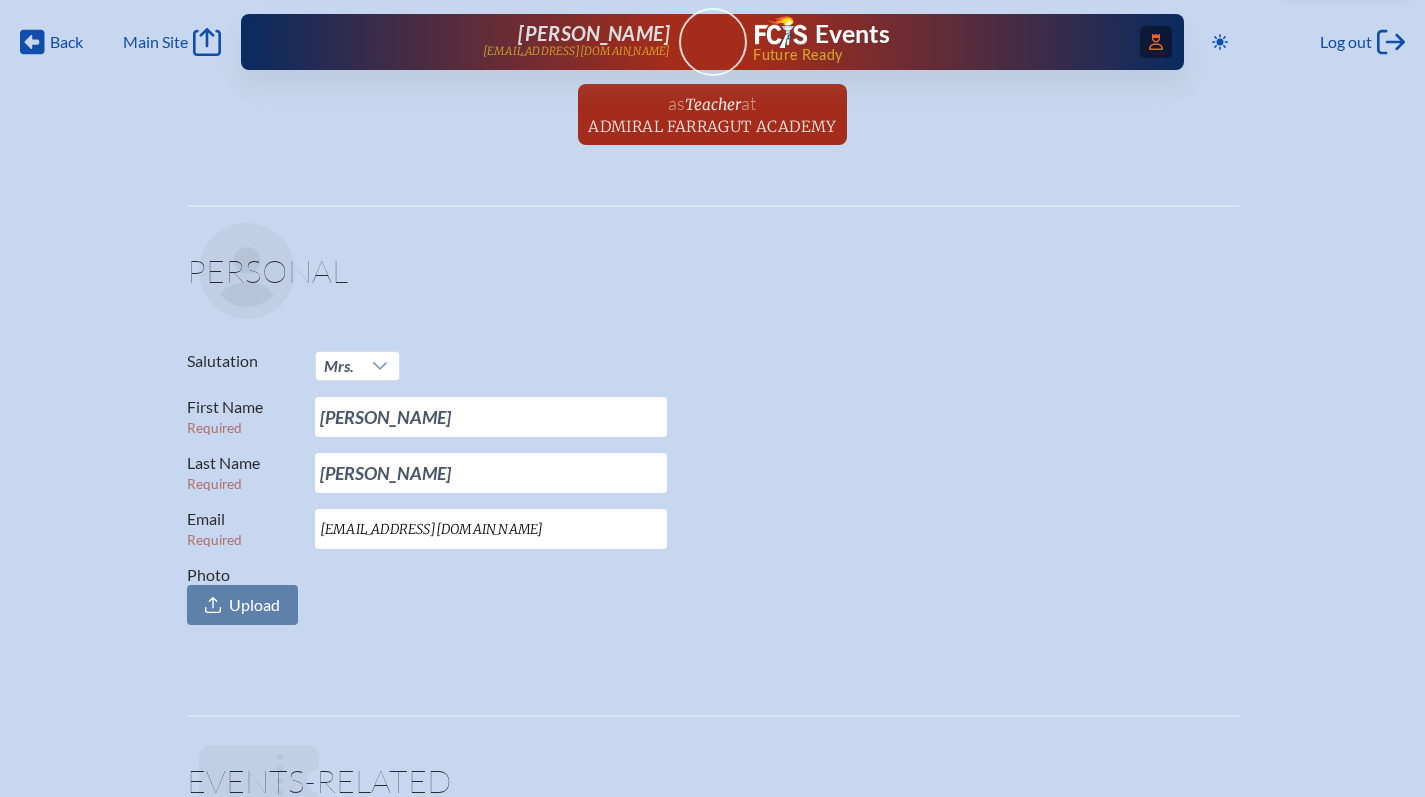 click on "Access Users..." at bounding box center (1156, 42) 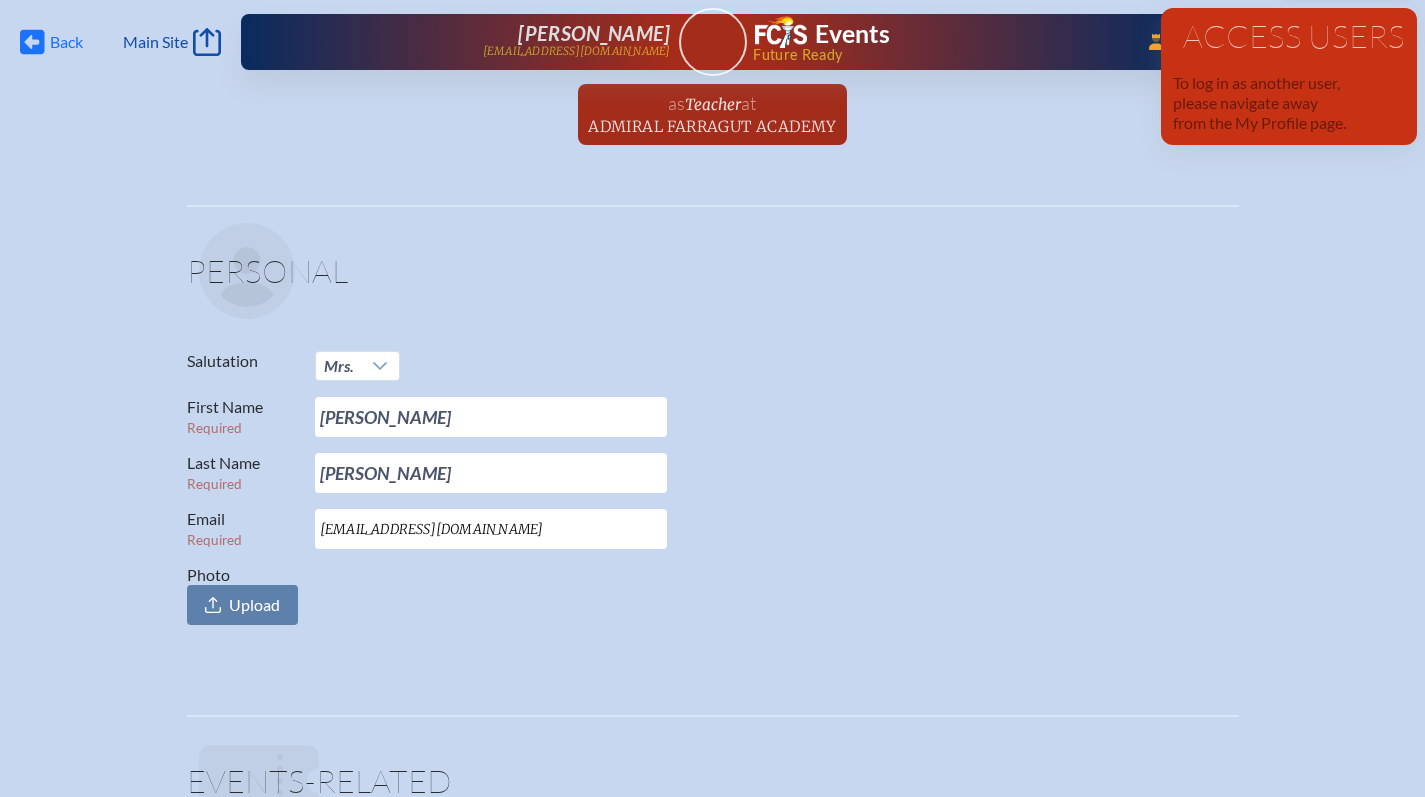 click on "Back  Back" at bounding box center [51, 42] 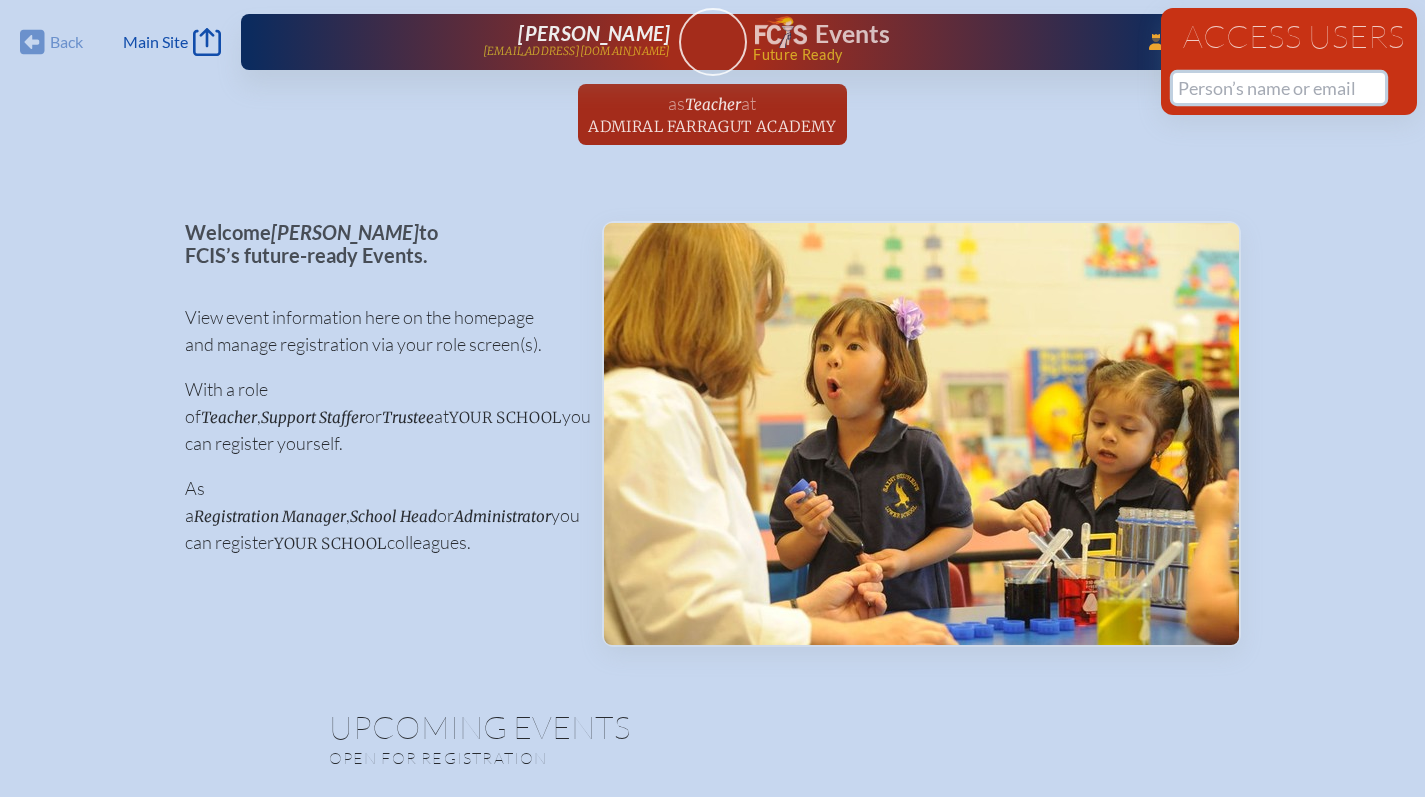 click at bounding box center (1279, 88) 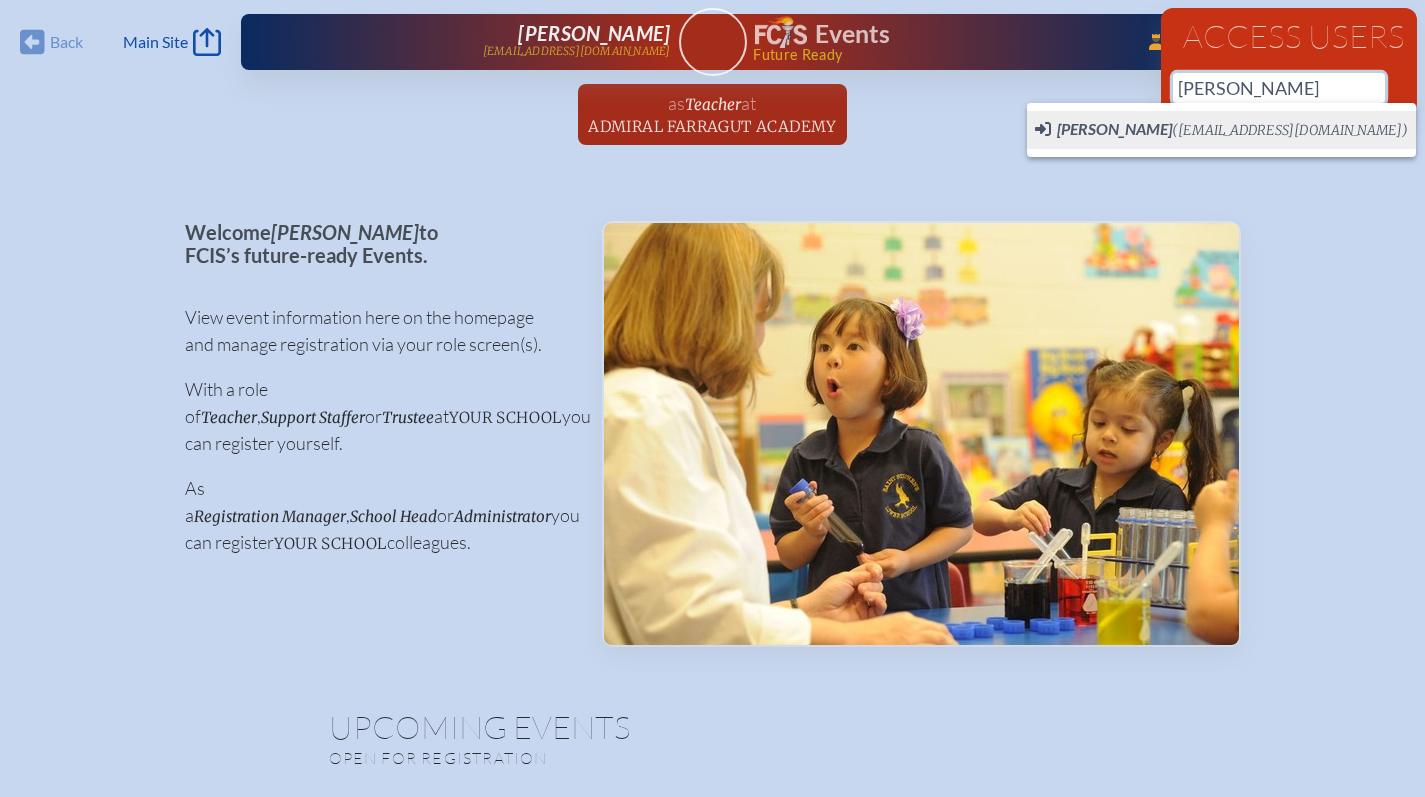 scroll, scrollTop: 0, scrollLeft: 15, axis: horizontal 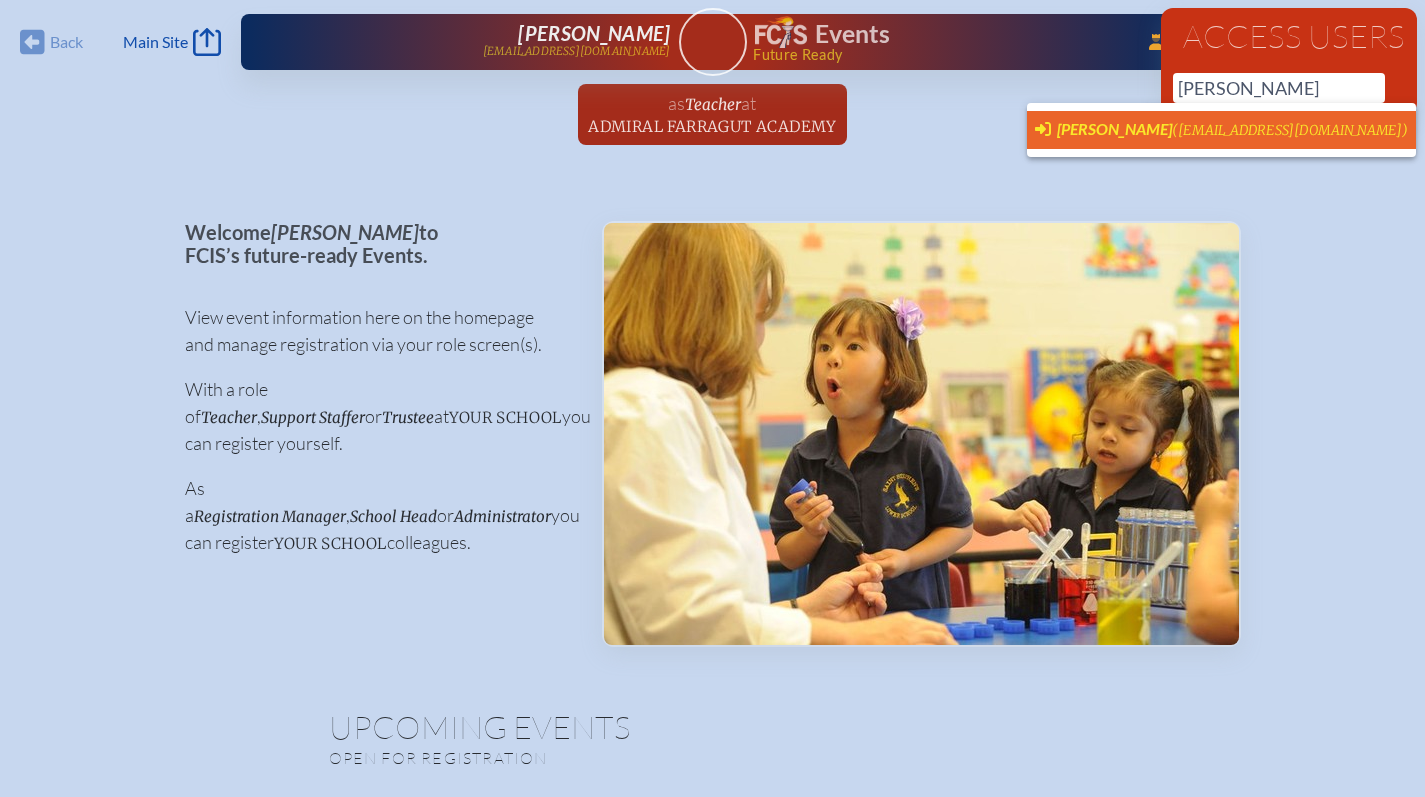 click on "[PERSON_NAME]" at bounding box center (1114, 128) 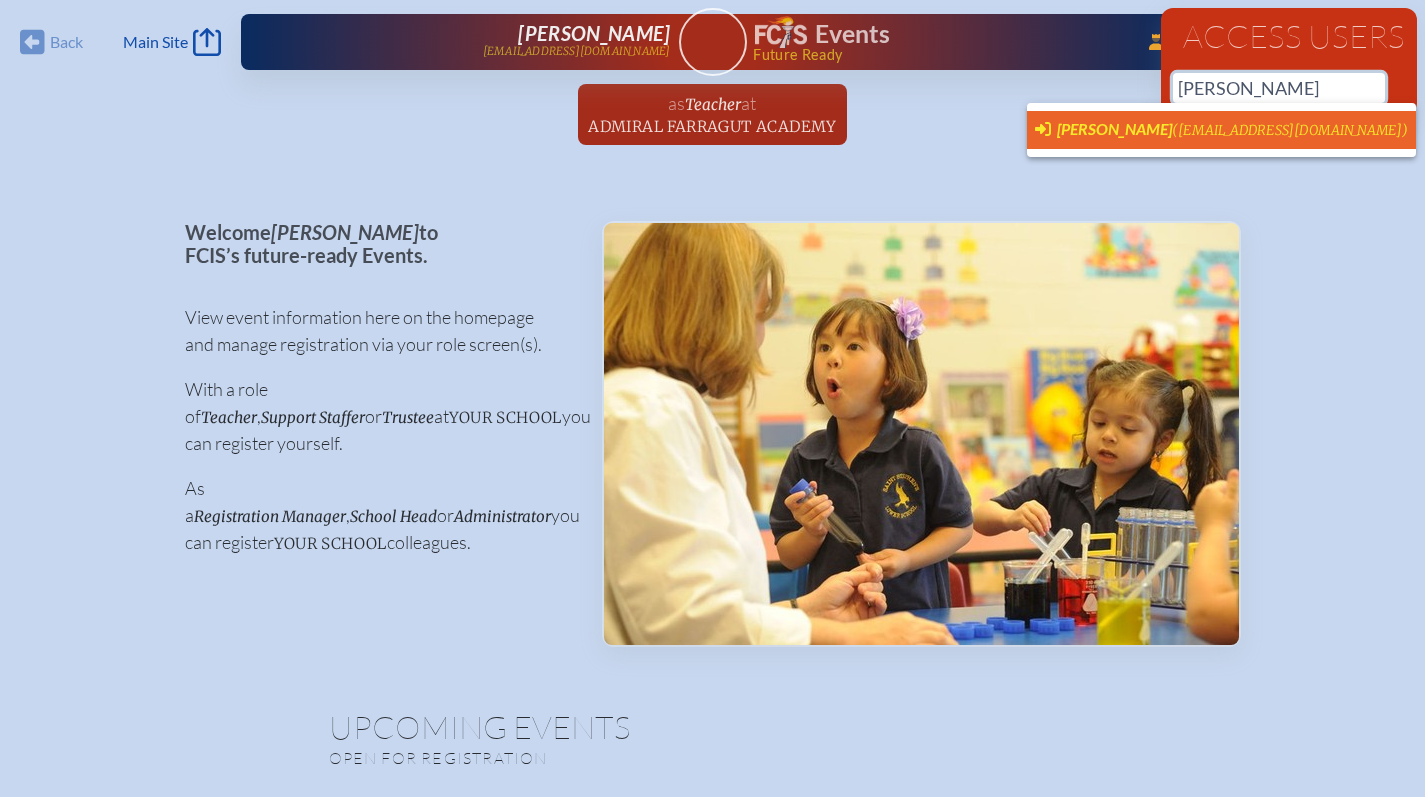 type on "[EMAIL_ADDRESS][DOMAIN_NAME]" 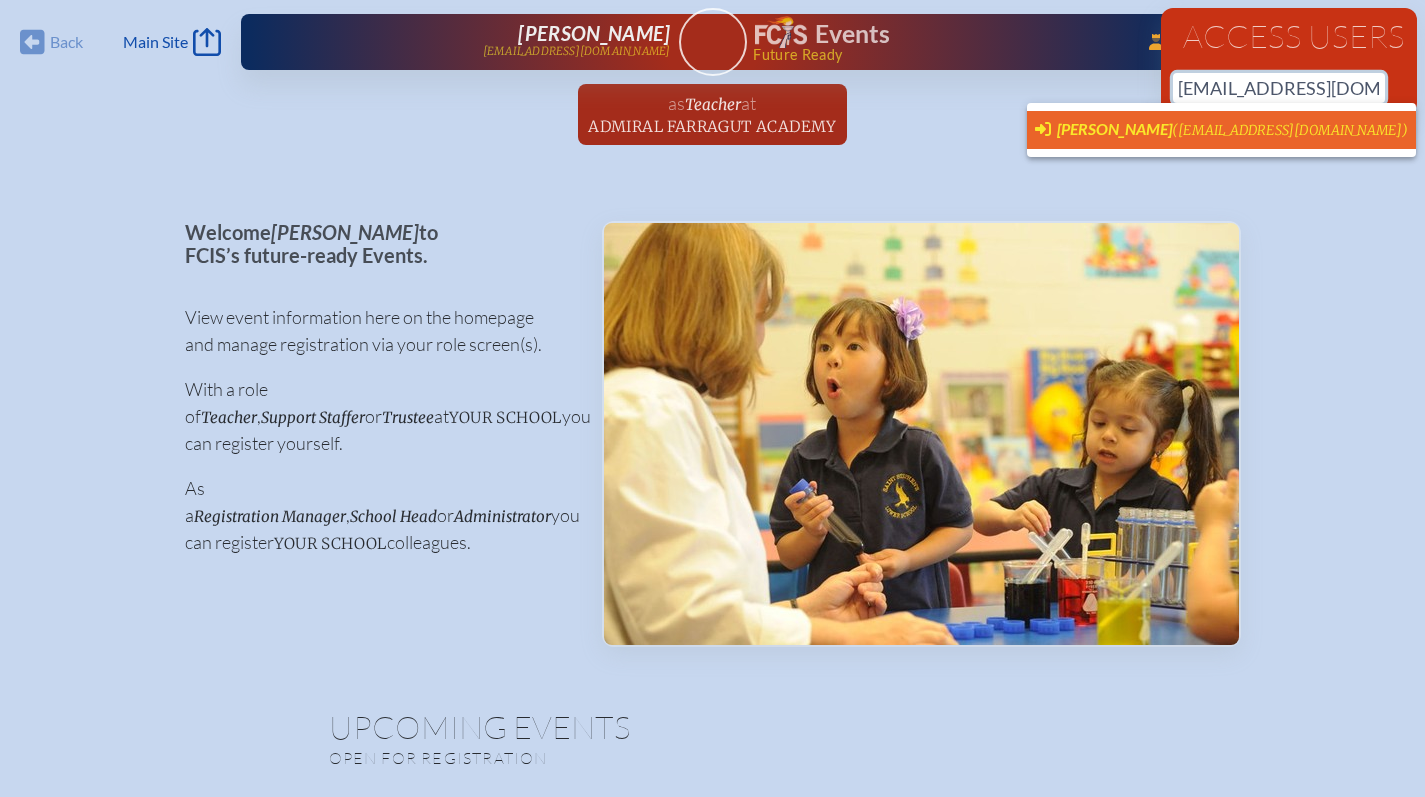 type 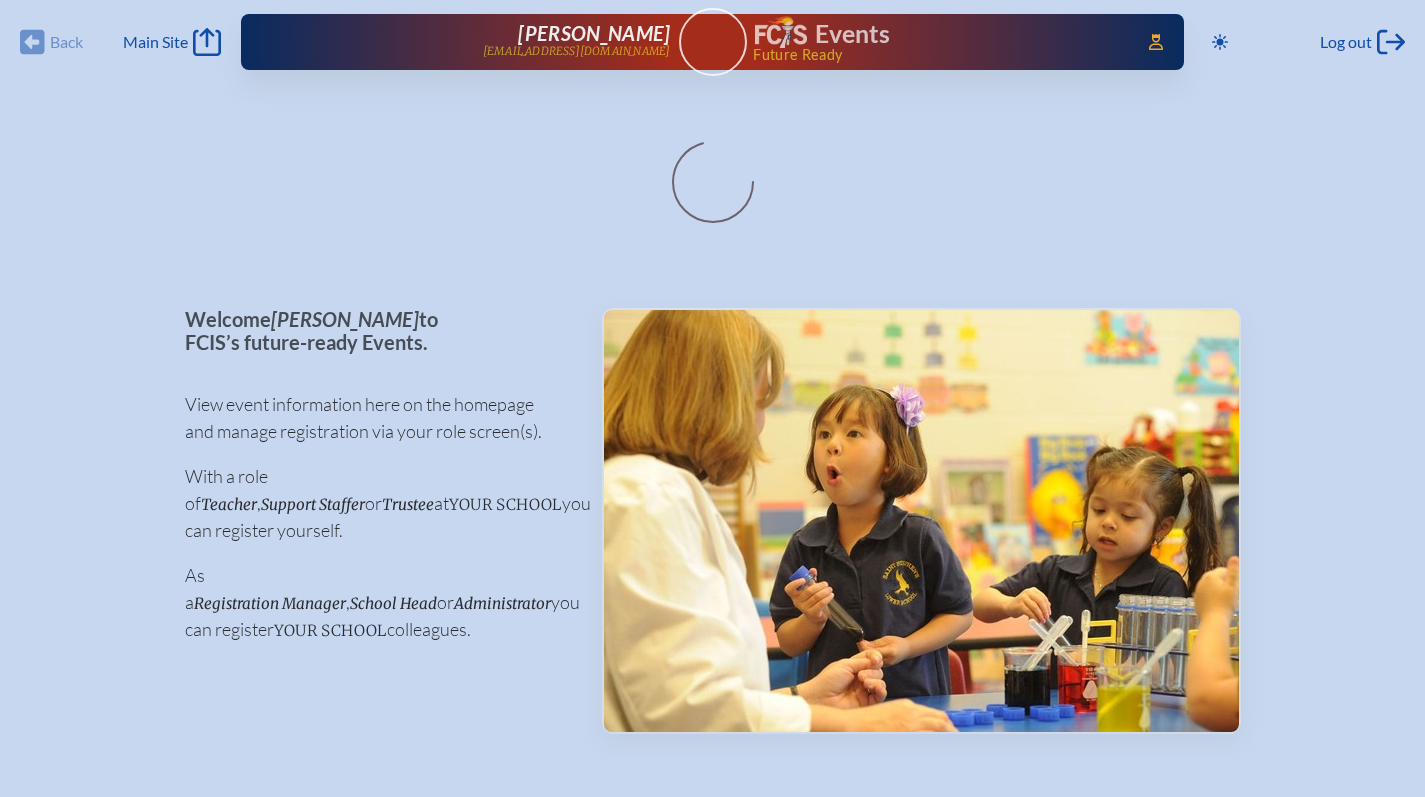 scroll, scrollTop: 0, scrollLeft: 0, axis: both 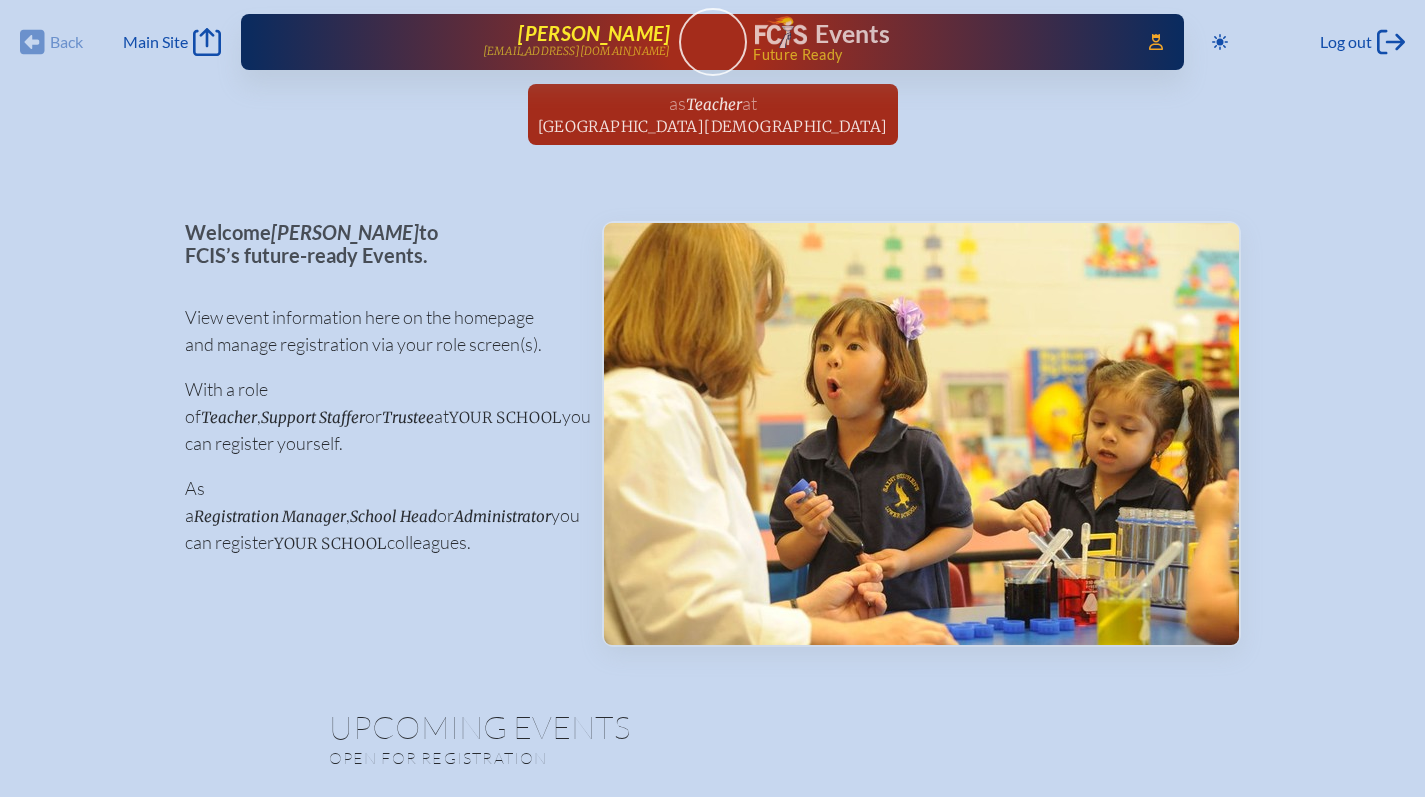 click on "[PERSON_NAME]" at bounding box center (594, 33) 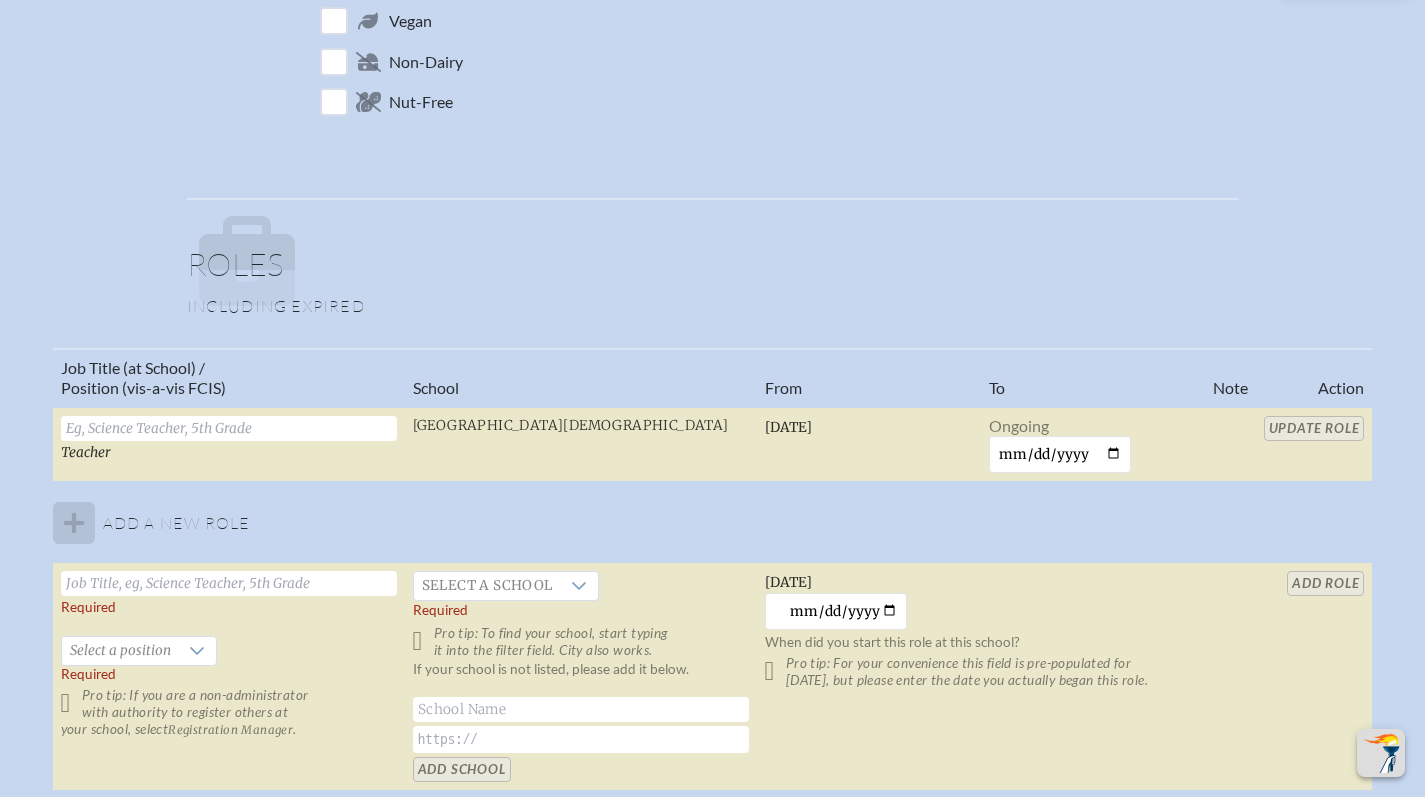 scroll, scrollTop: 1018, scrollLeft: 0, axis: vertical 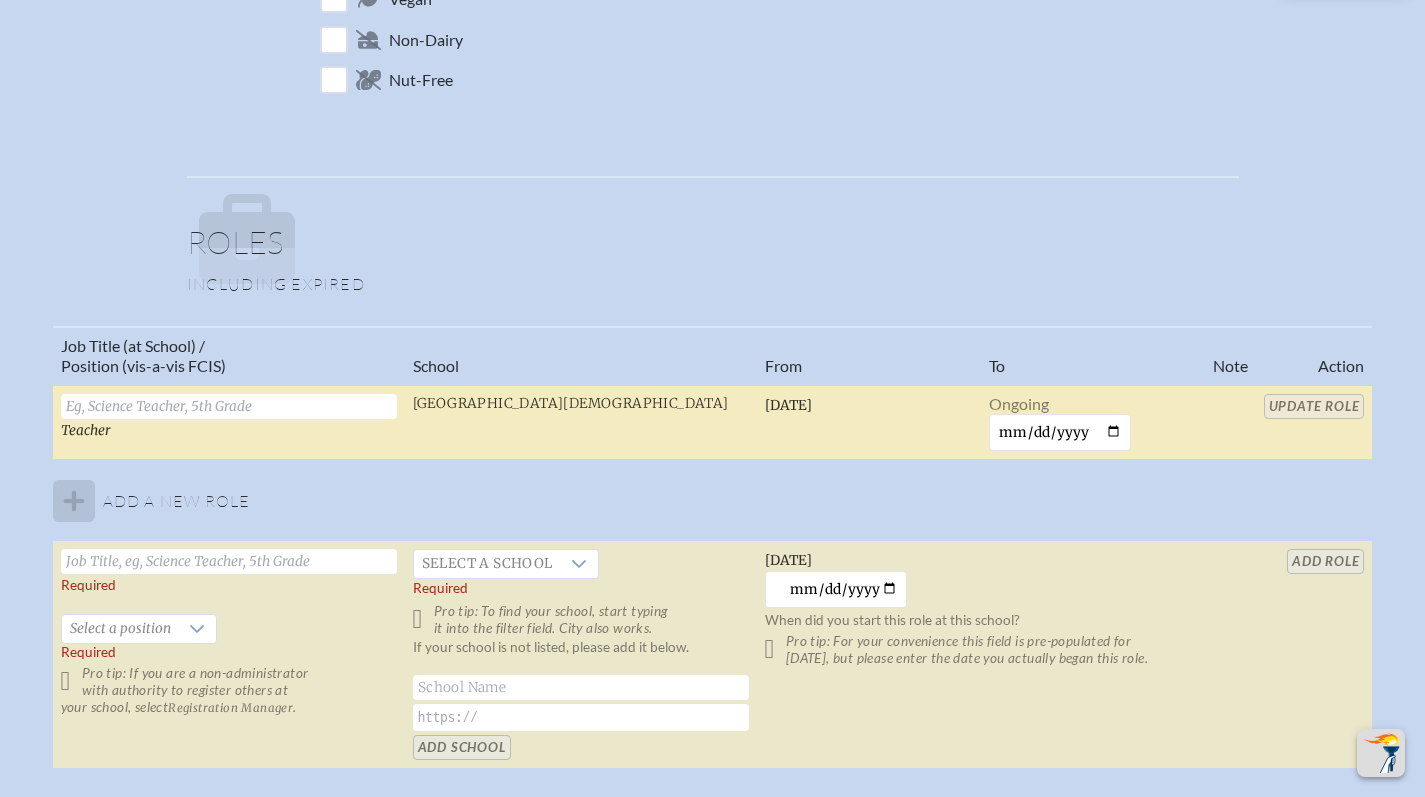 click at bounding box center [229, 406] 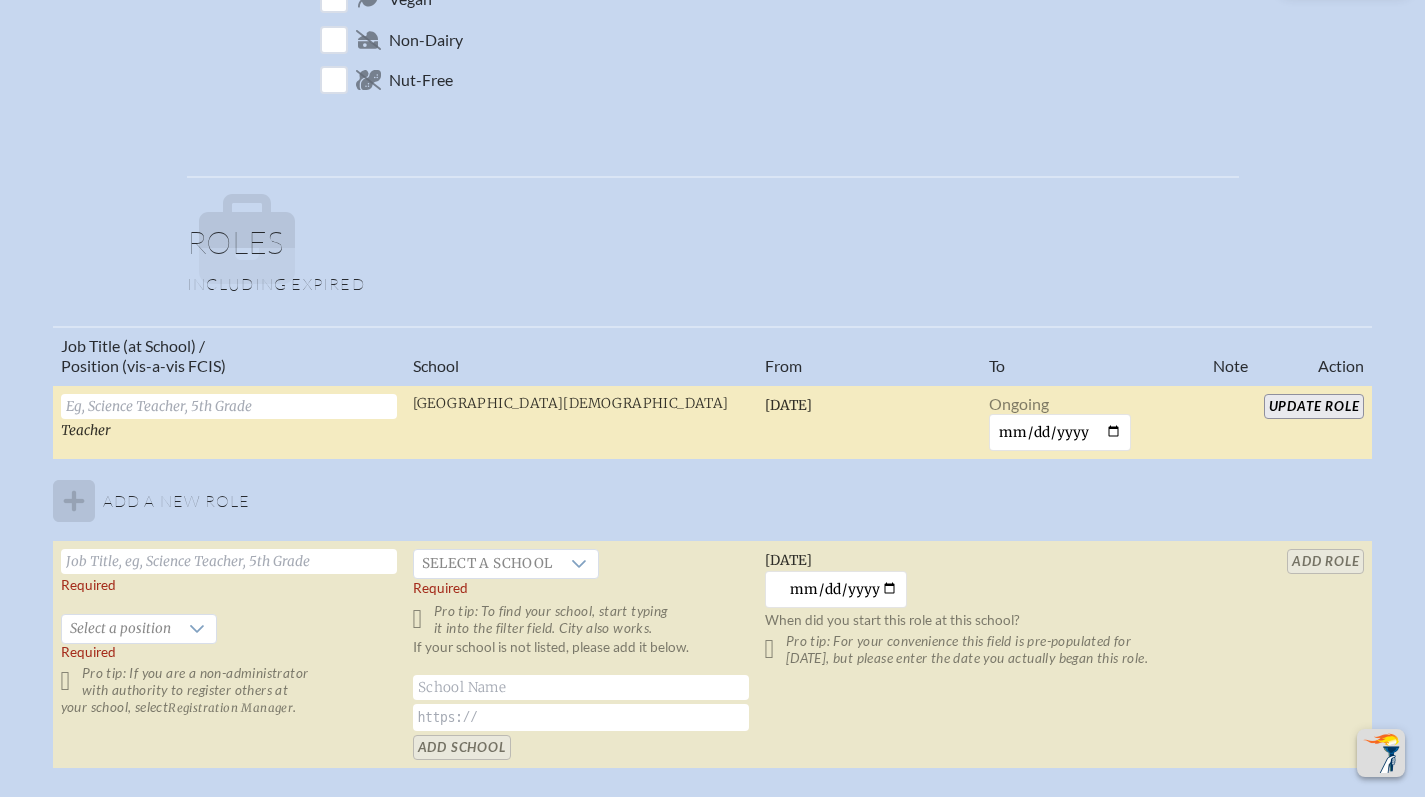 paste on "K-12 Counselor" 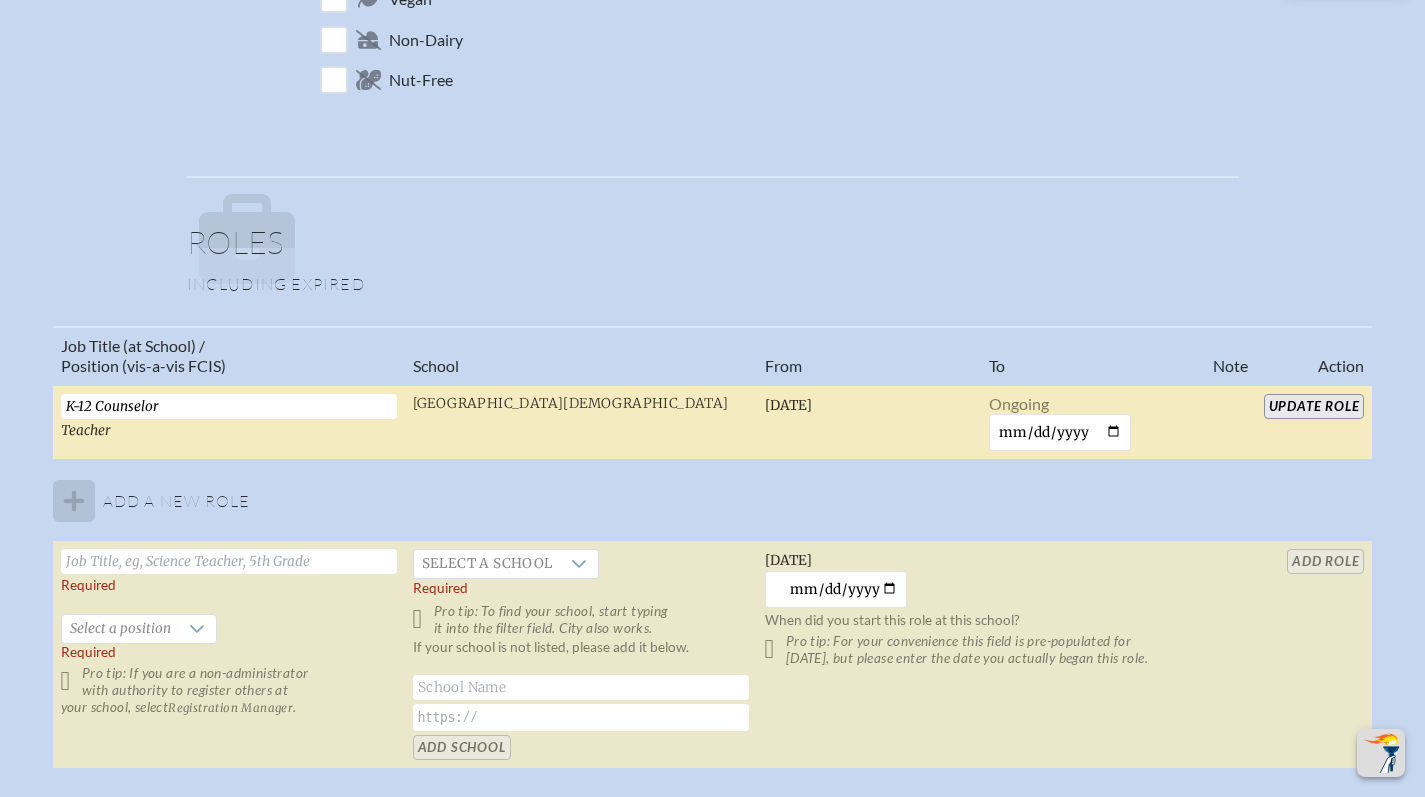 type on "K-12 Counselor" 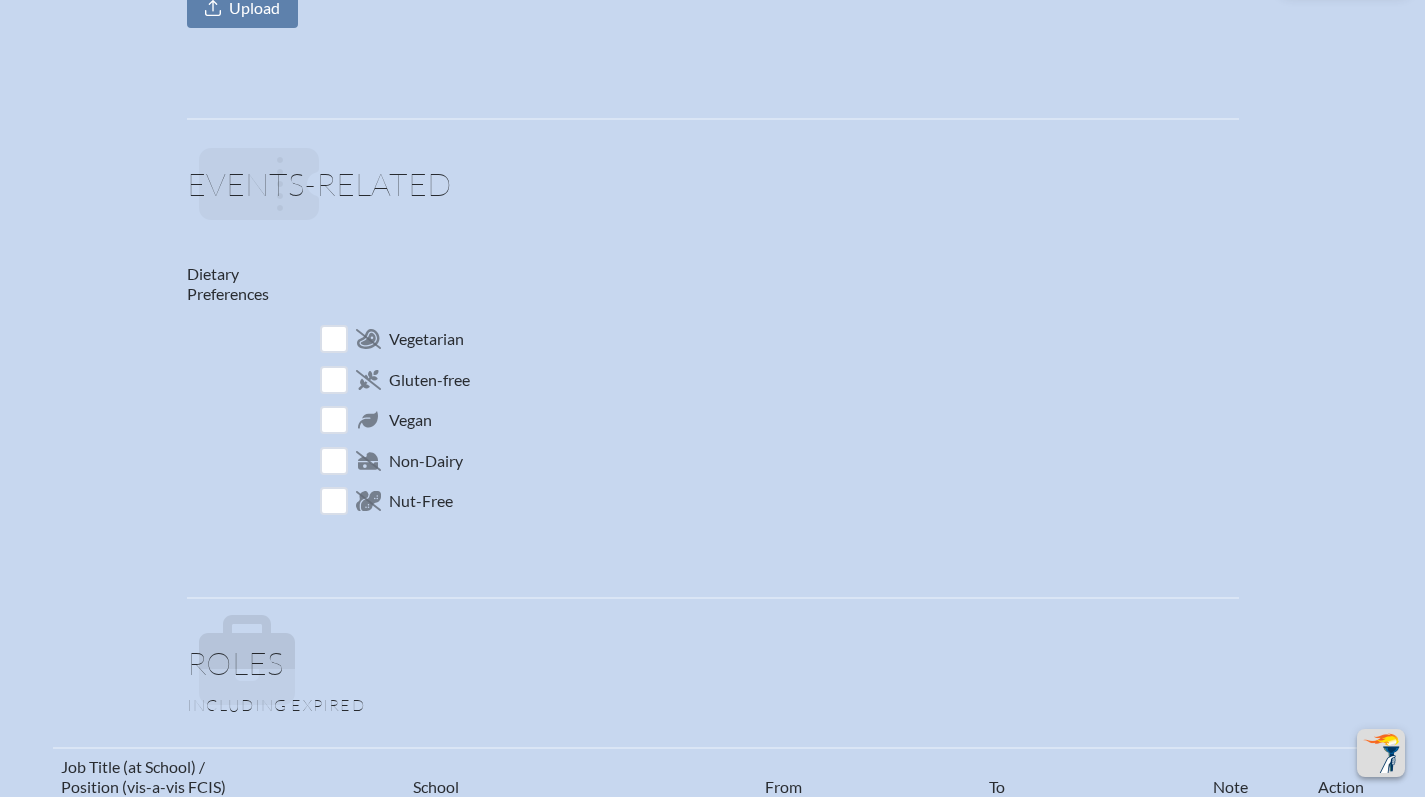 scroll, scrollTop: 0, scrollLeft: 0, axis: both 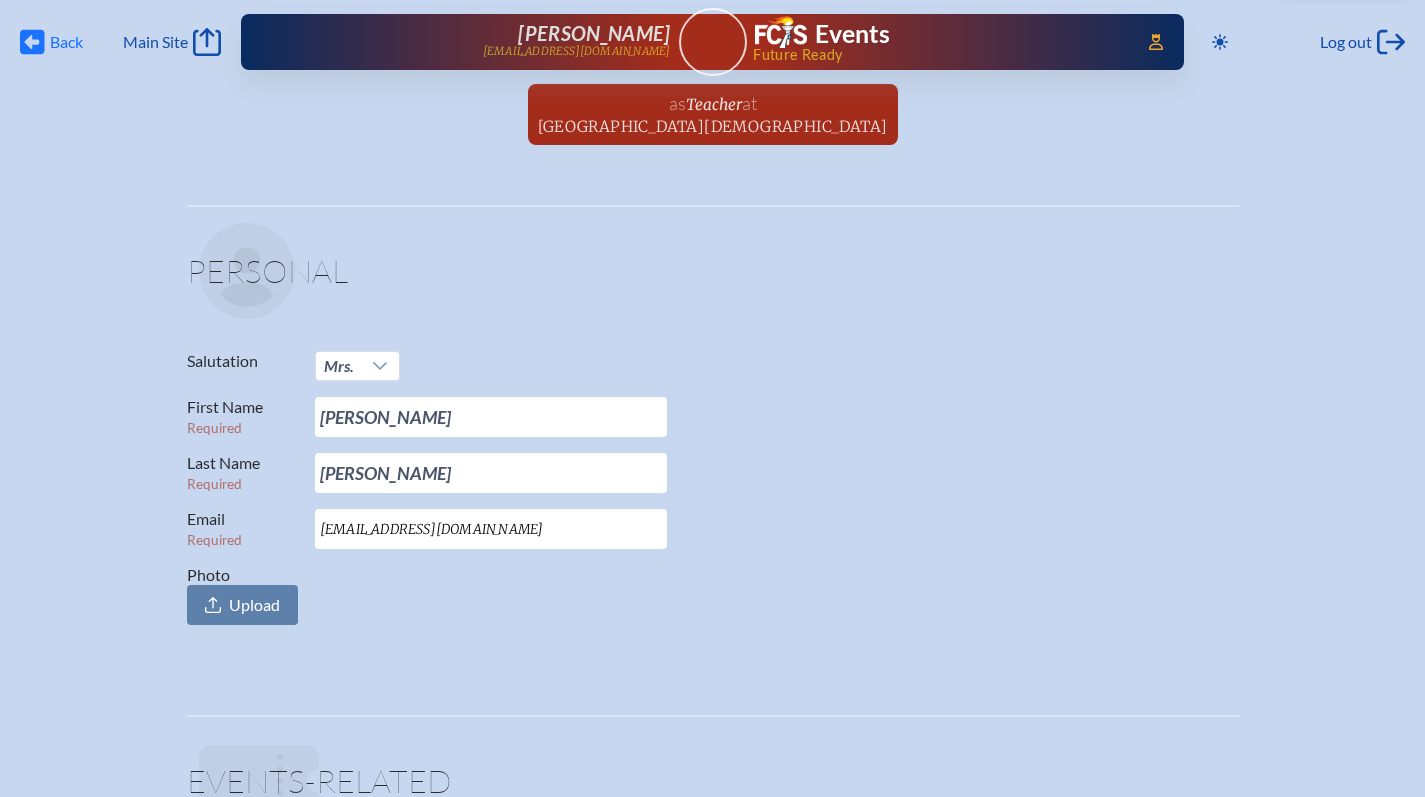 click on "Back" 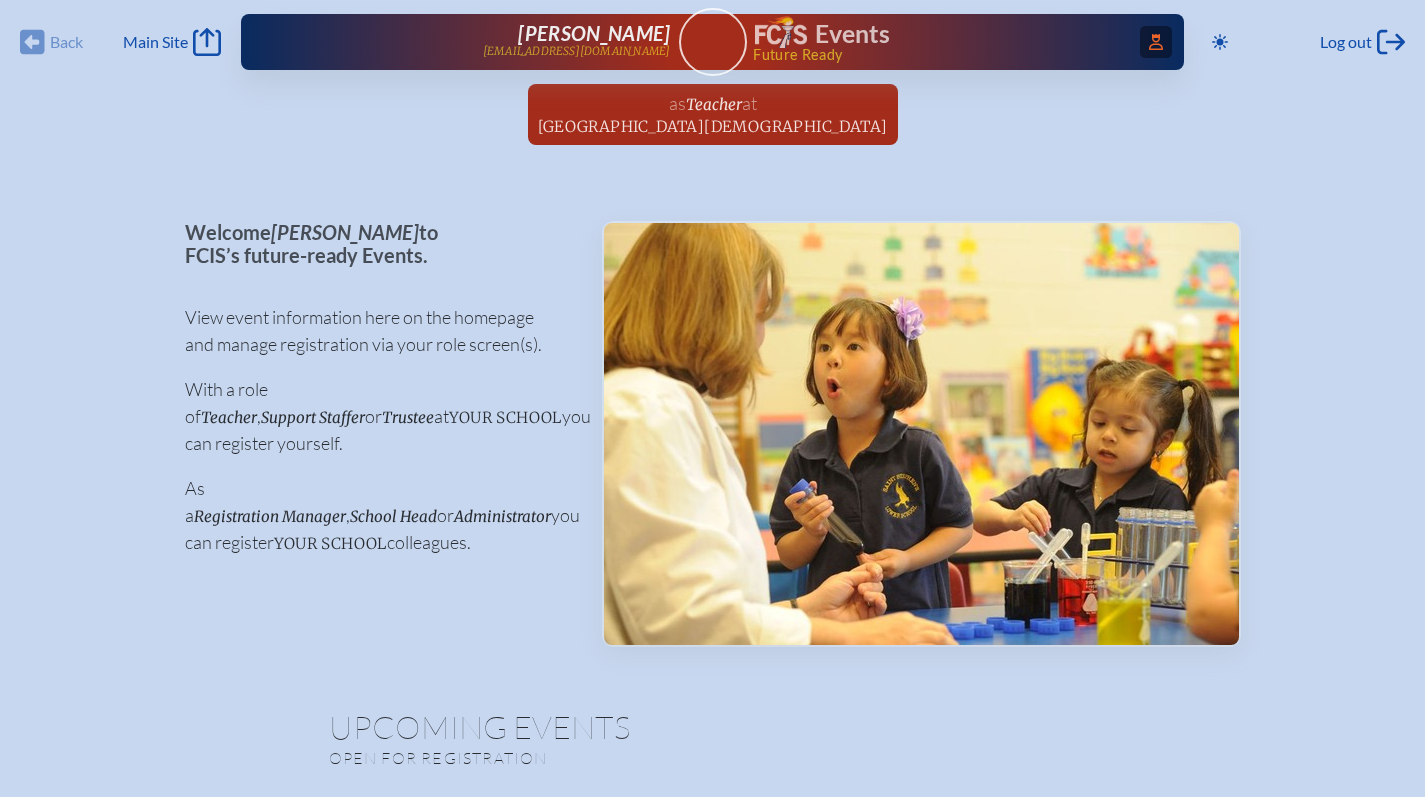 click 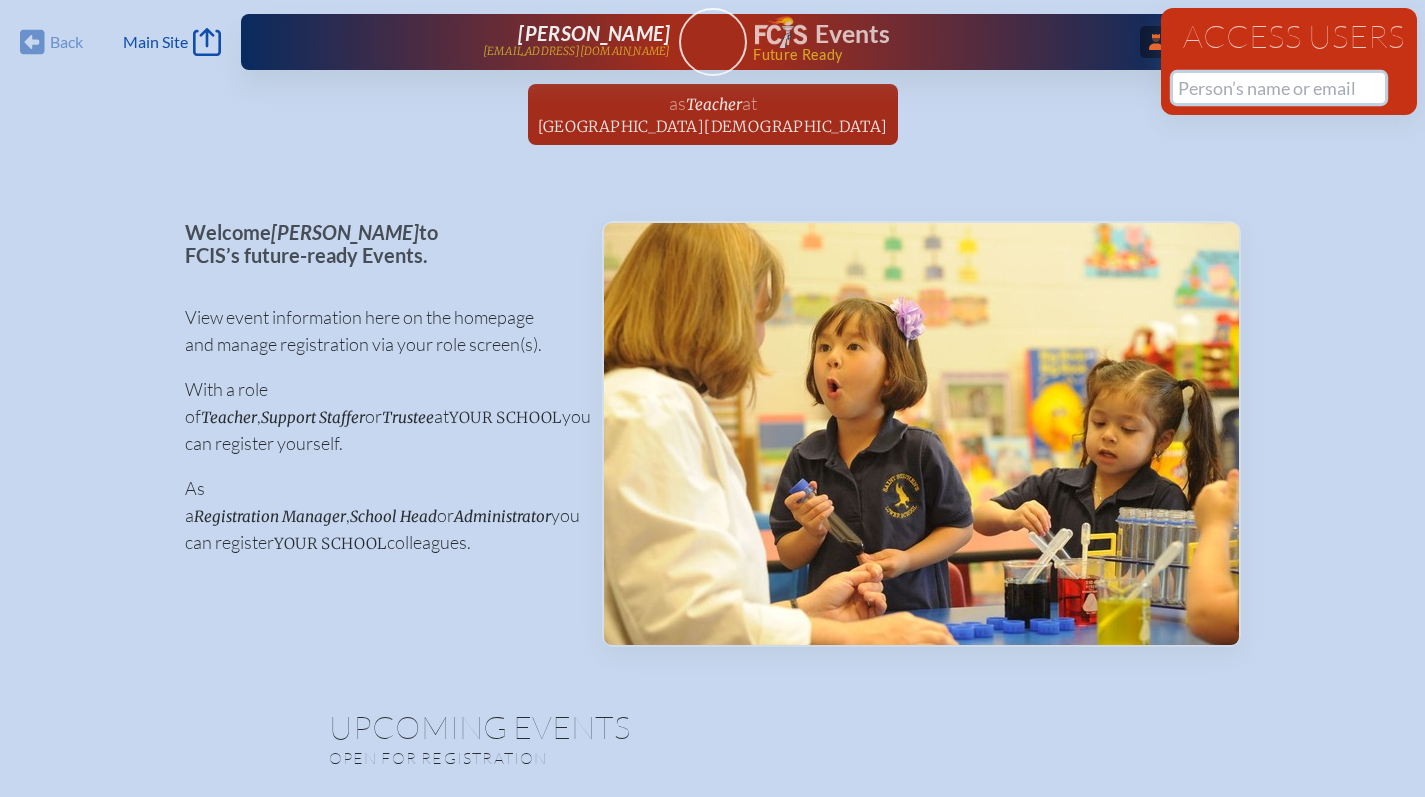 click at bounding box center [1279, 88] 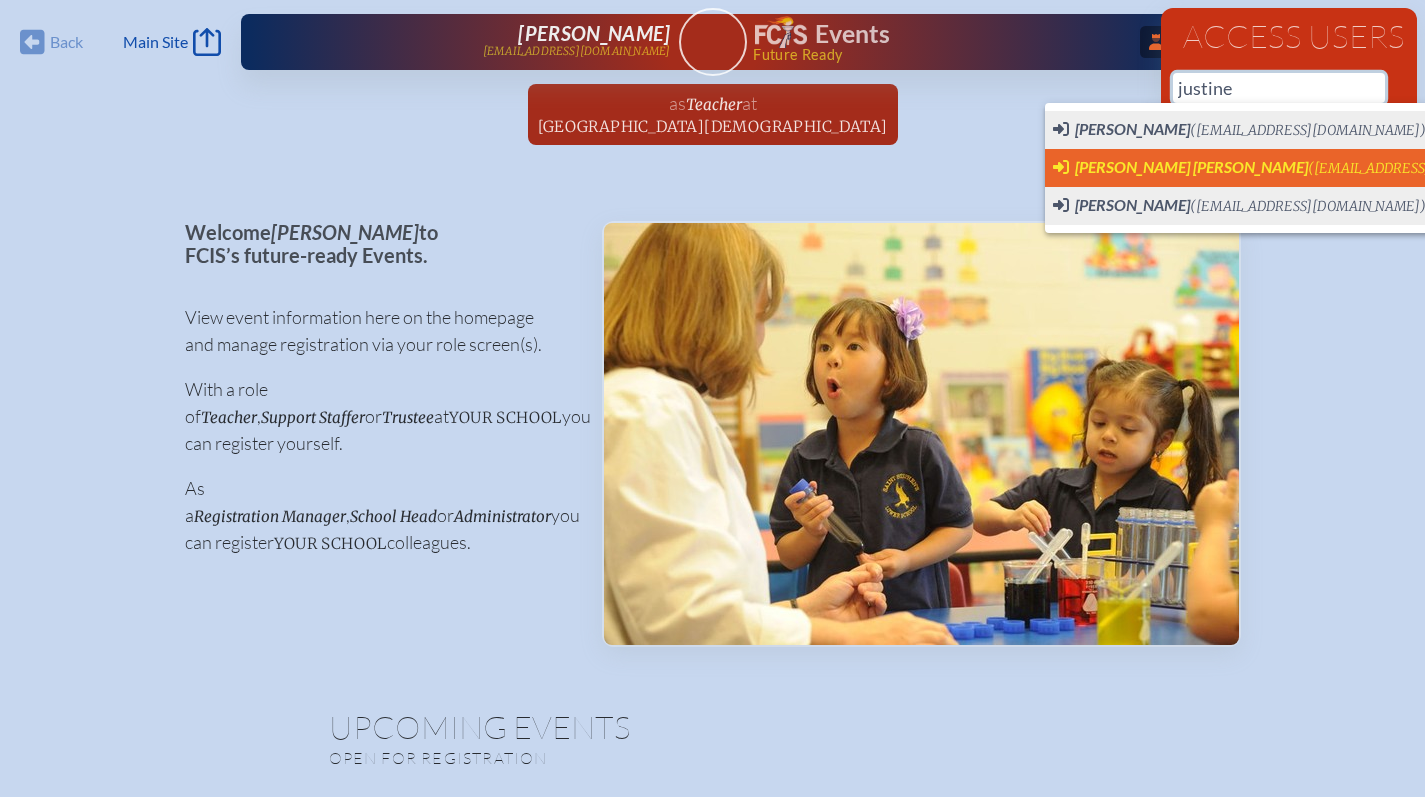 scroll, scrollTop: 0, scrollLeft: 15, axis: horizontal 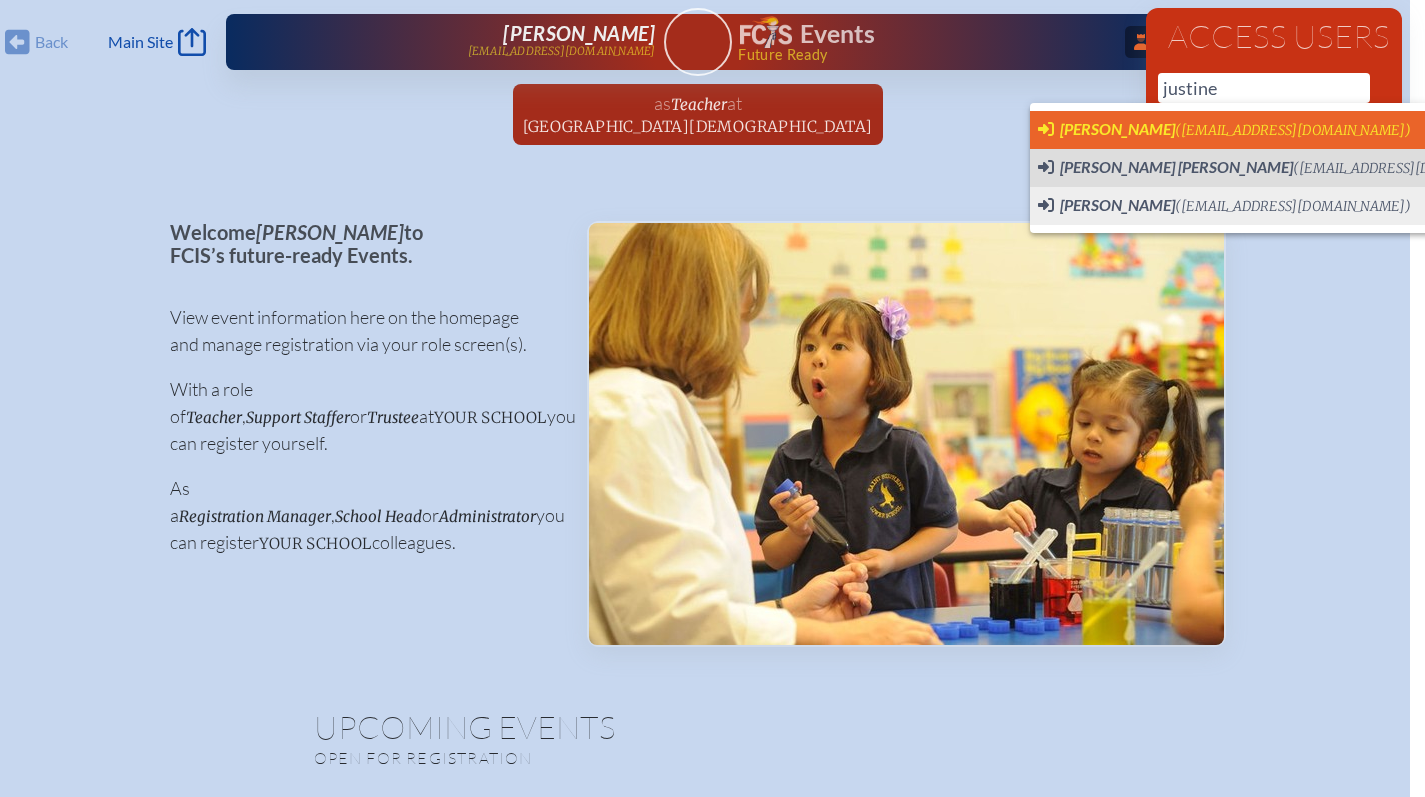 click on "([EMAIL_ADDRESS][DOMAIN_NAME])" at bounding box center (1293, 130) 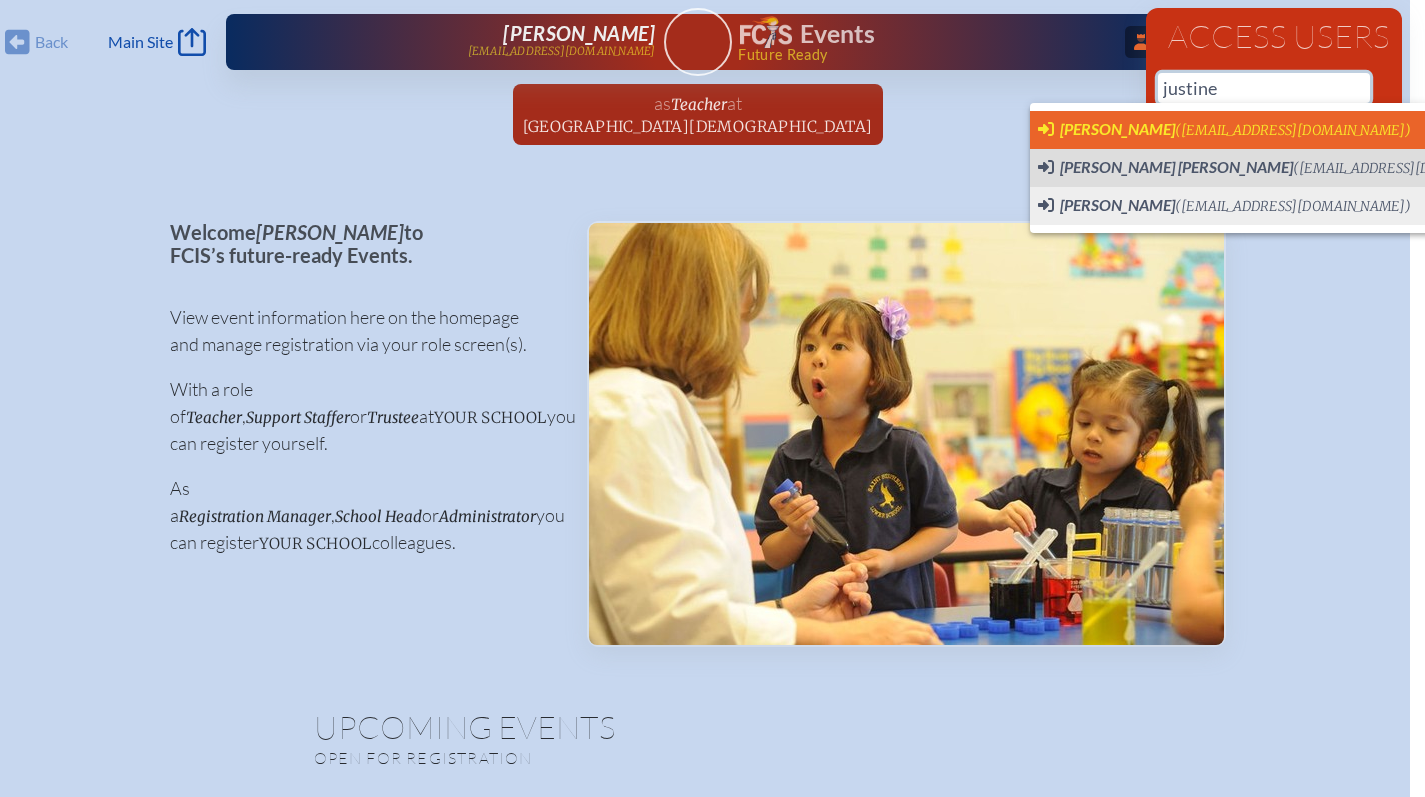 type on "[EMAIL_ADDRESS][DOMAIN_NAME]" 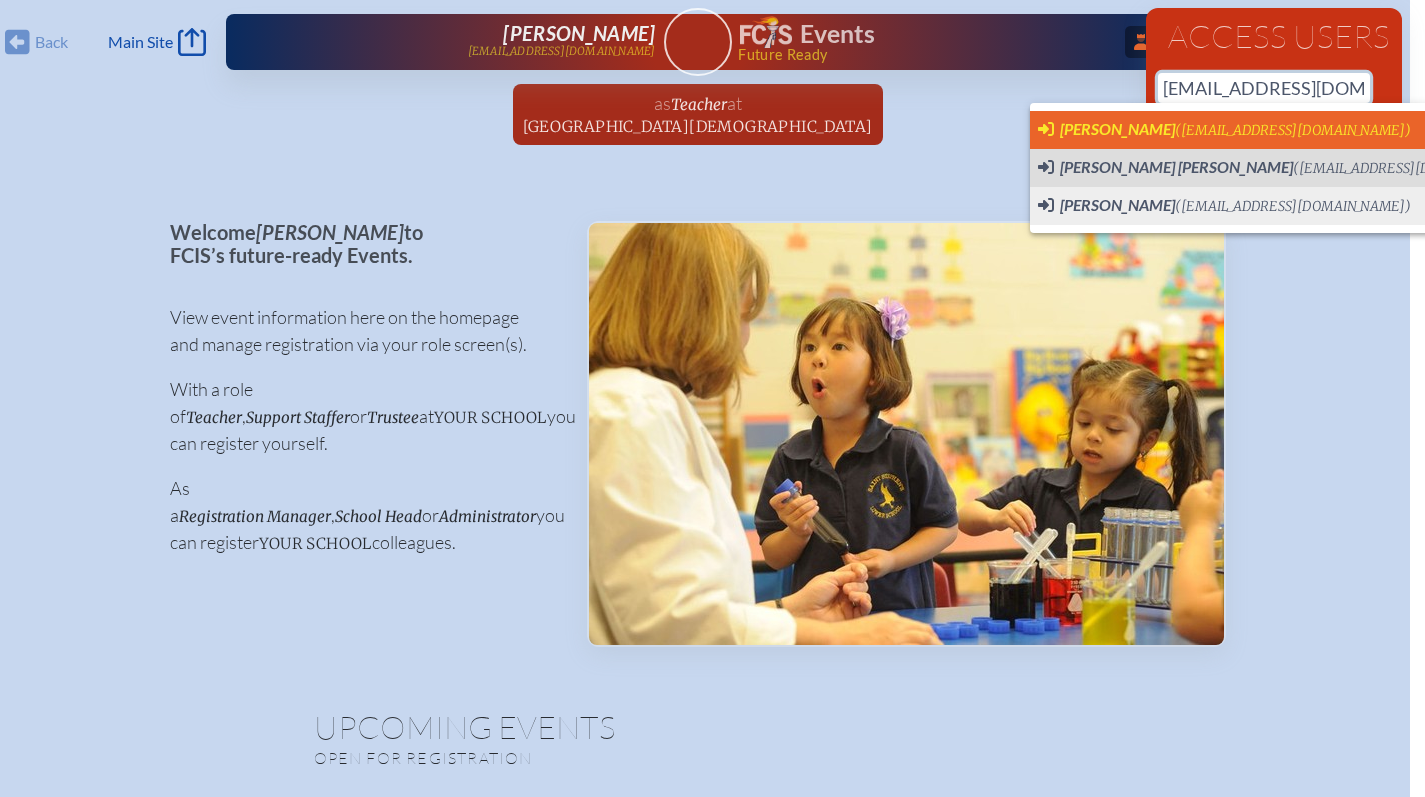 type 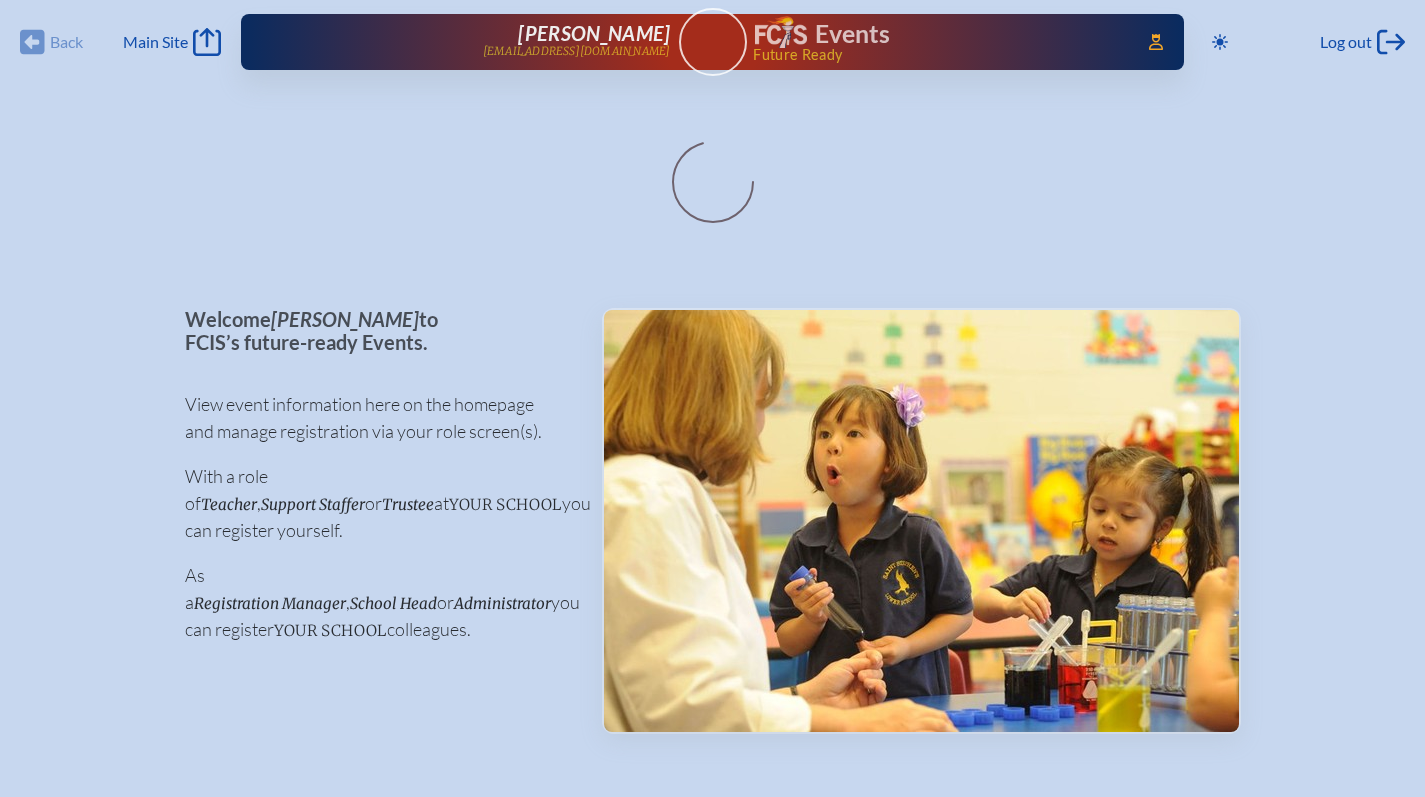 scroll, scrollTop: 0, scrollLeft: 0, axis: both 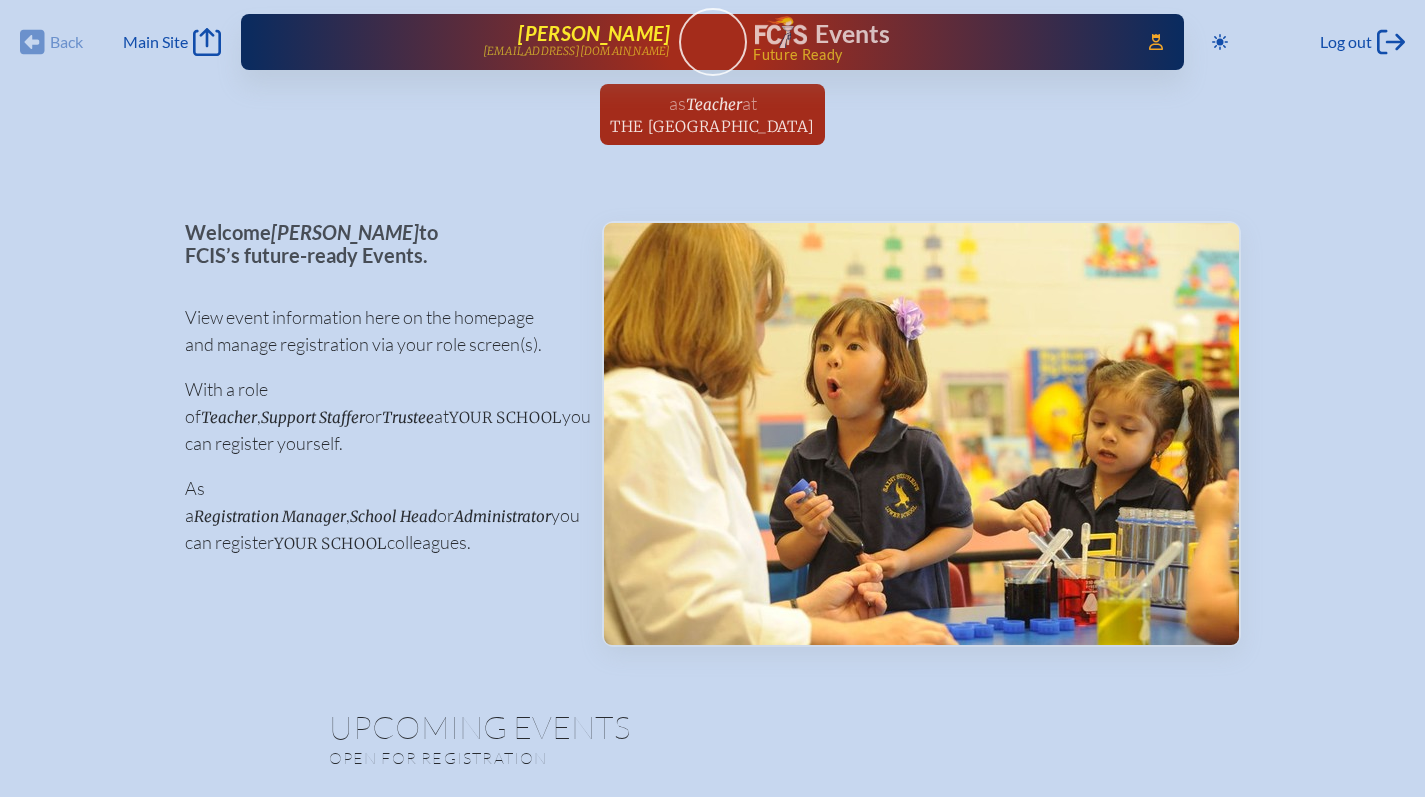 click on "[PERSON_NAME]" at bounding box center [594, 33] 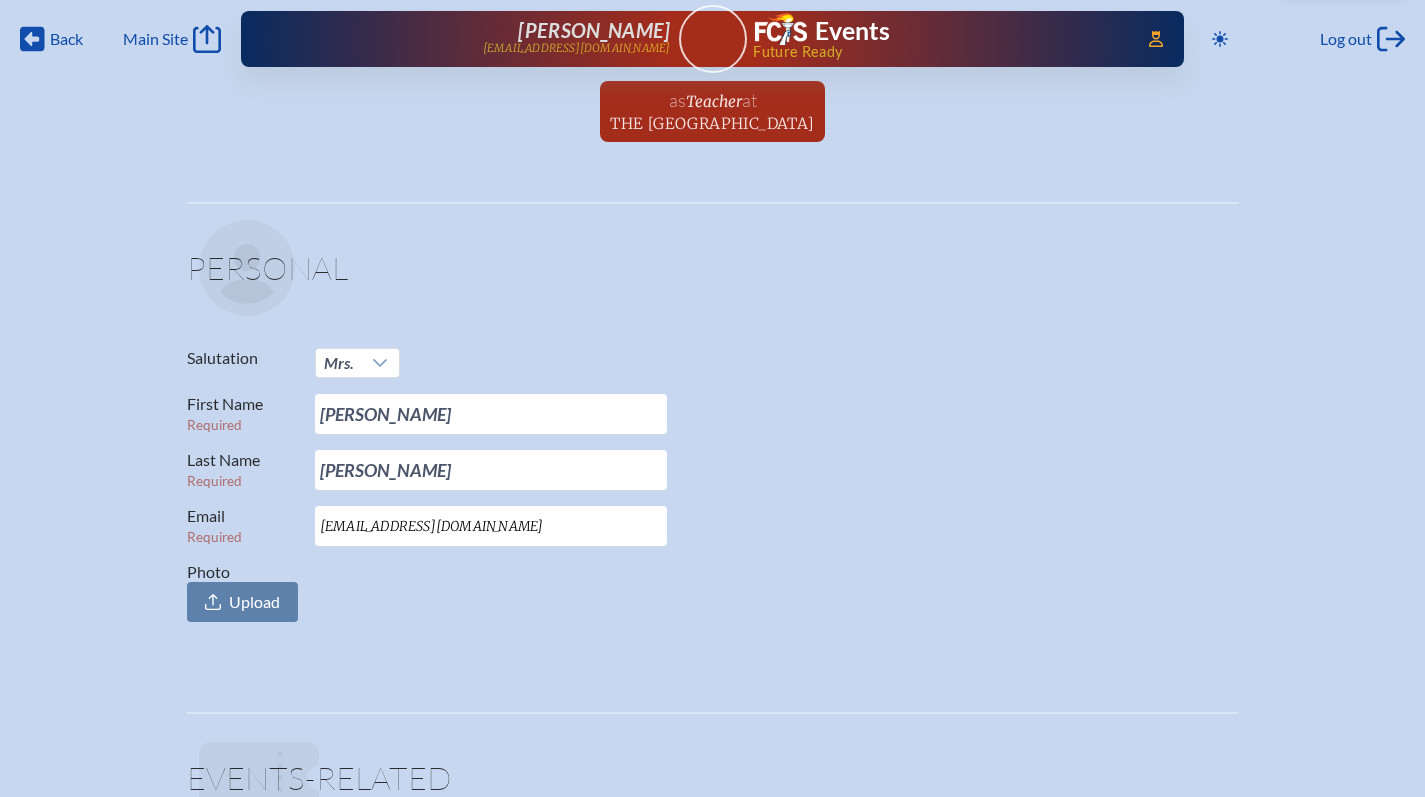 scroll, scrollTop: 4, scrollLeft: 0, axis: vertical 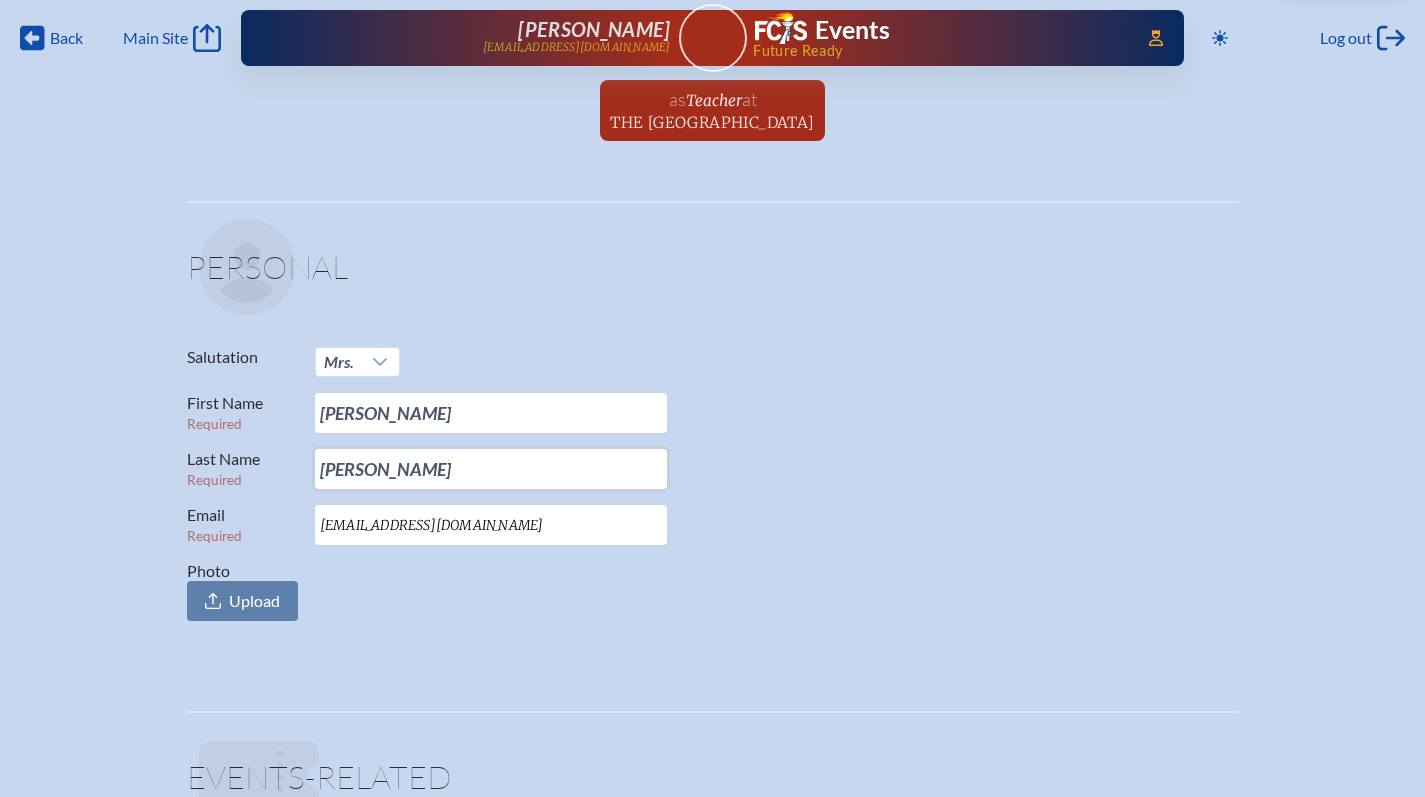 drag, startPoint x: 401, startPoint y: 472, endPoint x: 251, endPoint y: 441, distance: 153.16985 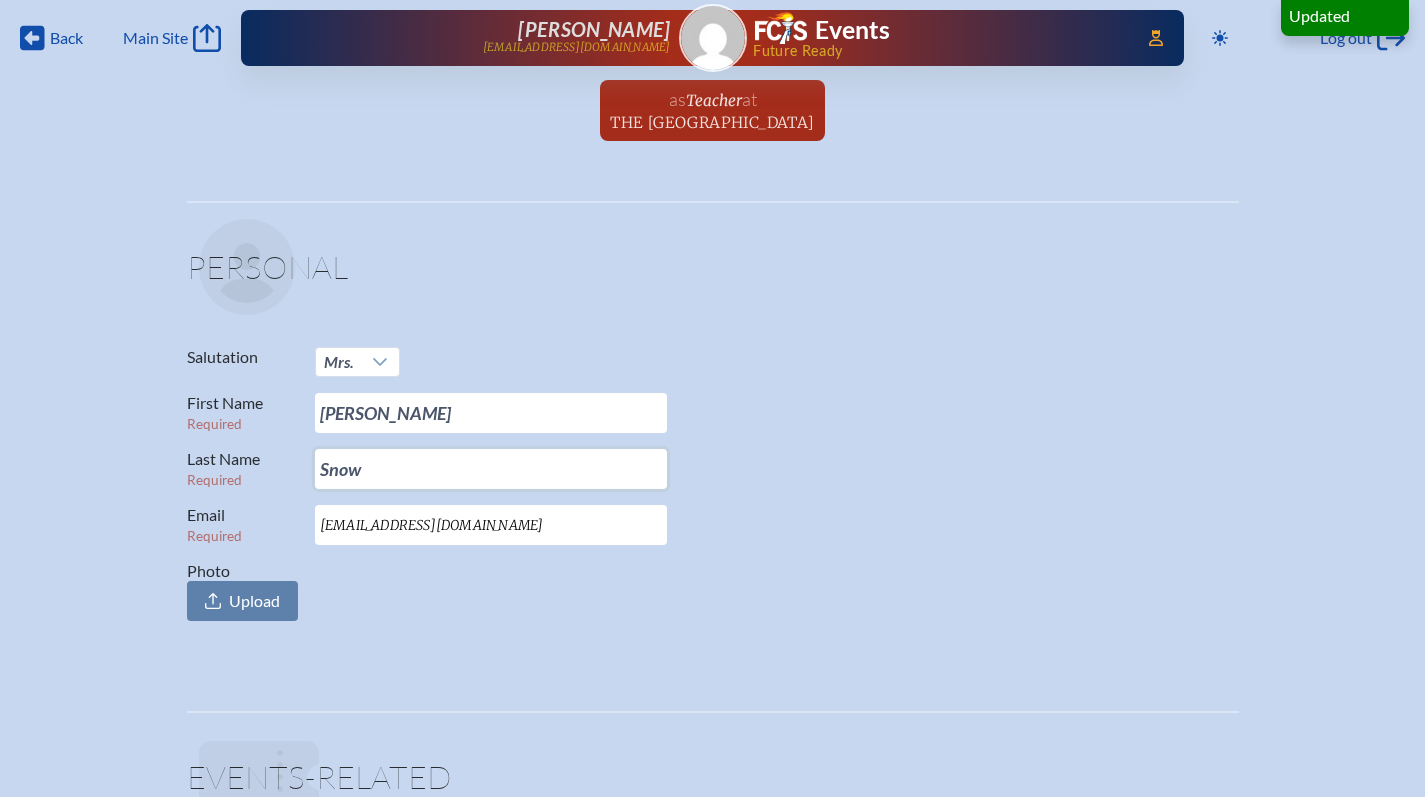 type on "Snow" 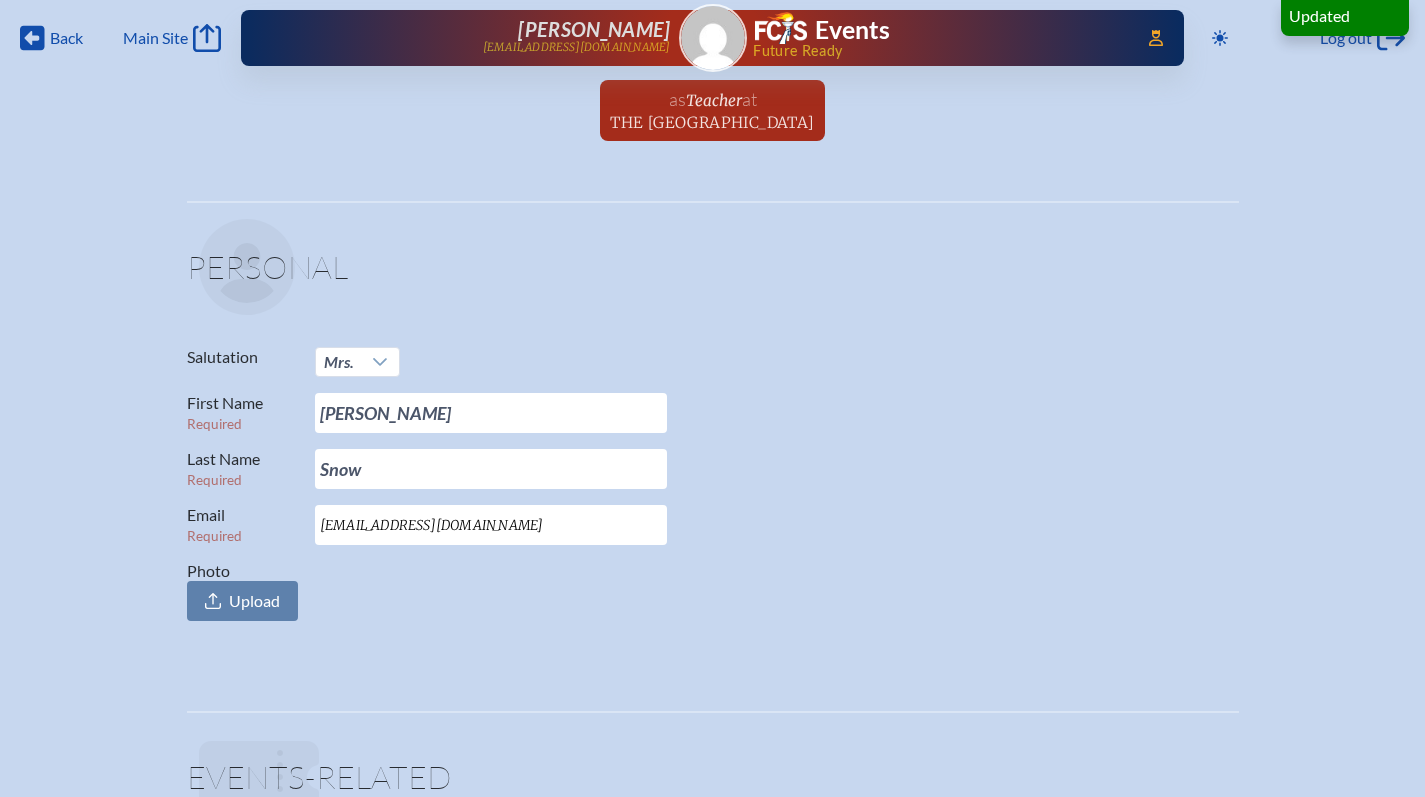 click on "jhabicht@thepineschool.org" at bounding box center [491, 525] 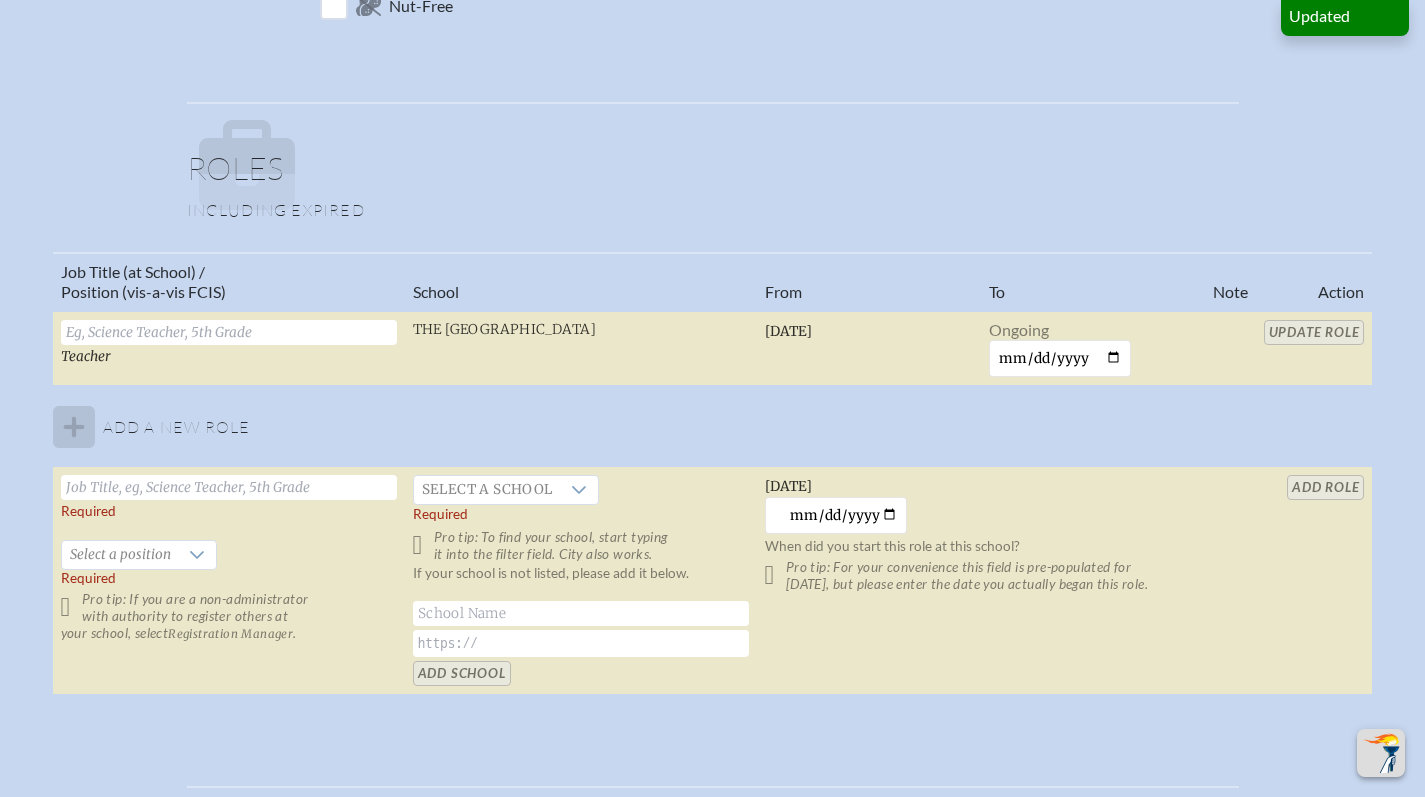 scroll, scrollTop: 1098, scrollLeft: 0, axis: vertical 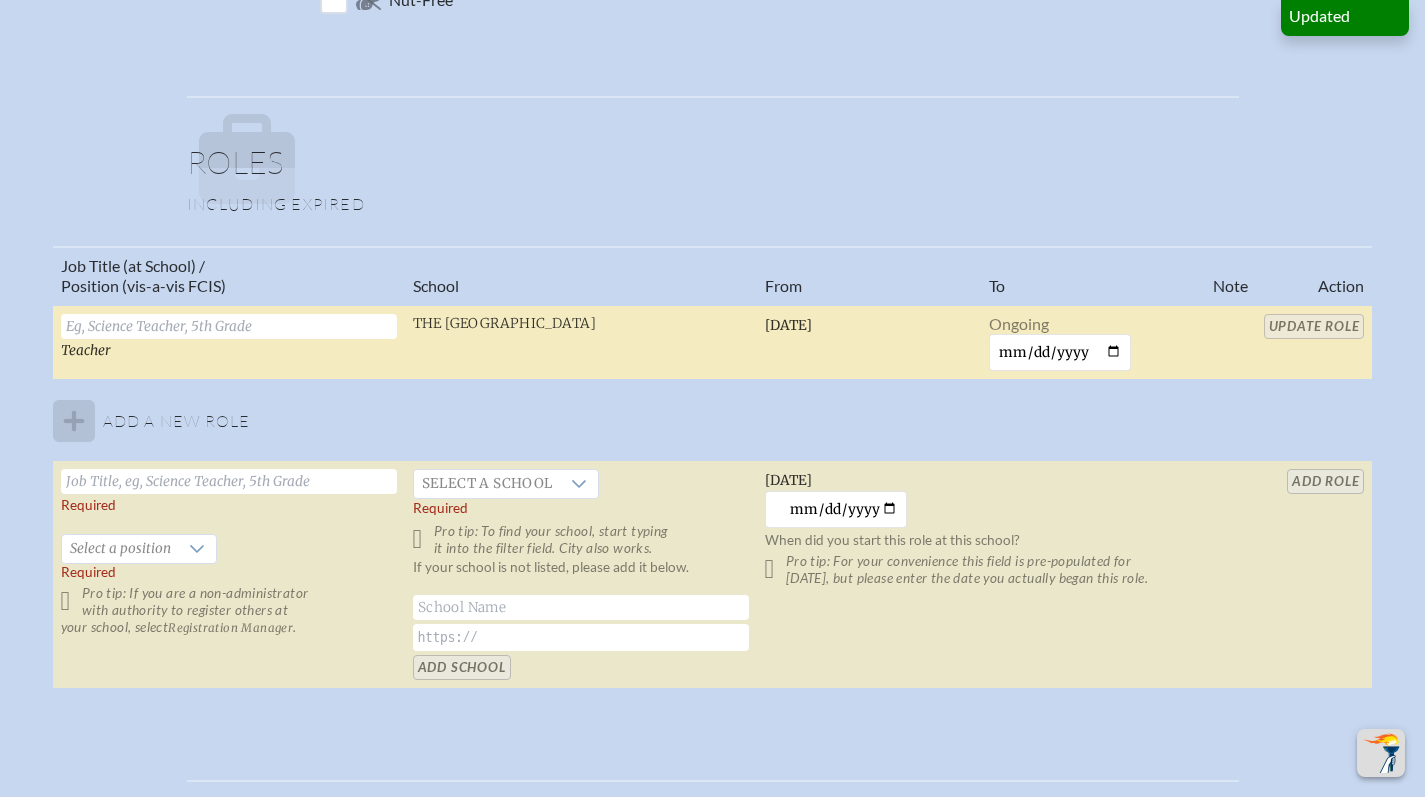 type on "jsnow@thepineschool.org" 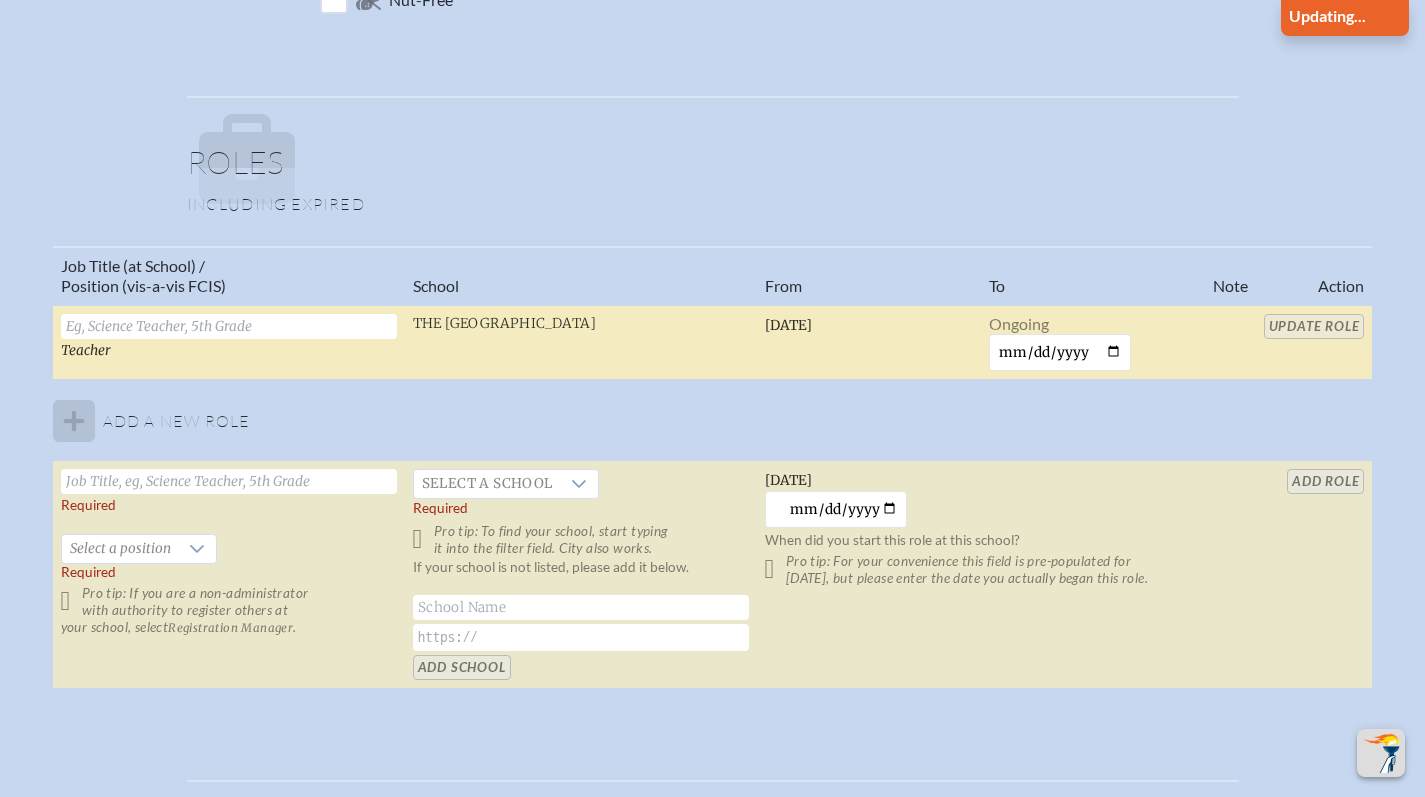 click at bounding box center (229, 326) 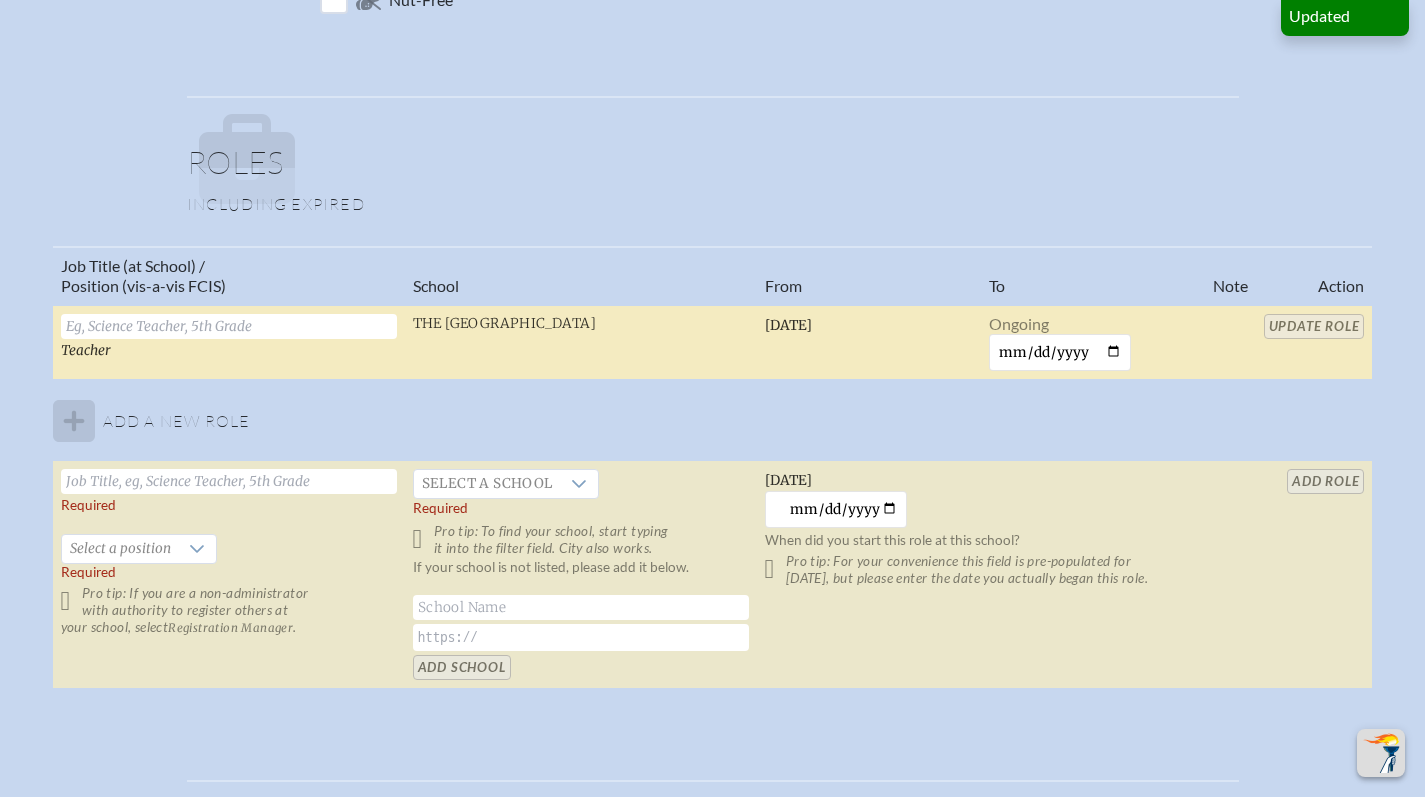 paste on "7th & 8th Grade Science Teacher" 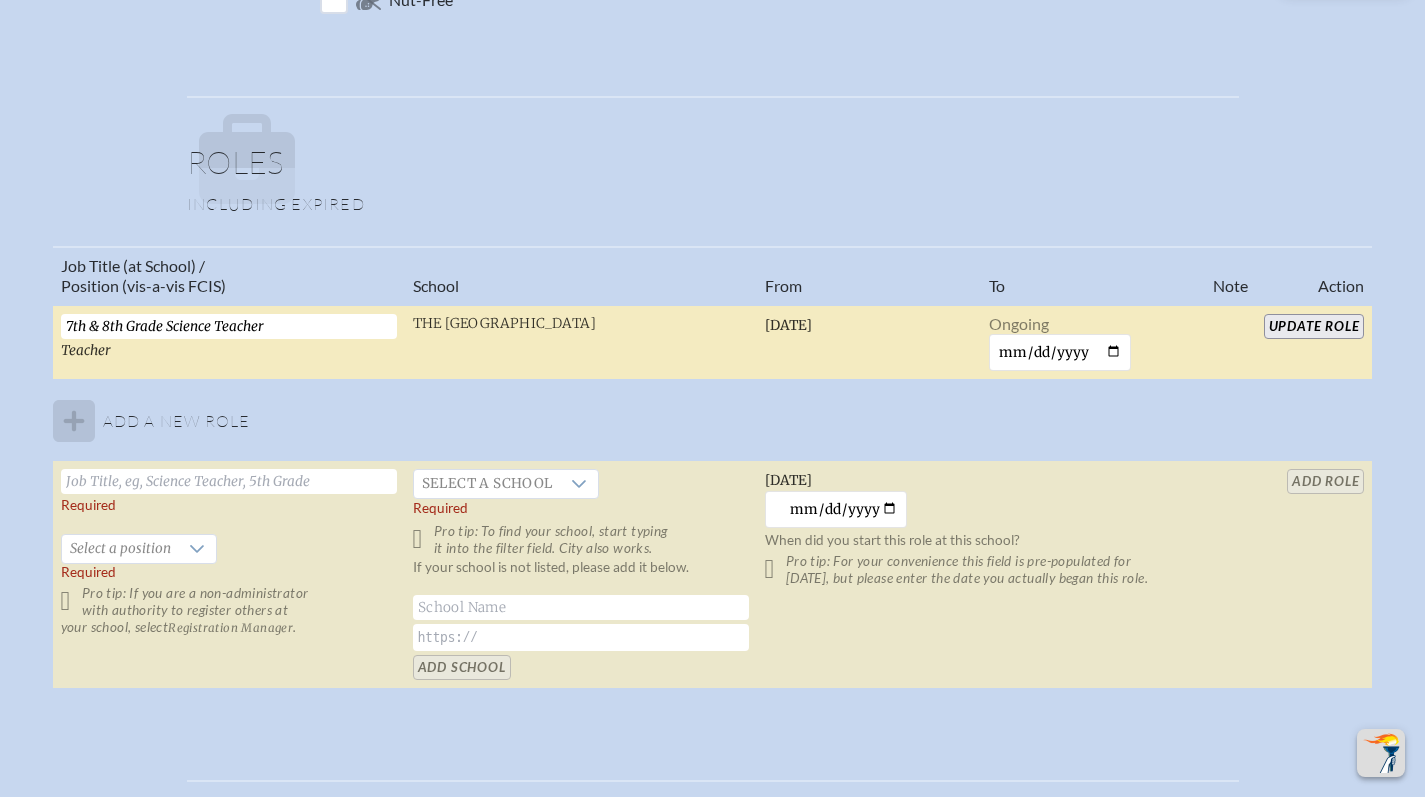 type on "7th & 8th Grade Science Teacher" 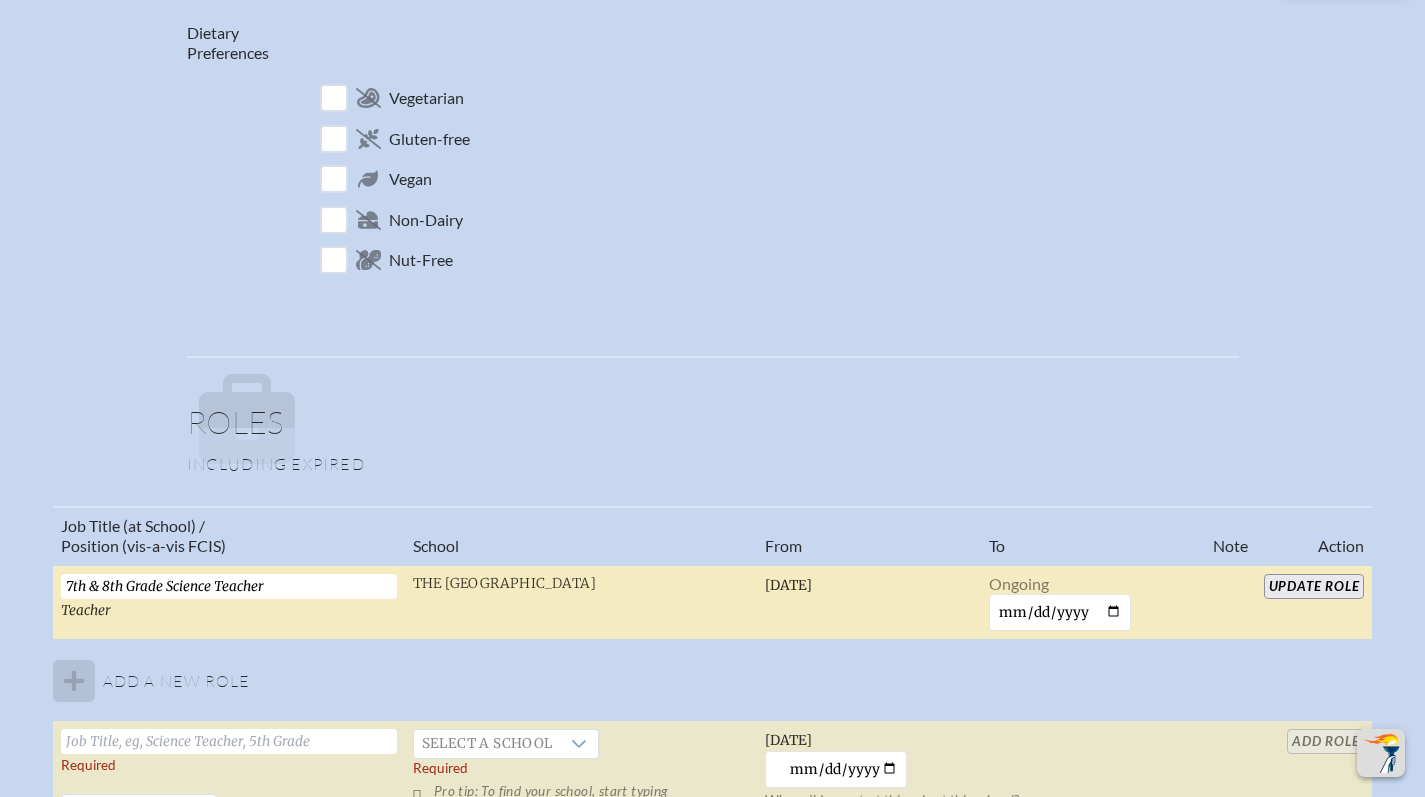 scroll, scrollTop: 0, scrollLeft: 0, axis: both 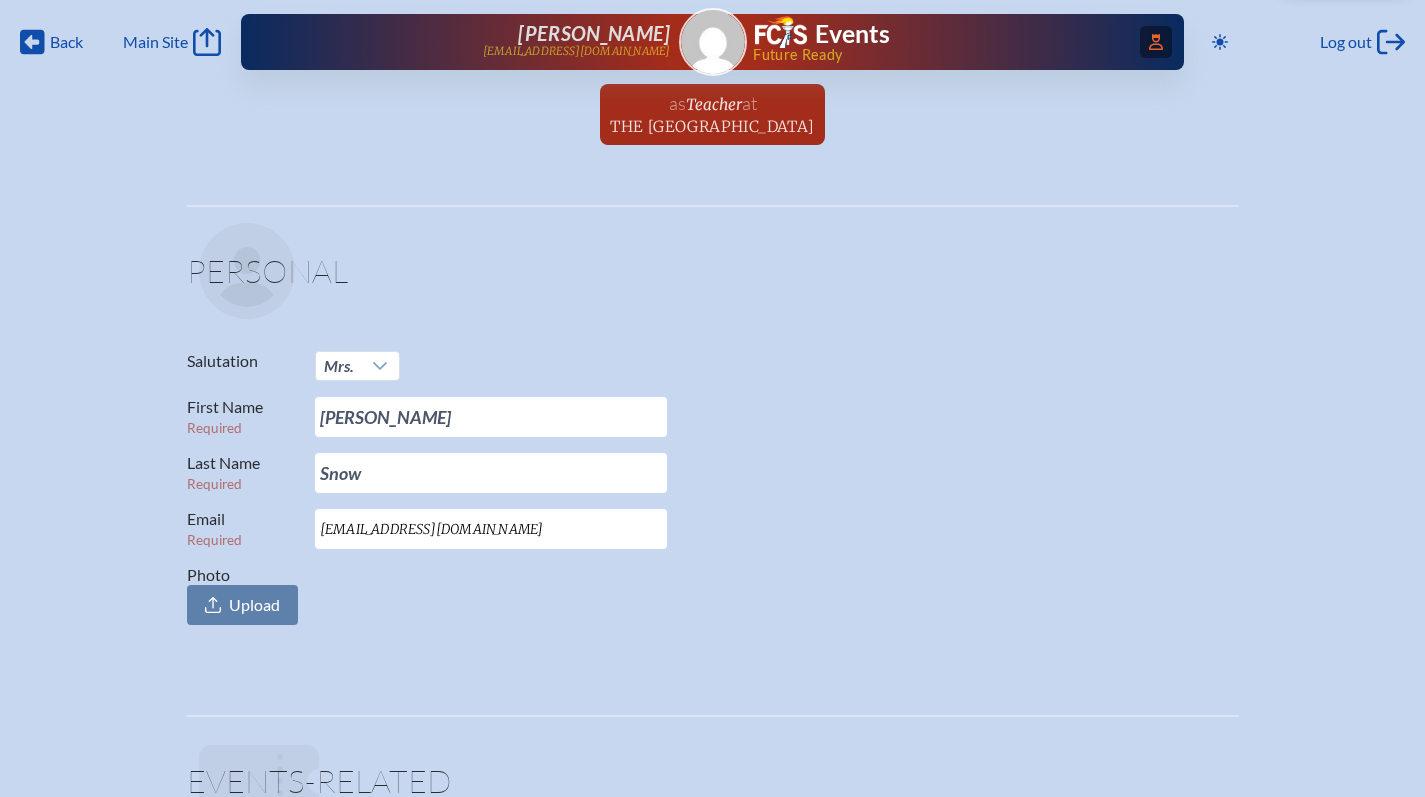 click 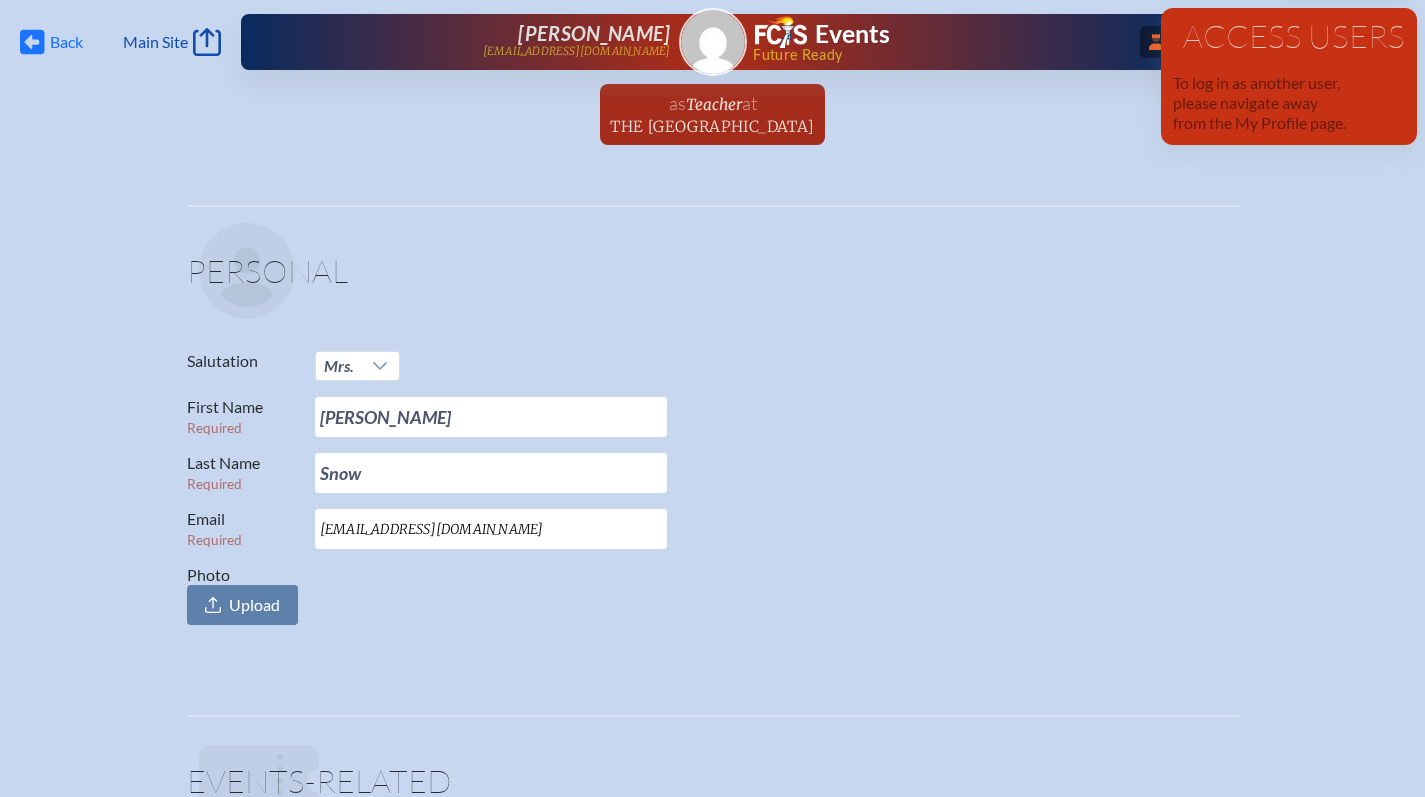 click on "Back  Back" at bounding box center (51, 42) 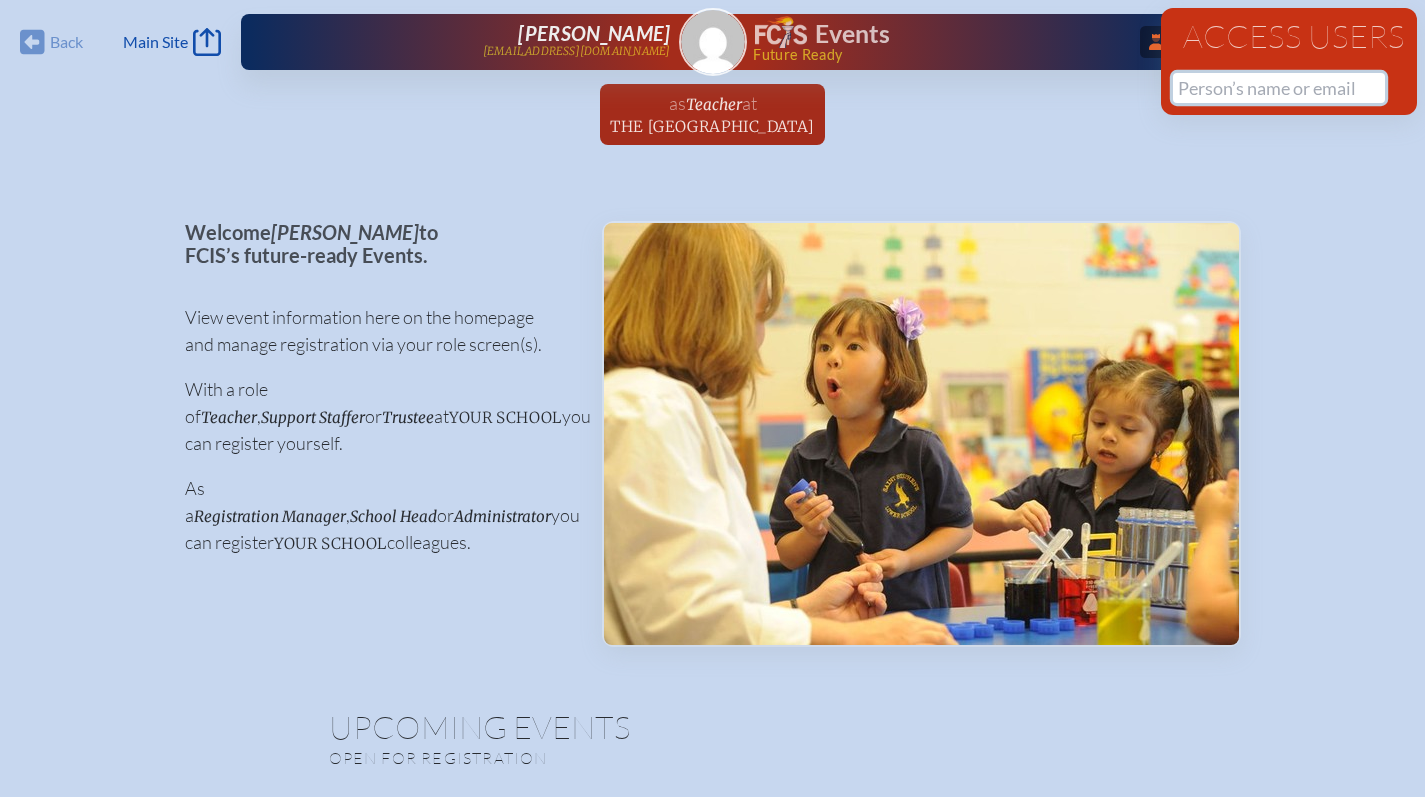 click at bounding box center [1279, 88] 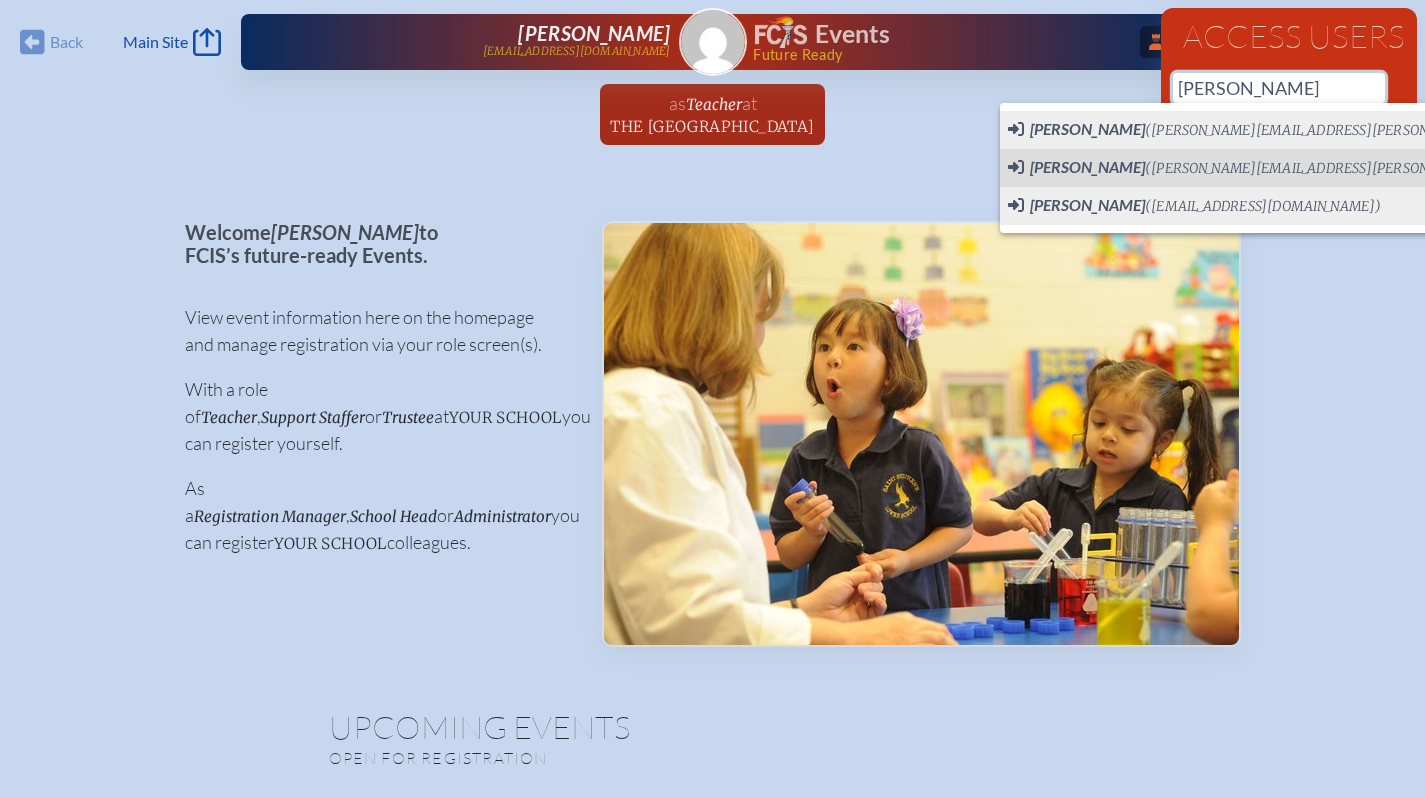 scroll, scrollTop: 0, scrollLeft: 15, axis: horizontal 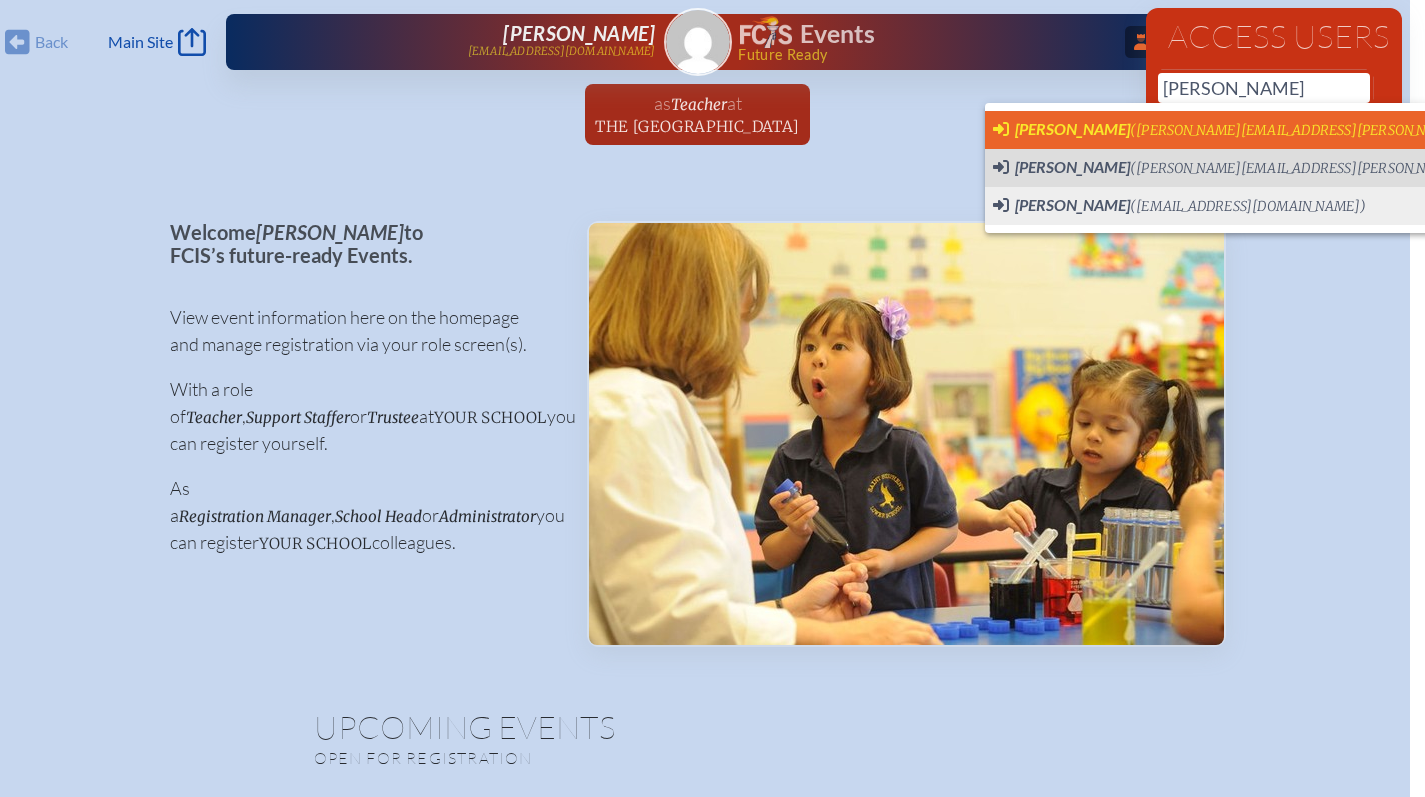 click on "Clayton Welch  (clayton.welch@pinecrest.edu)" at bounding box center (1284, 130) 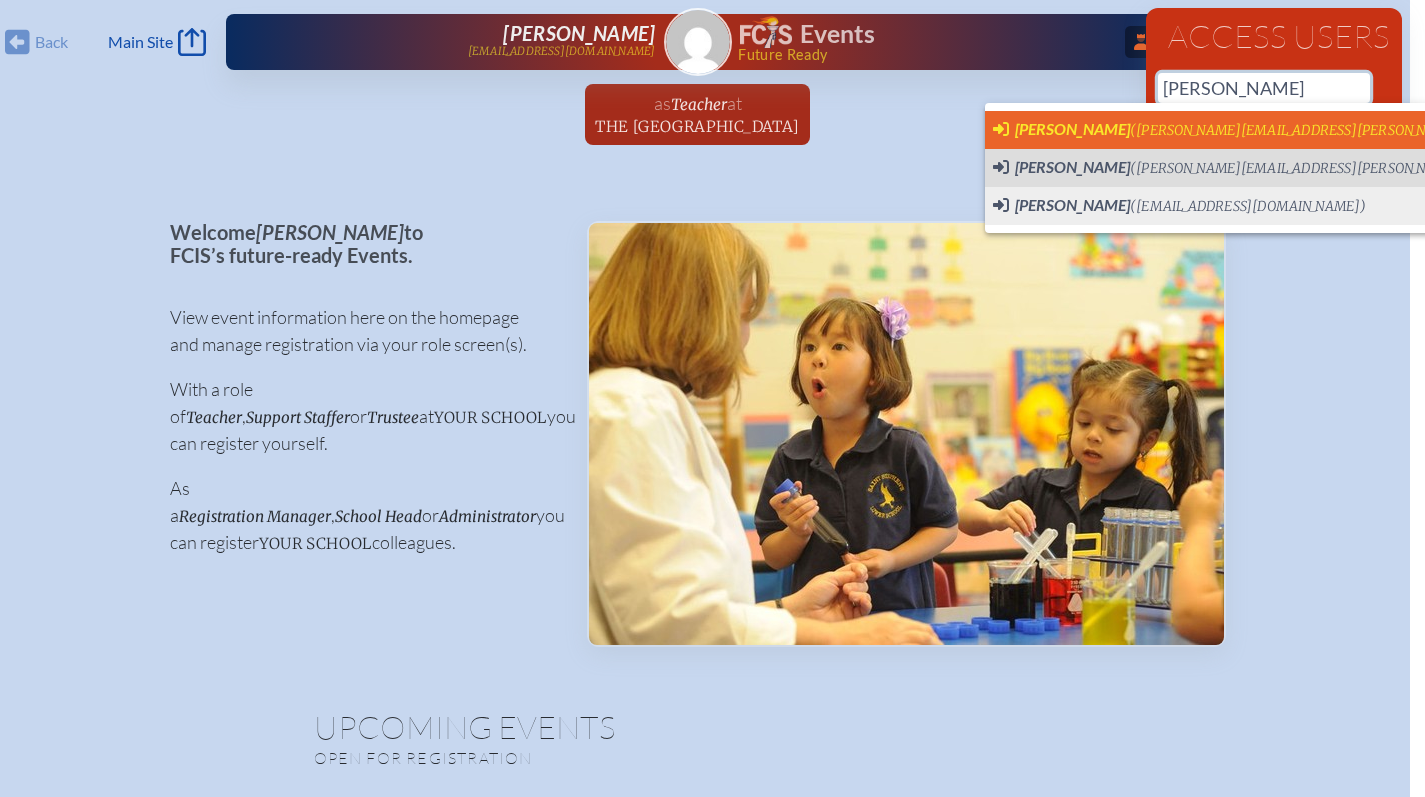 type on "[PERSON_NAME][EMAIL_ADDRESS][PERSON_NAME][DOMAIN_NAME]" 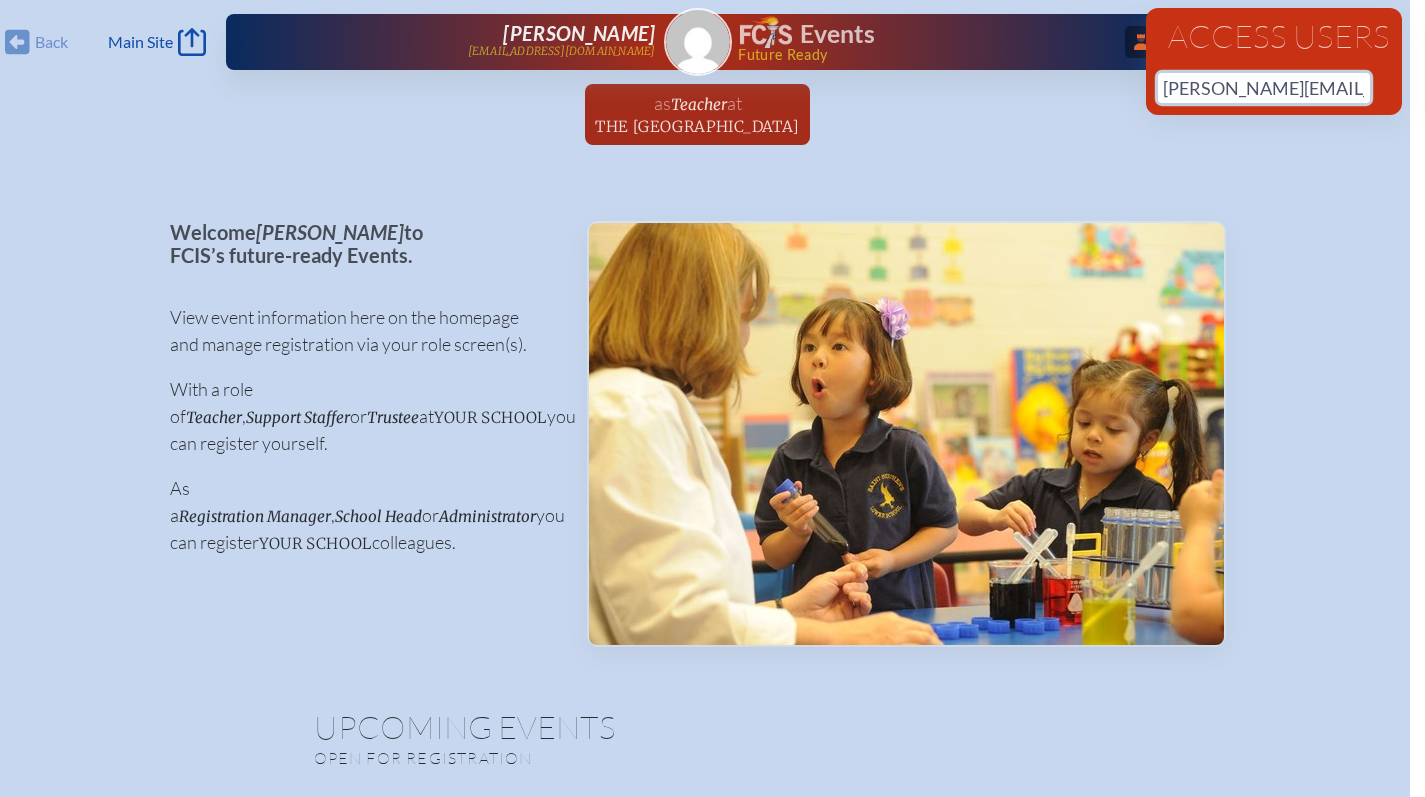 type 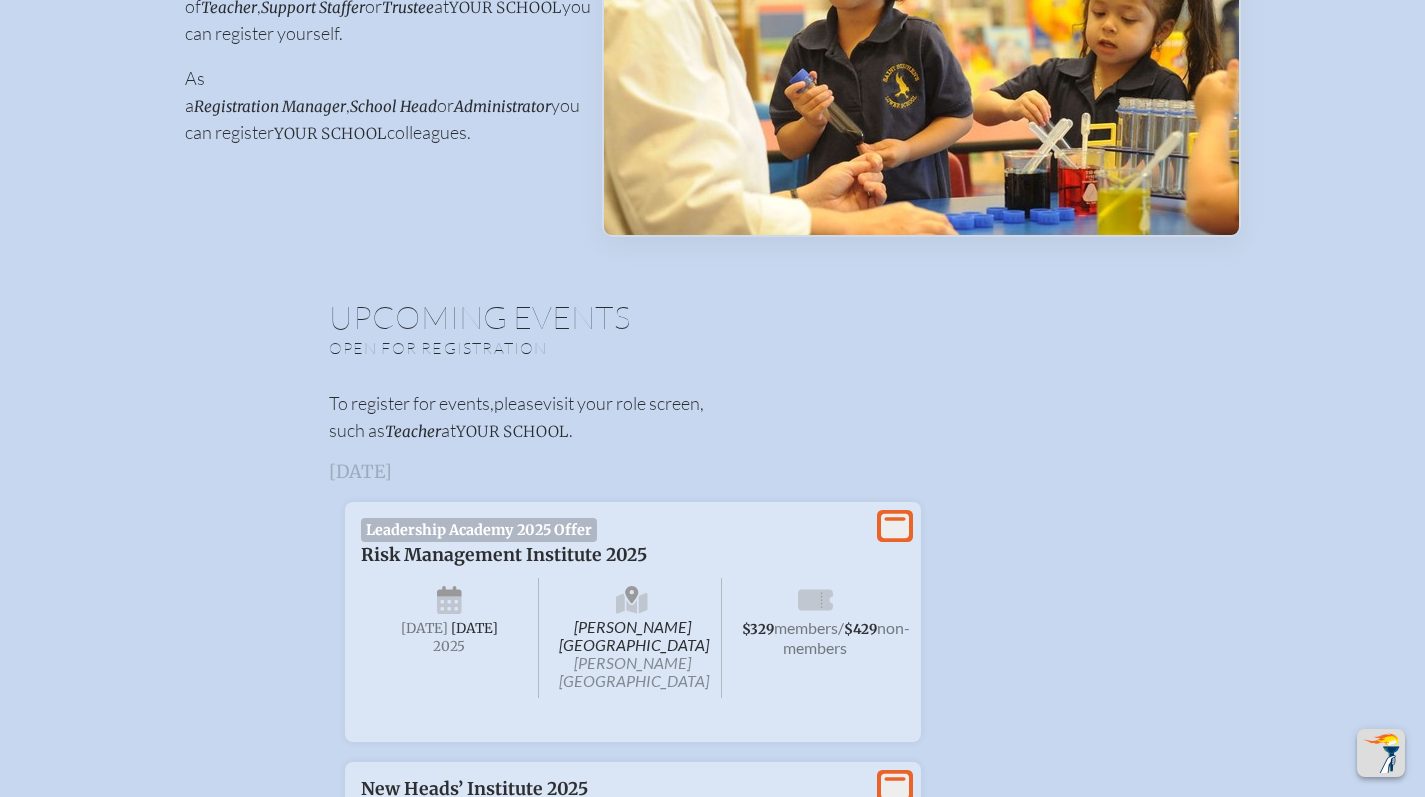 scroll, scrollTop: 0, scrollLeft: 0, axis: both 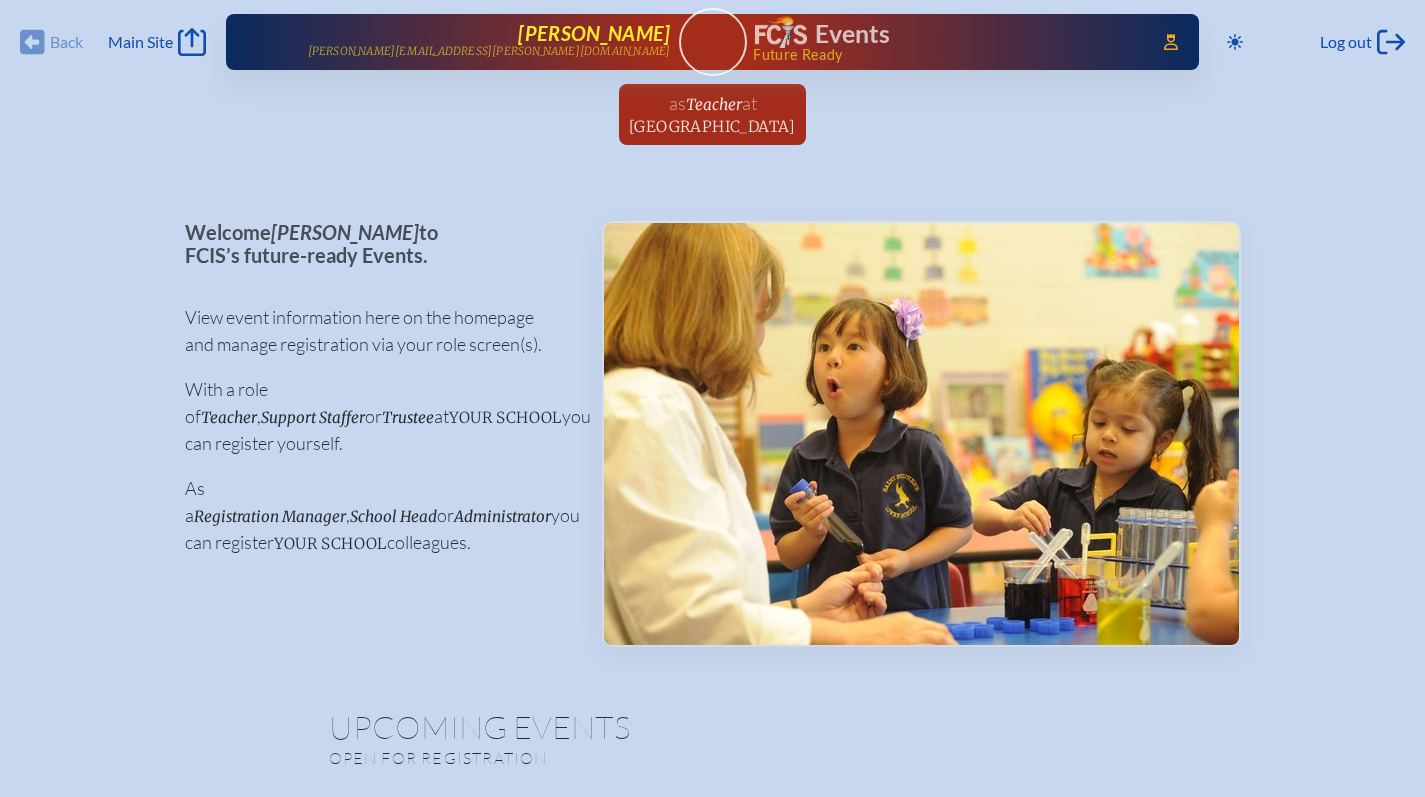 click on "[PERSON_NAME]" at bounding box center (594, 33) 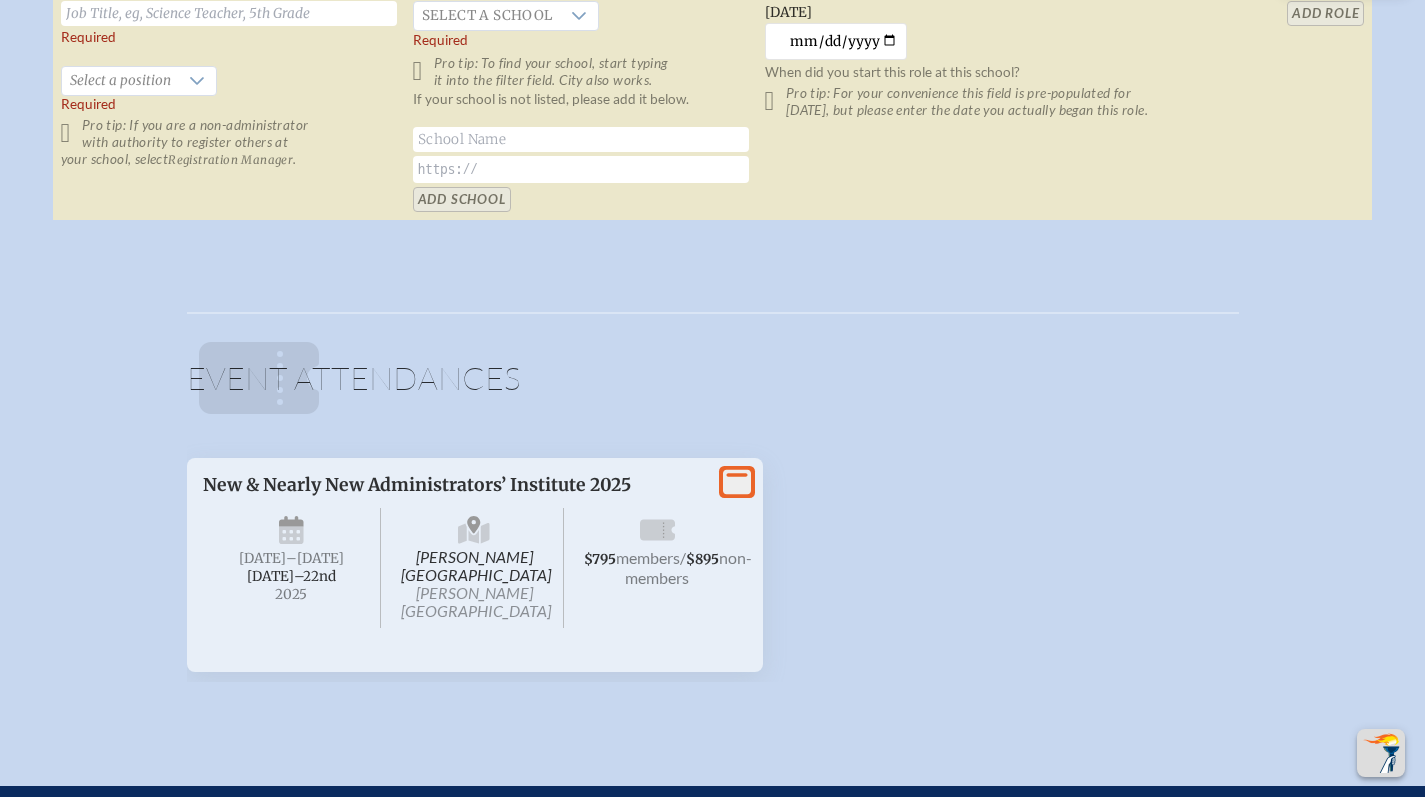 scroll, scrollTop: 1288, scrollLeft: 0, axis: vertical 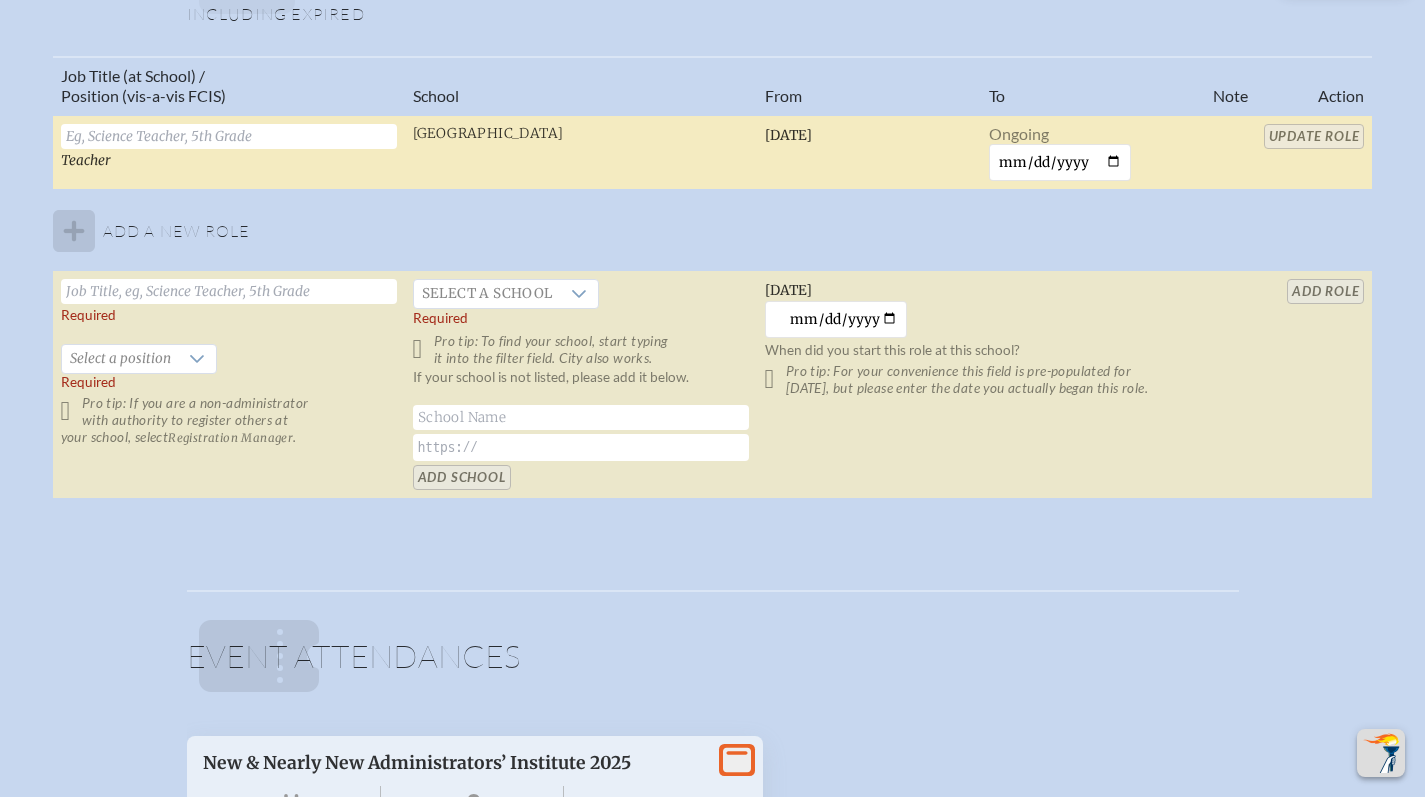 click at bounding box center (229, 136) 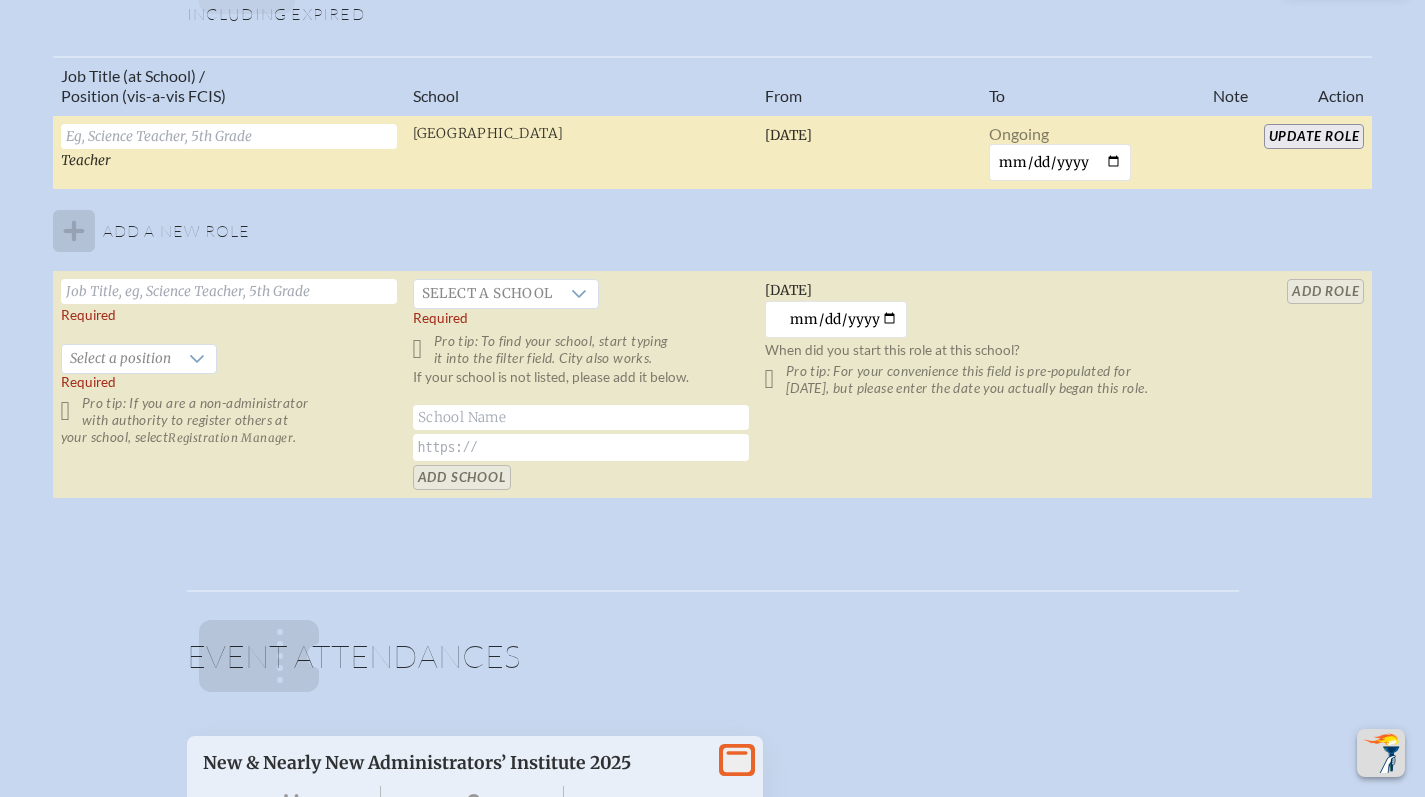 paste on "[PERSON_NAME] of Students" 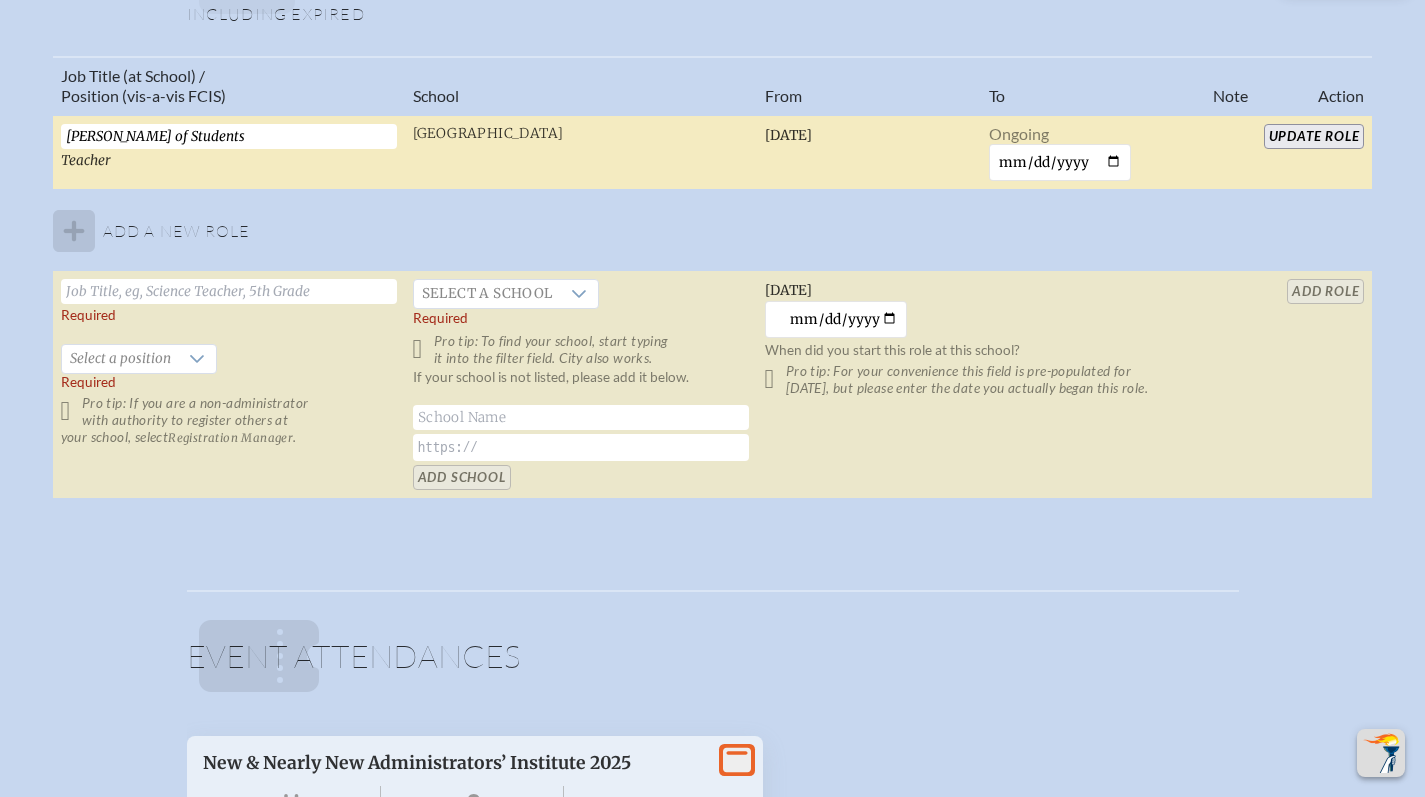 type on "[PERSON_NAME] of Students" 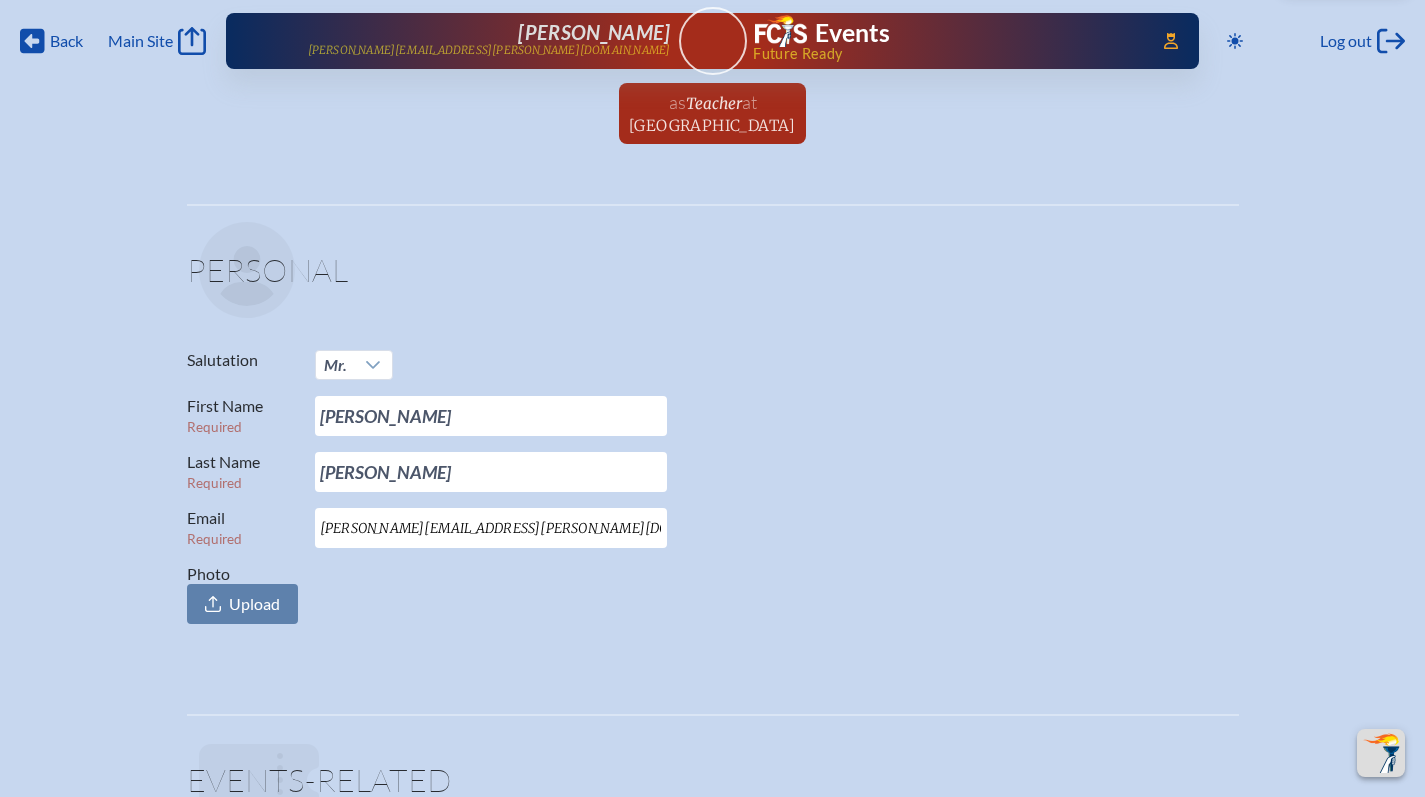 scroll, scrollTop: 0, scrollLeft: 0, axis: both 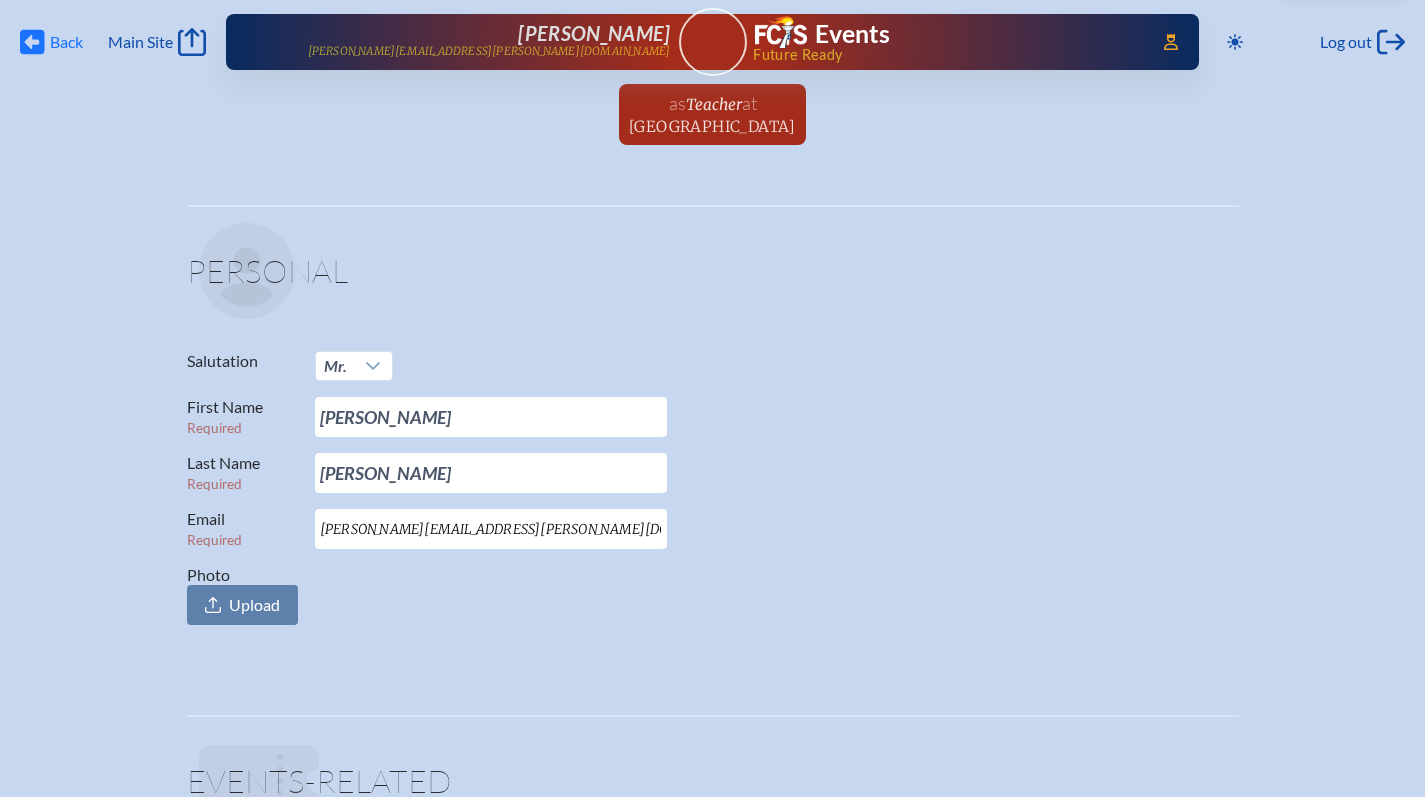 click 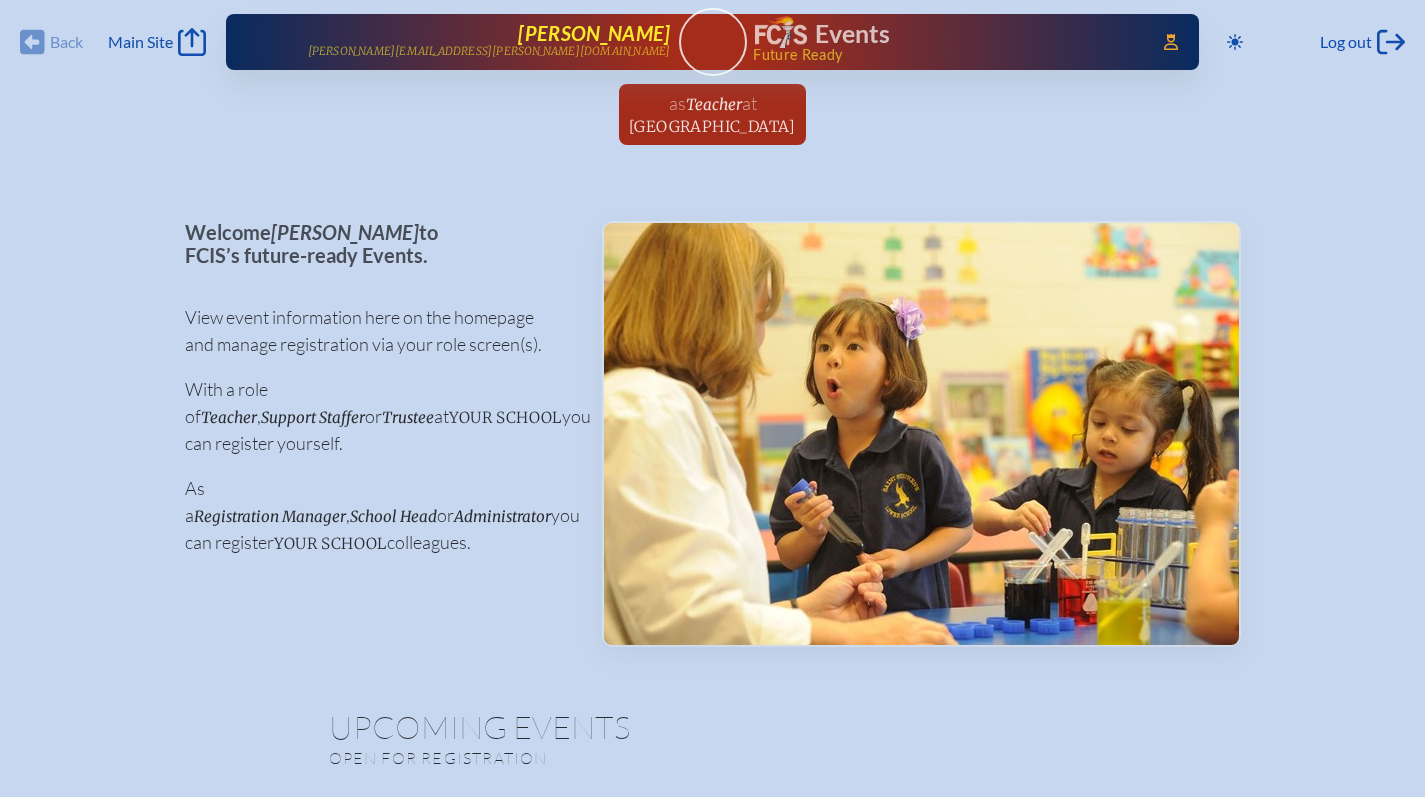 click on "[PERSON_NAME]" at bounding box center [594, 33] 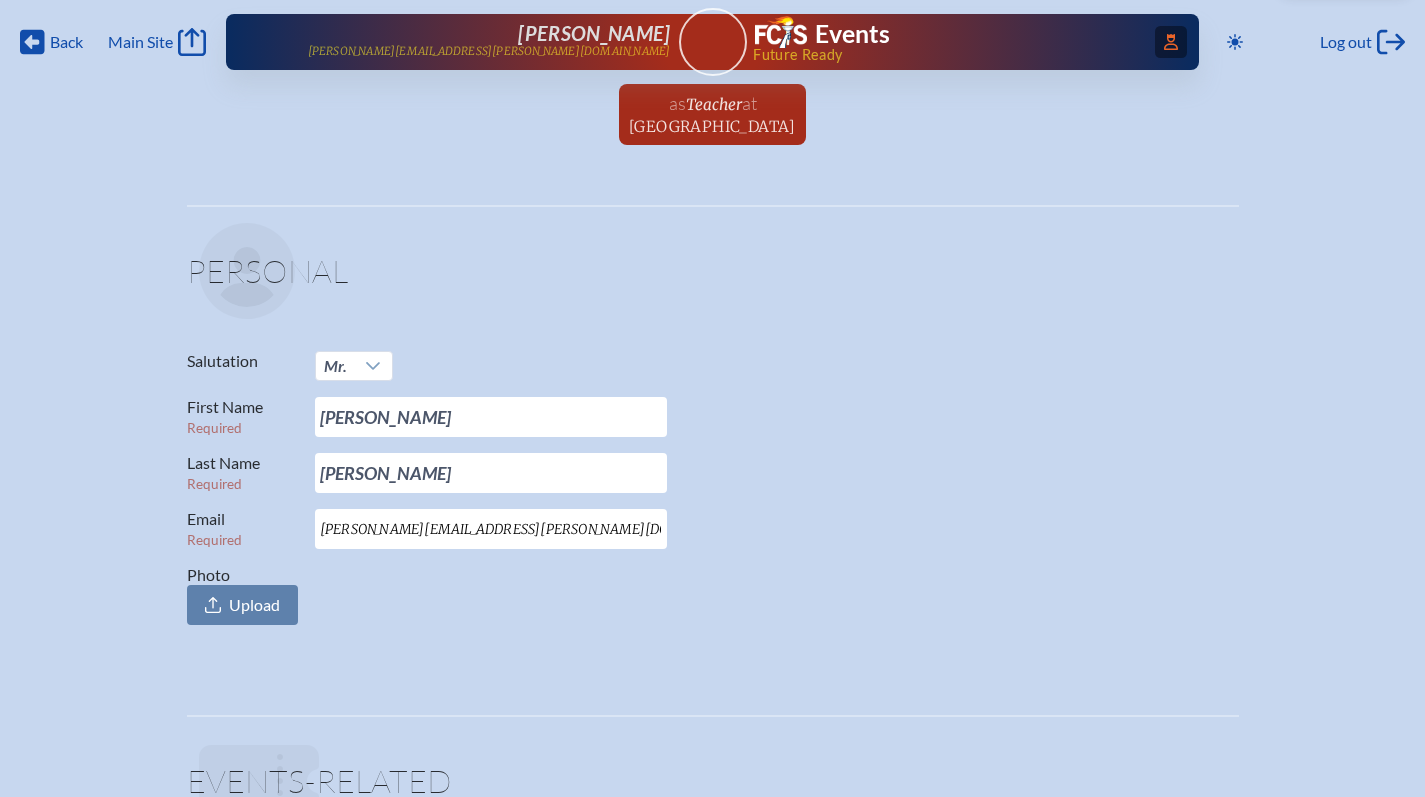 click on "Access Users..." at bounding box center [1171, 42] 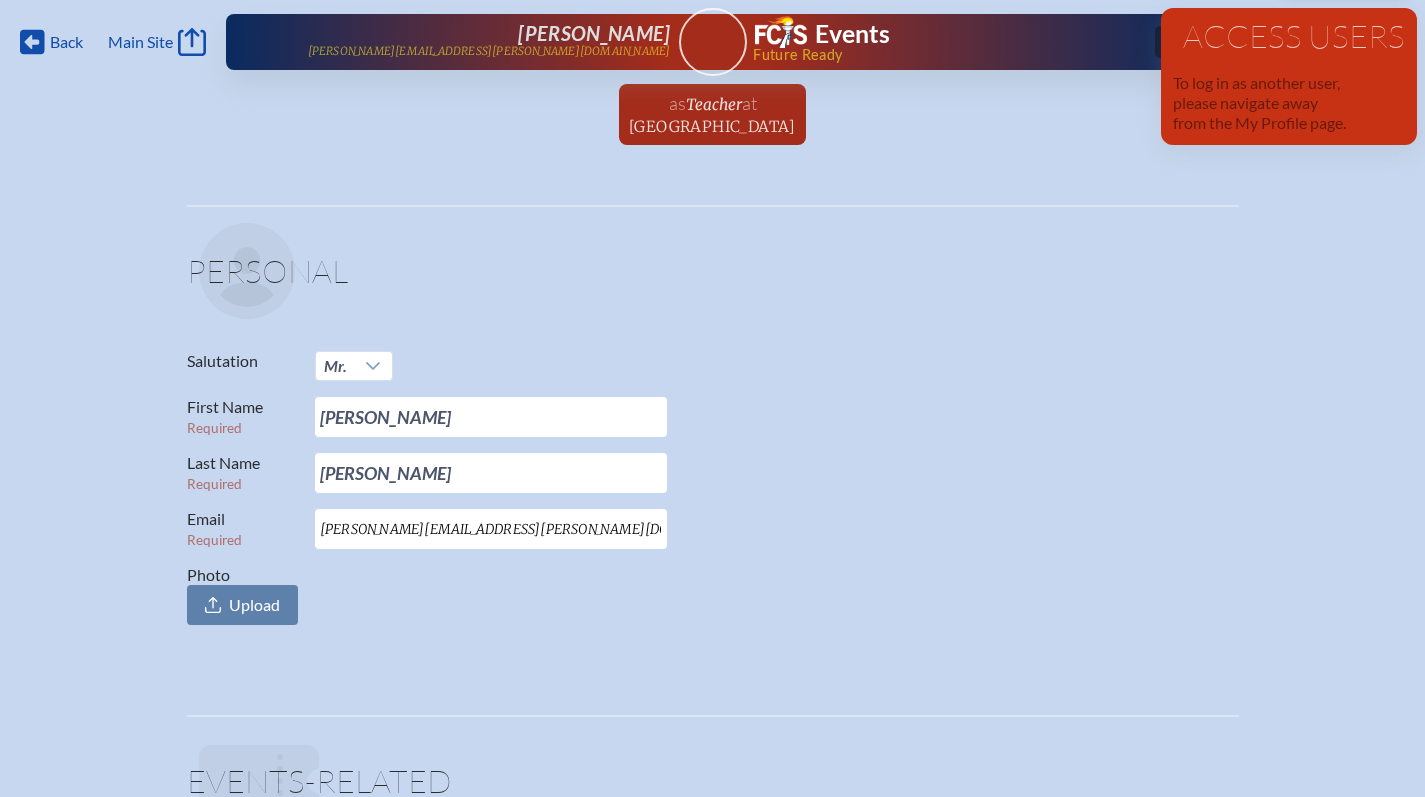 click 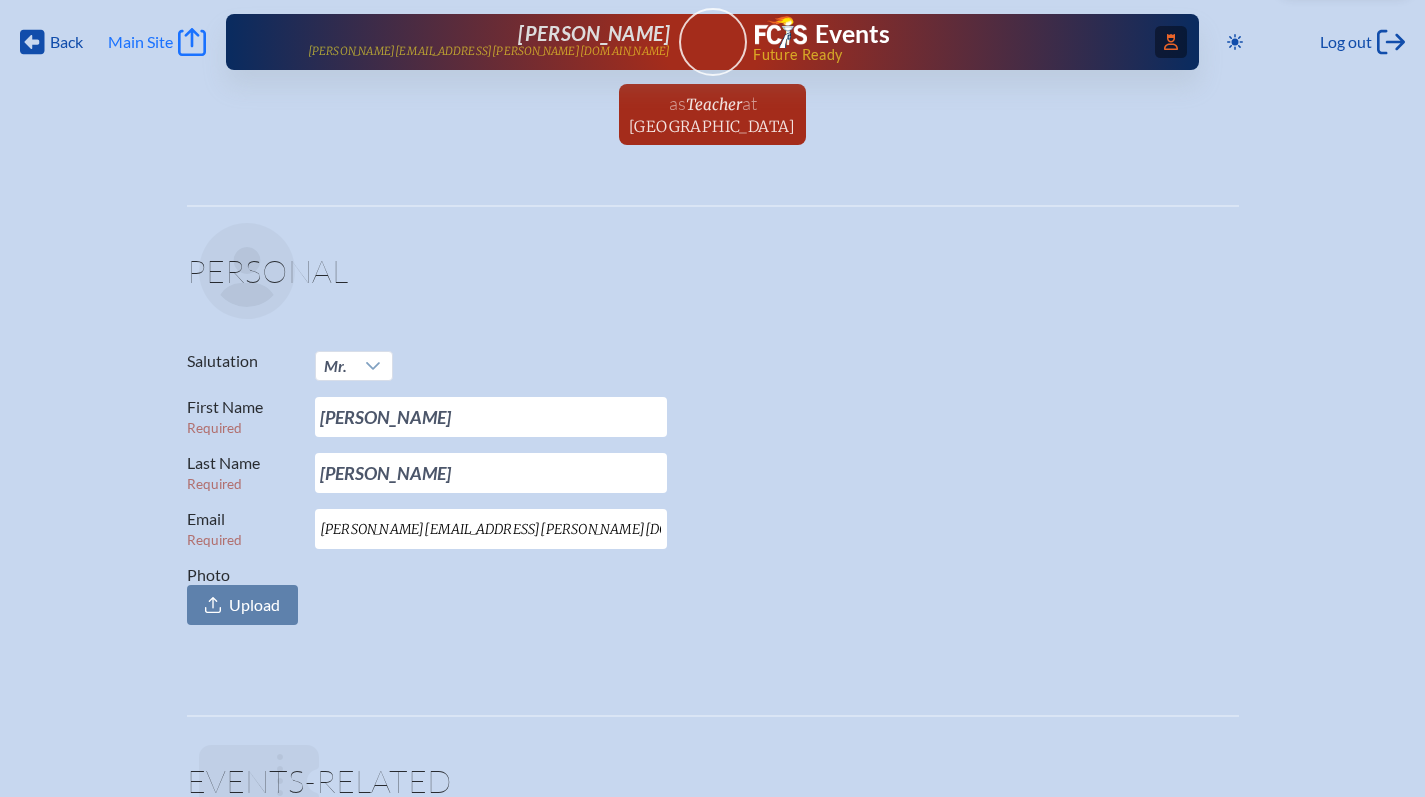 click on "Main Site" at bounding box center (140, 42) 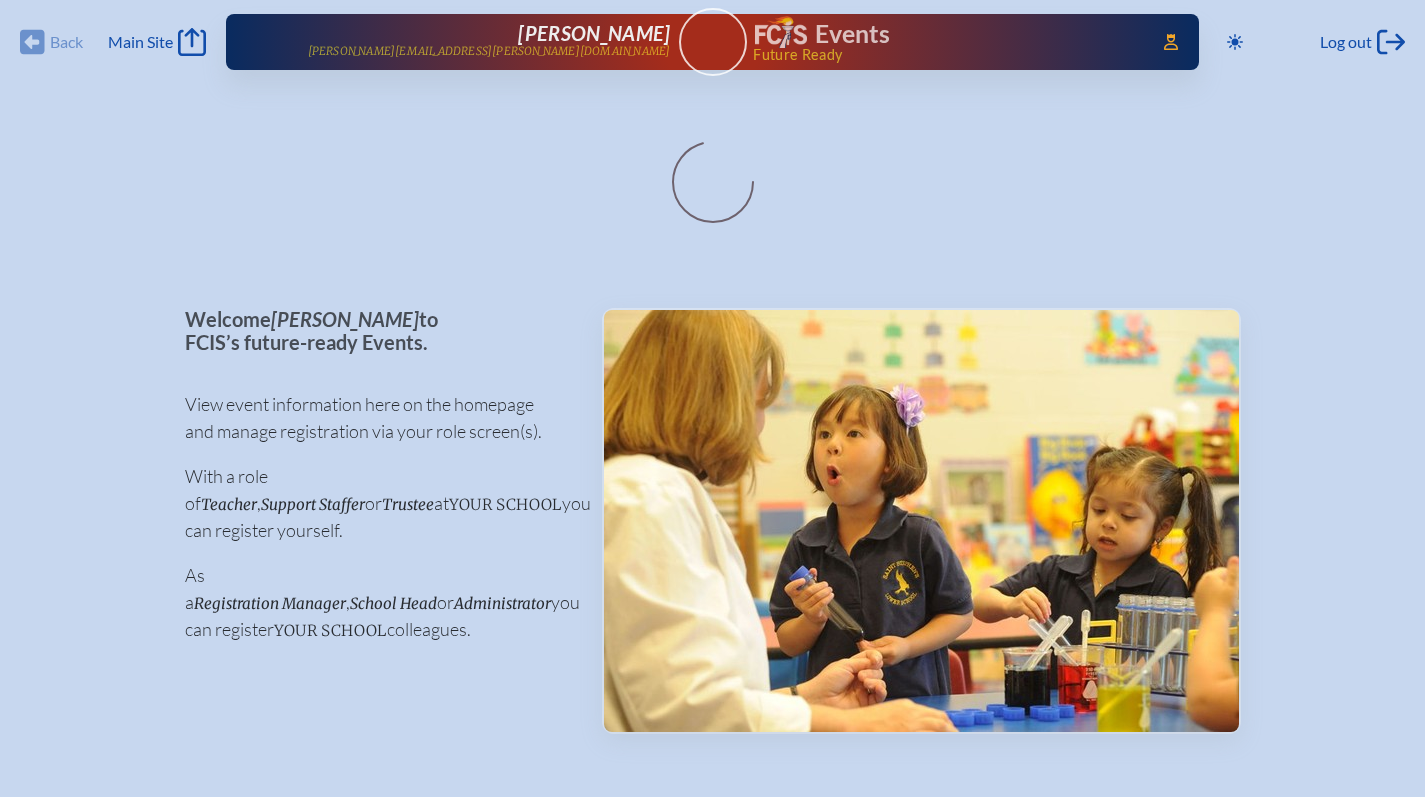 scroll, scrollTop: 0, scrollLeft: 0, axis: both 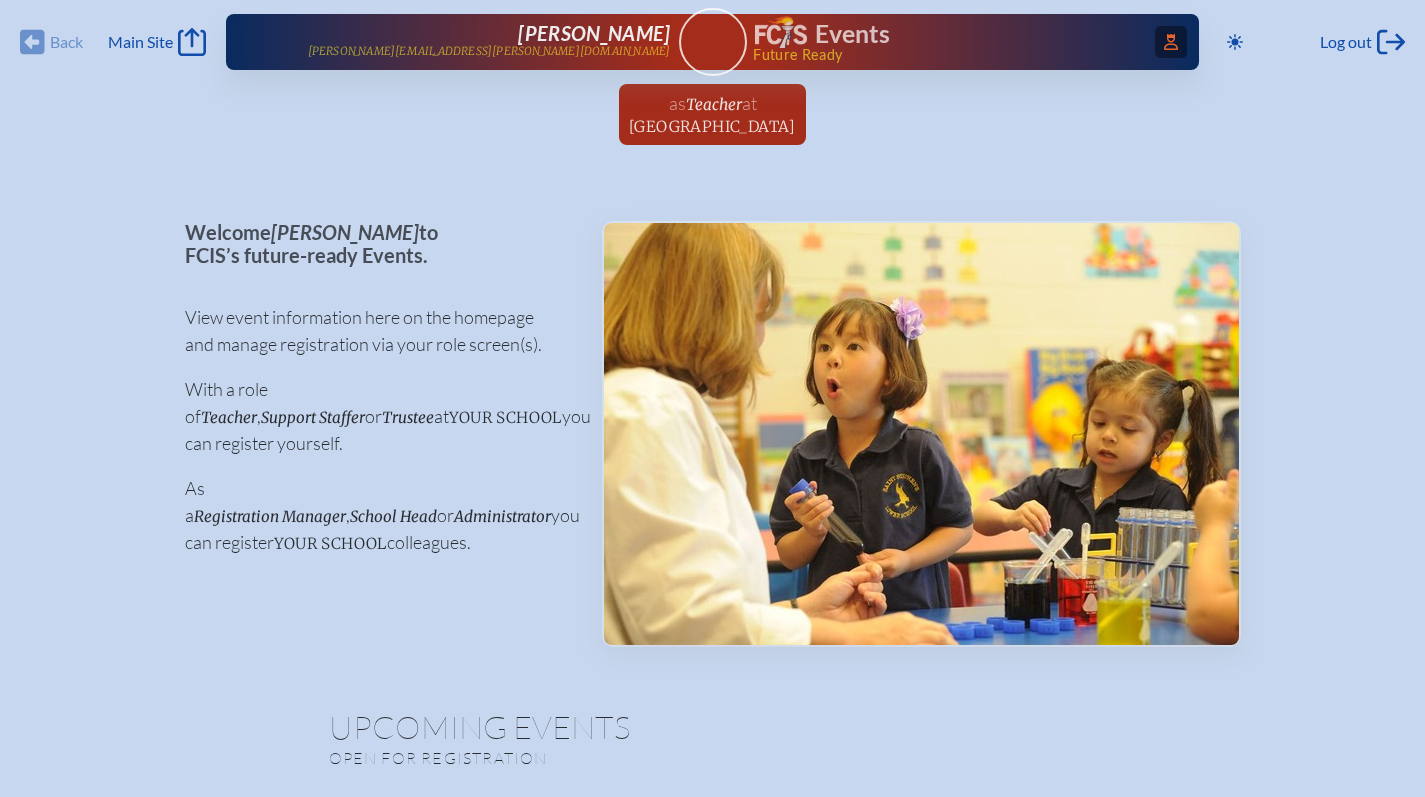 click on "Access Users..." 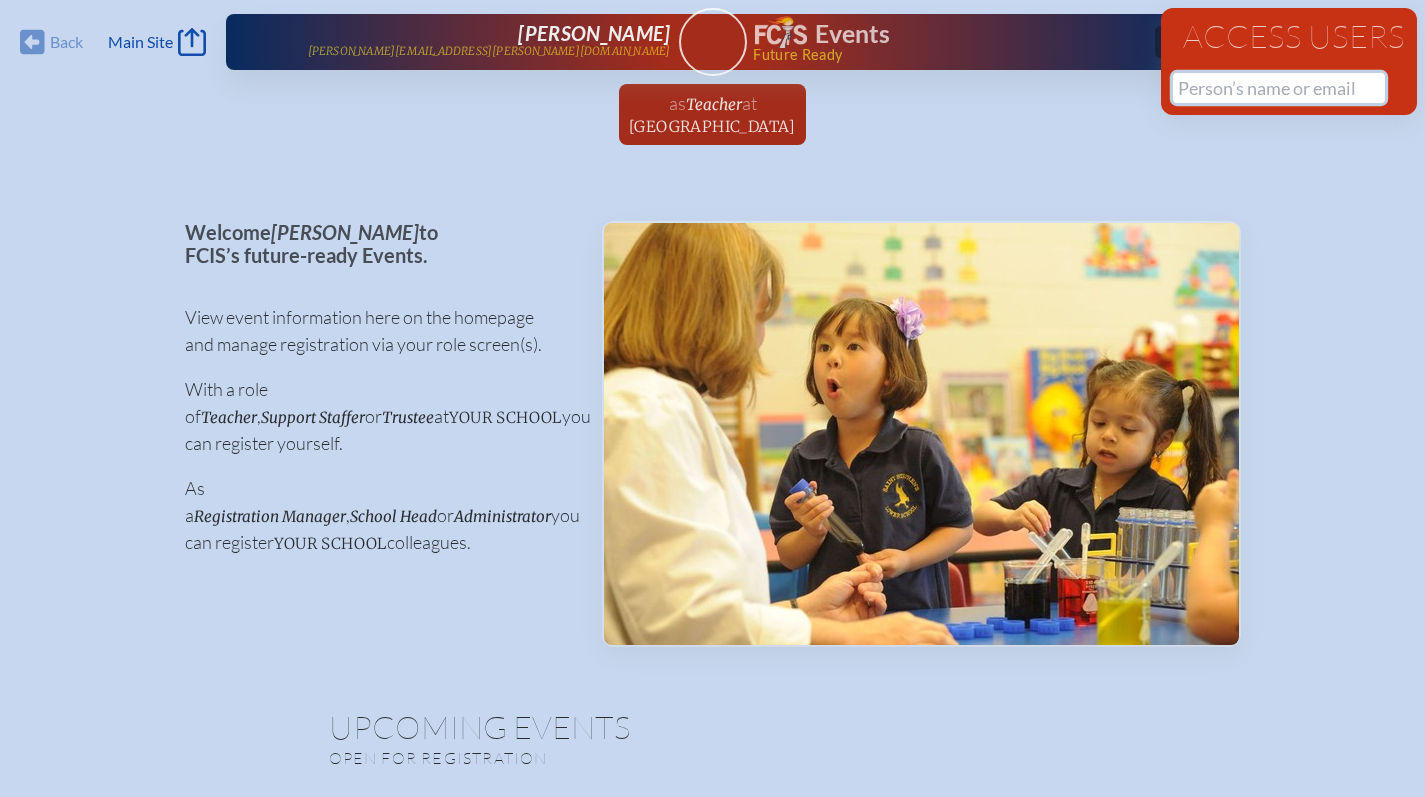 click at bounding box center (1279, 88) 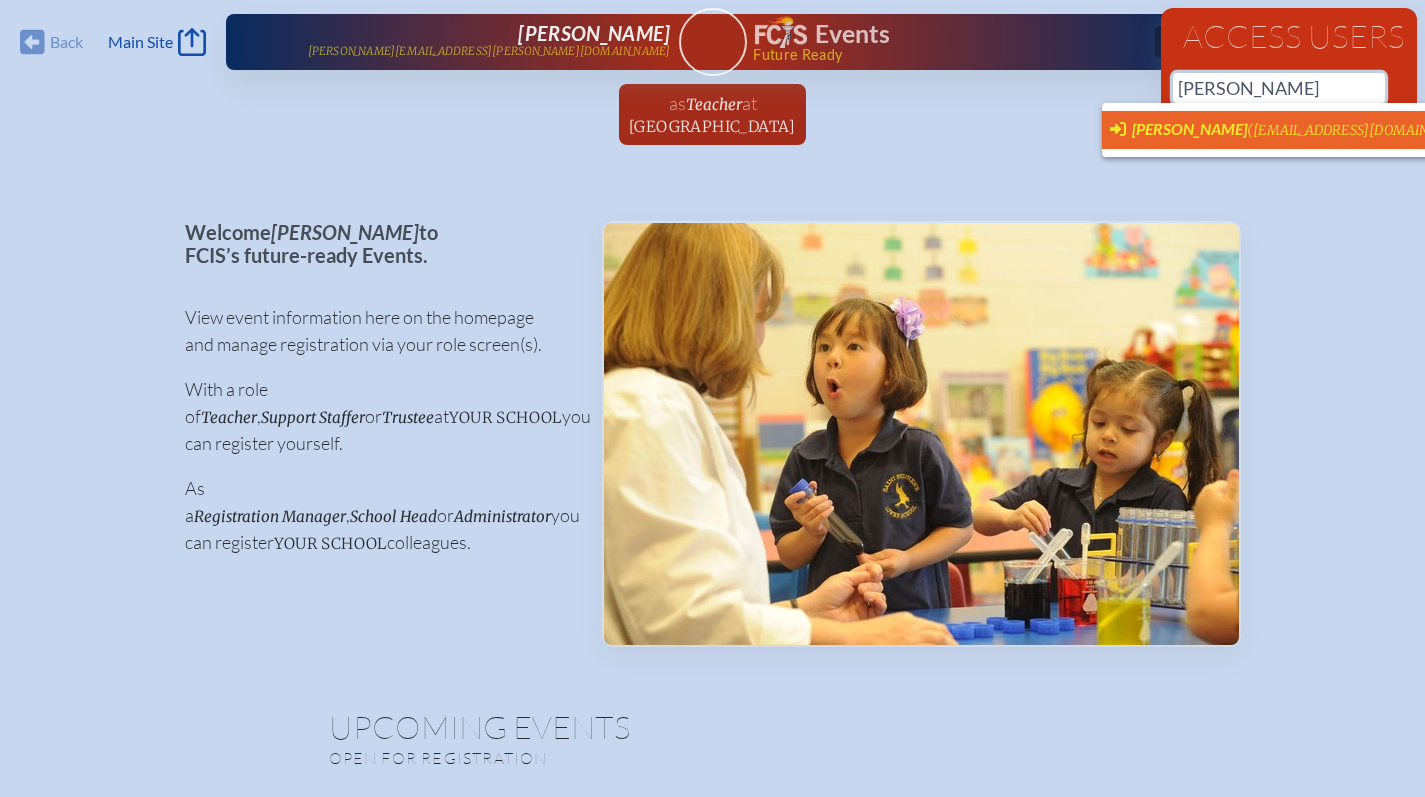 scroll, scrollTop: 0, scrollLeft: 15, axis: horizontal 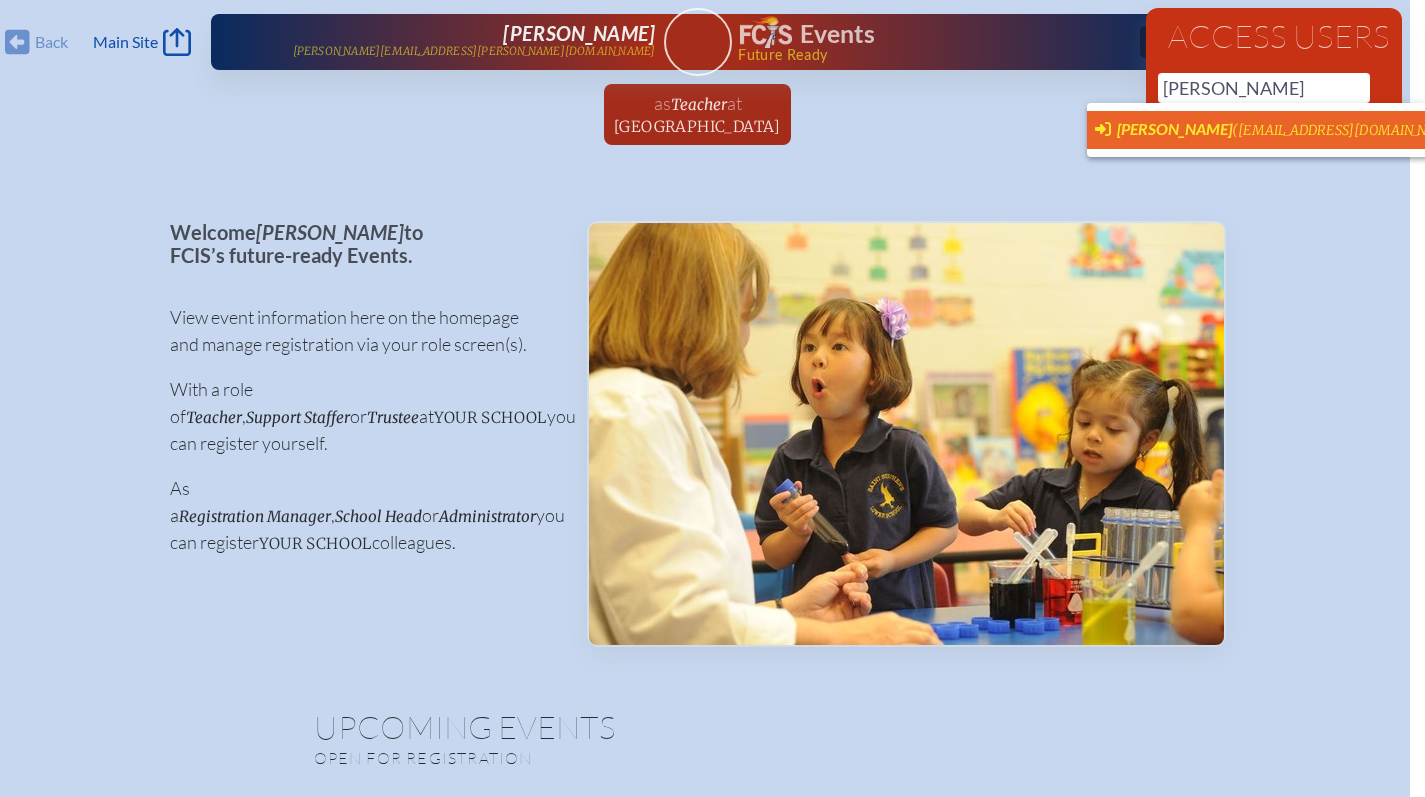 click on "Jessica Pate  (jpate@stmarkspbg.org)" at bounding box center (1281, 130) 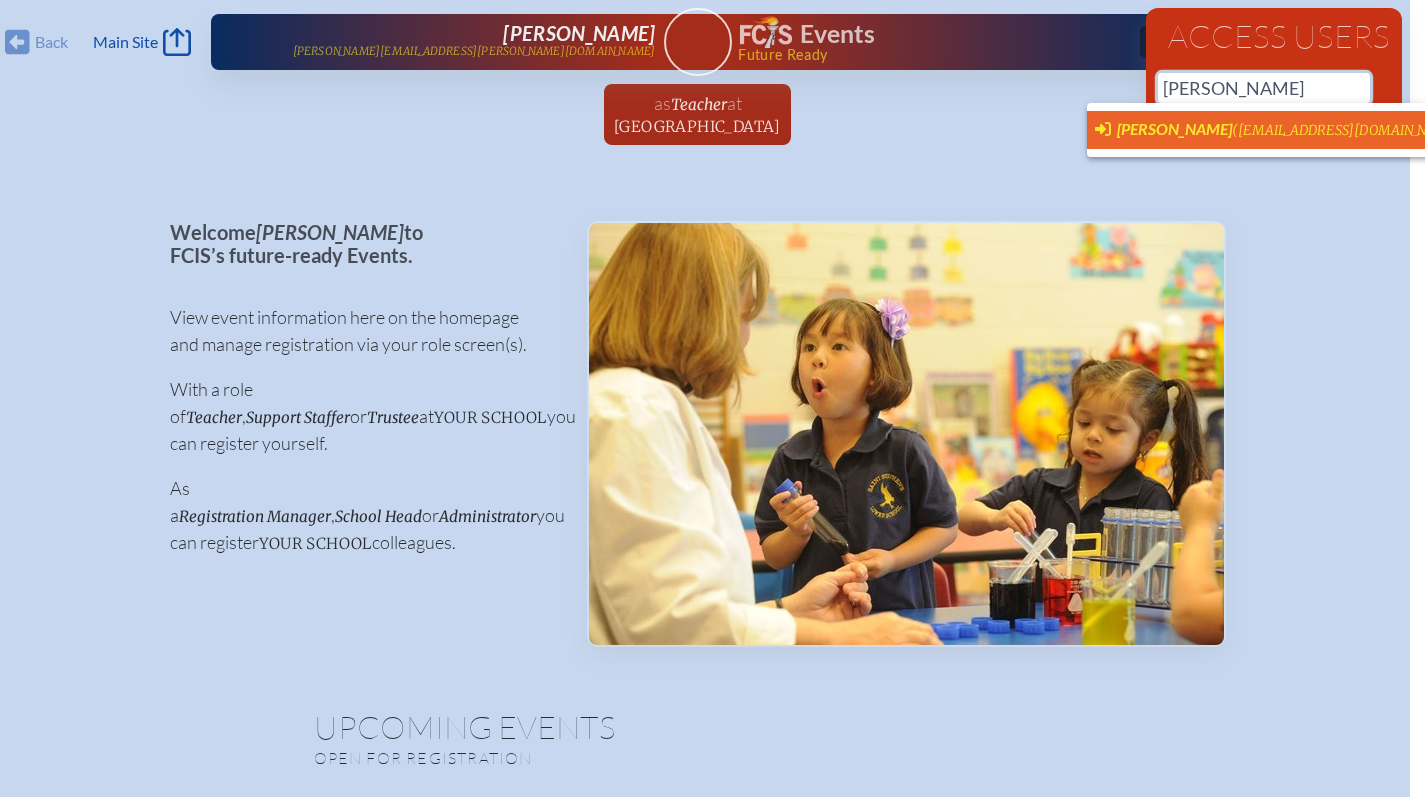 type on "jpate@stmarkspbg.org" 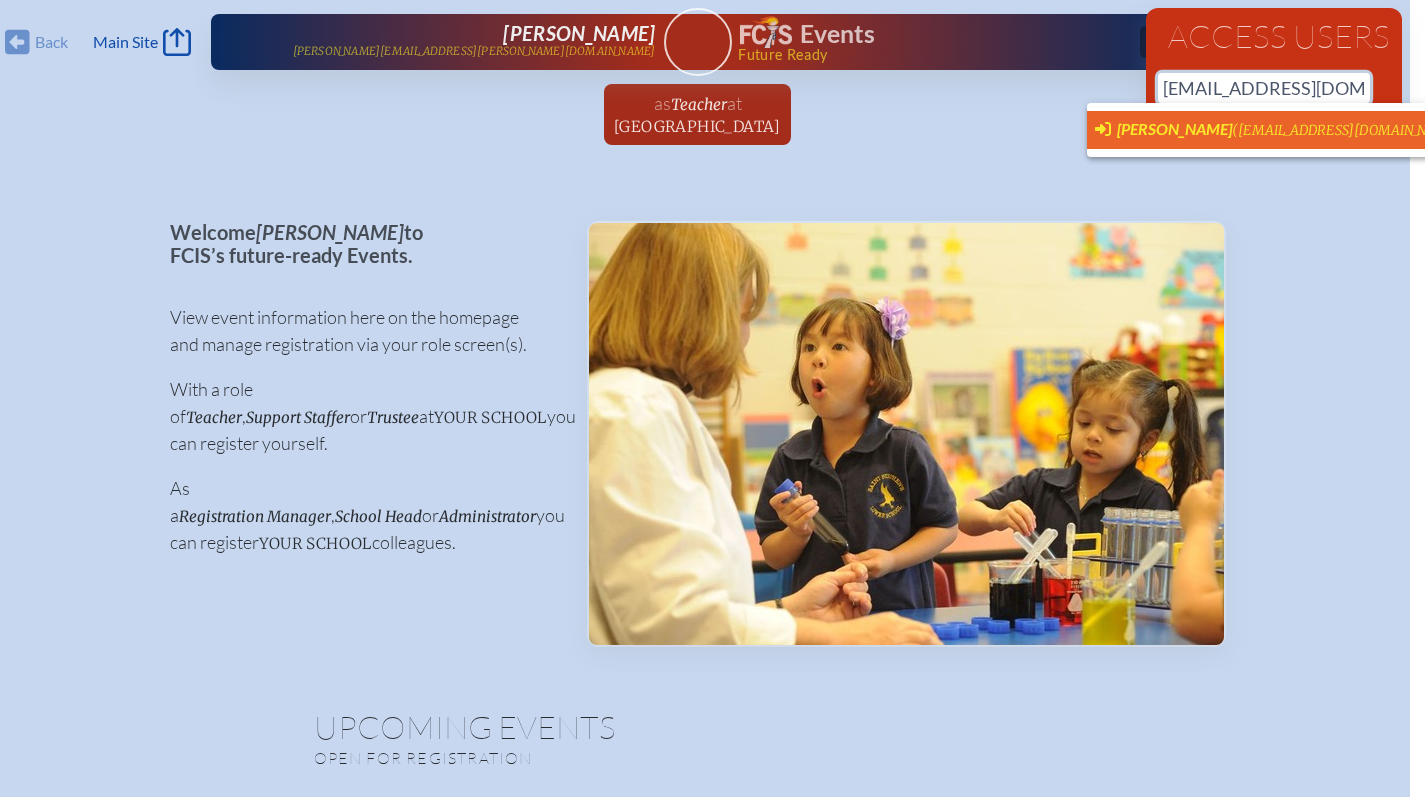 type 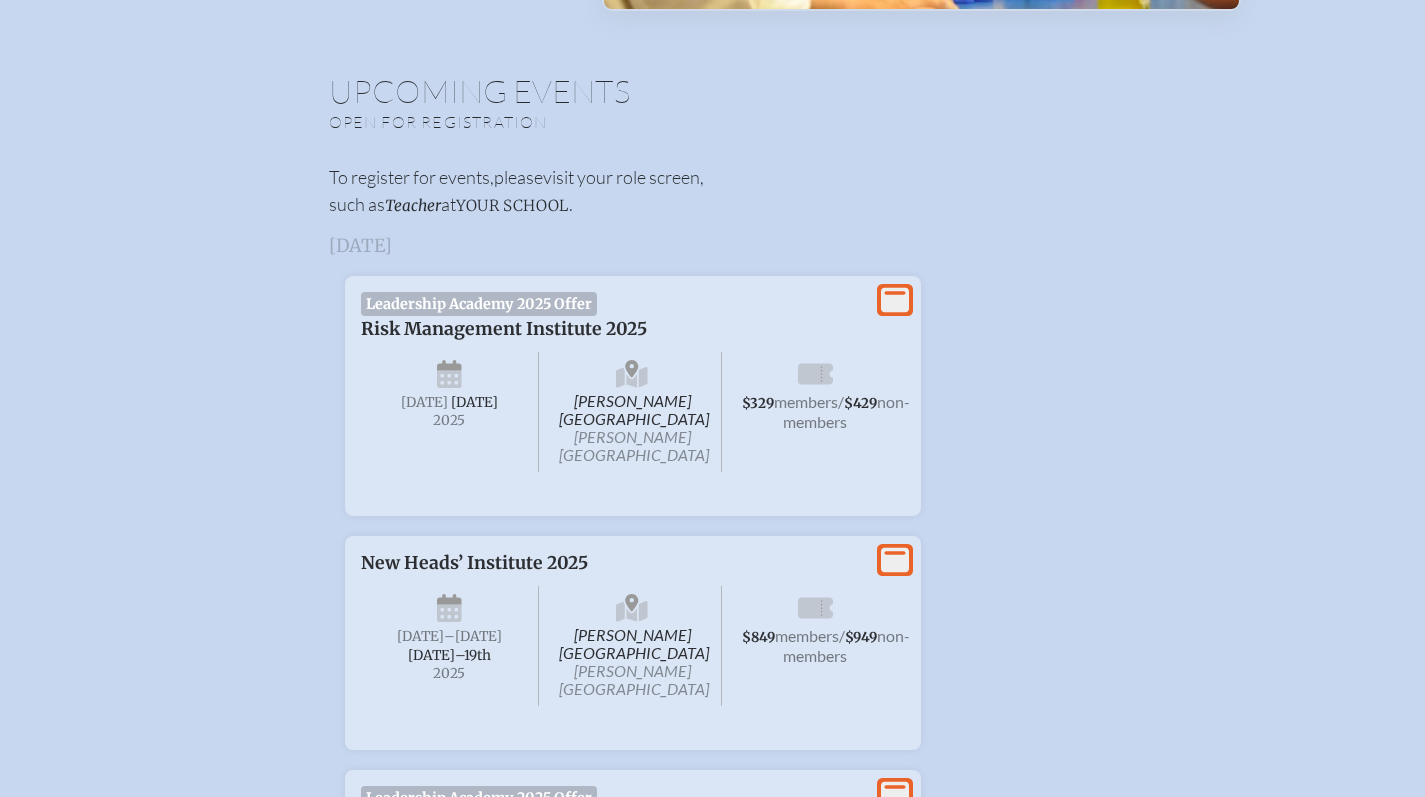 scroll, scrollTop: 0, scrollLeft: 0, axis: both 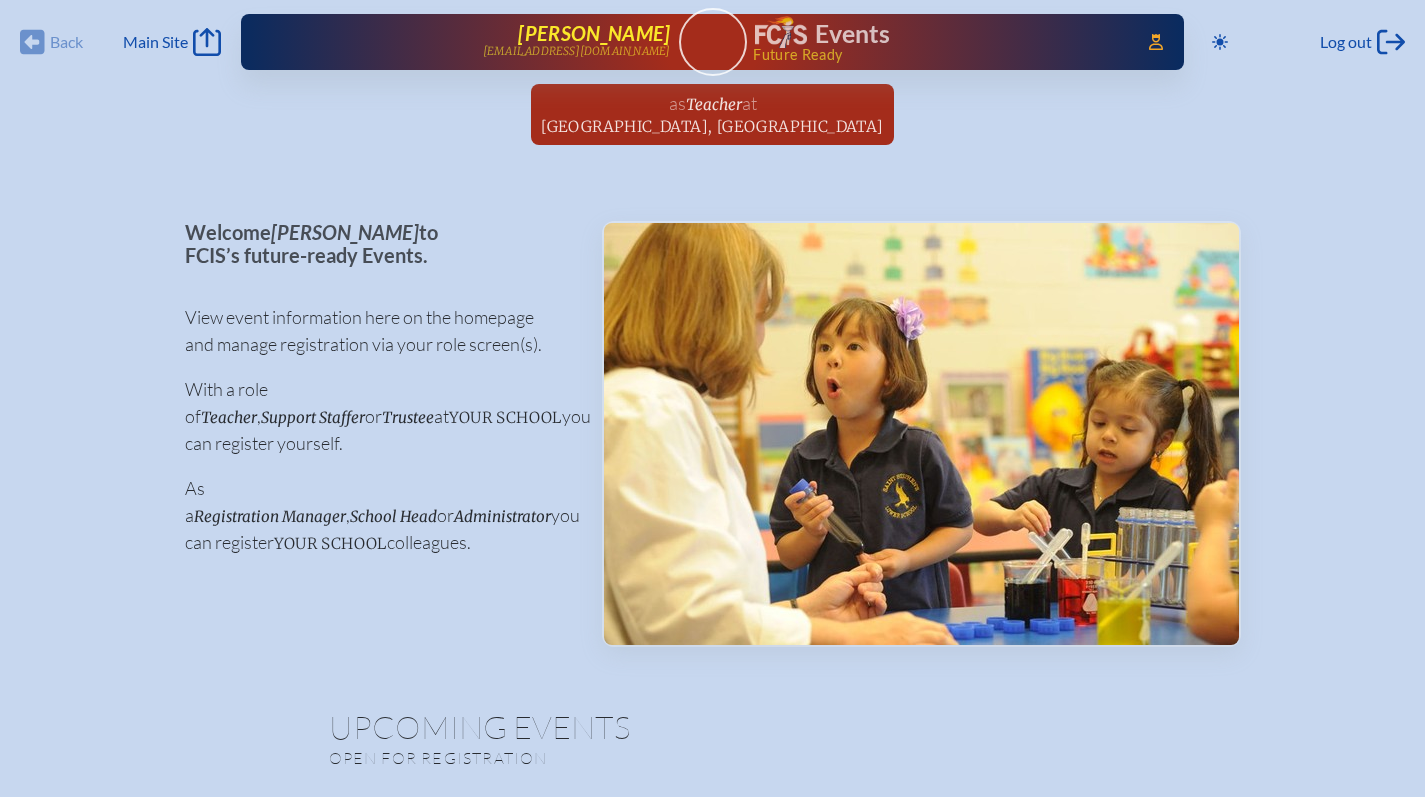 click on "[PERSON_NAME]" at bounding box center [594, 33] 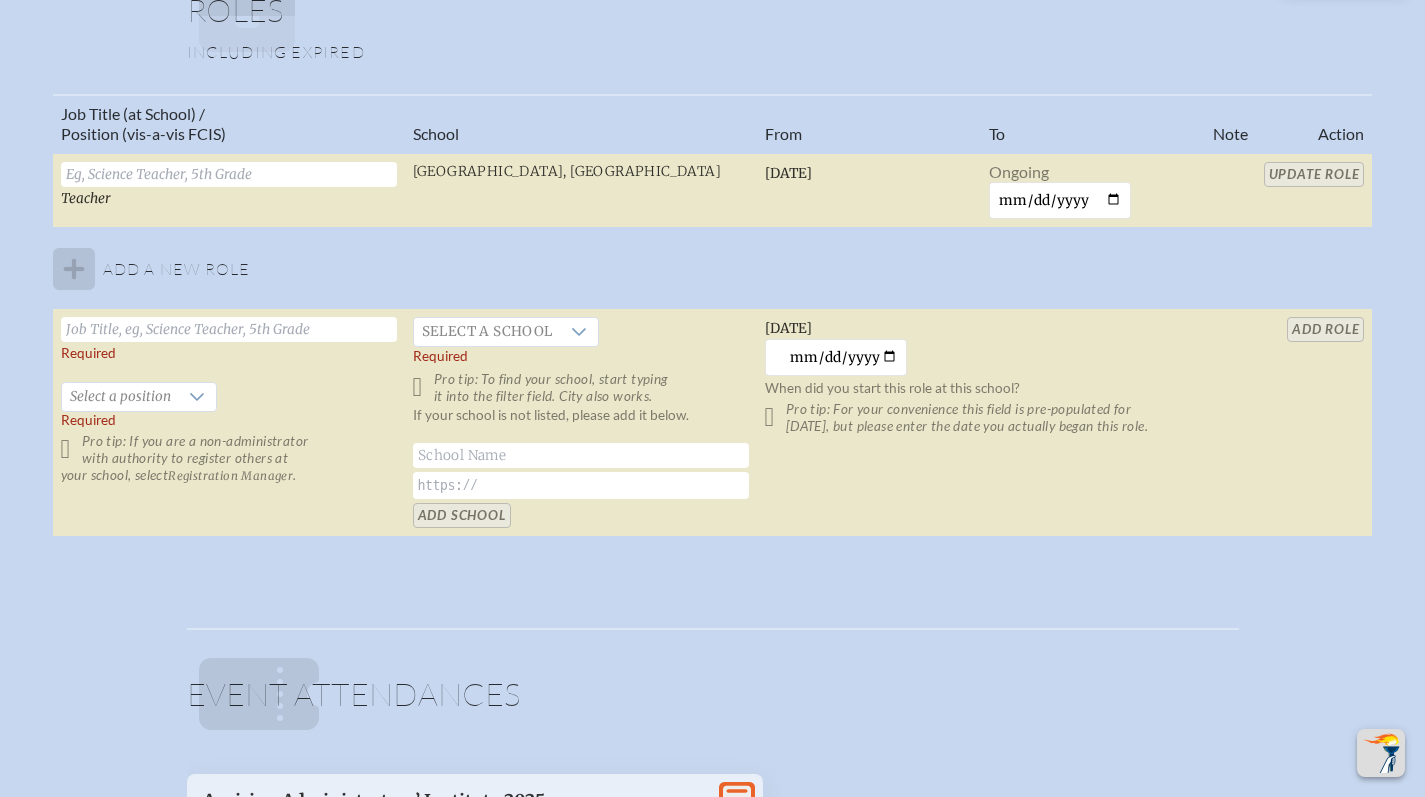 scroll, scrollTop: 1254, scrollLeft: 0, axis: vertical 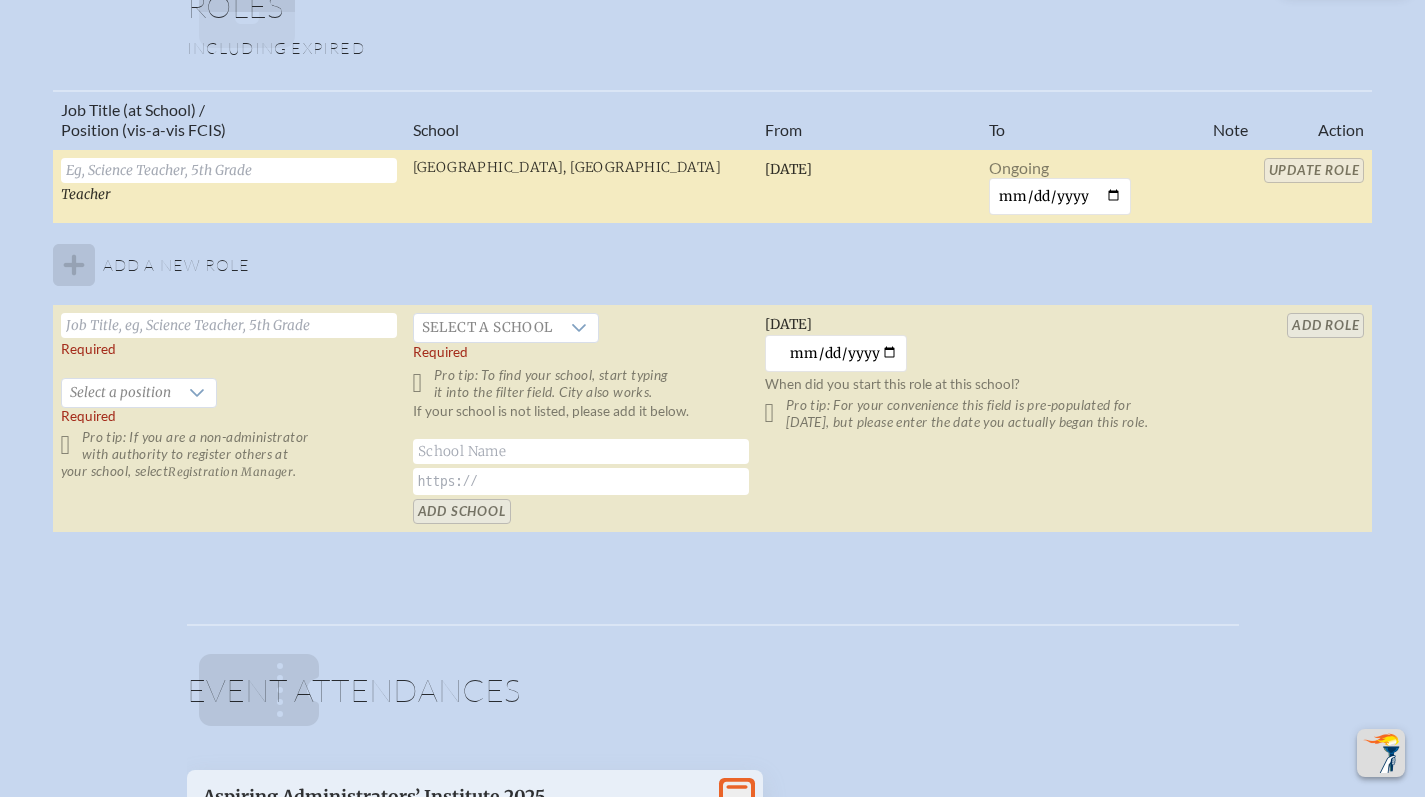 click at bounding box center [229, 170] 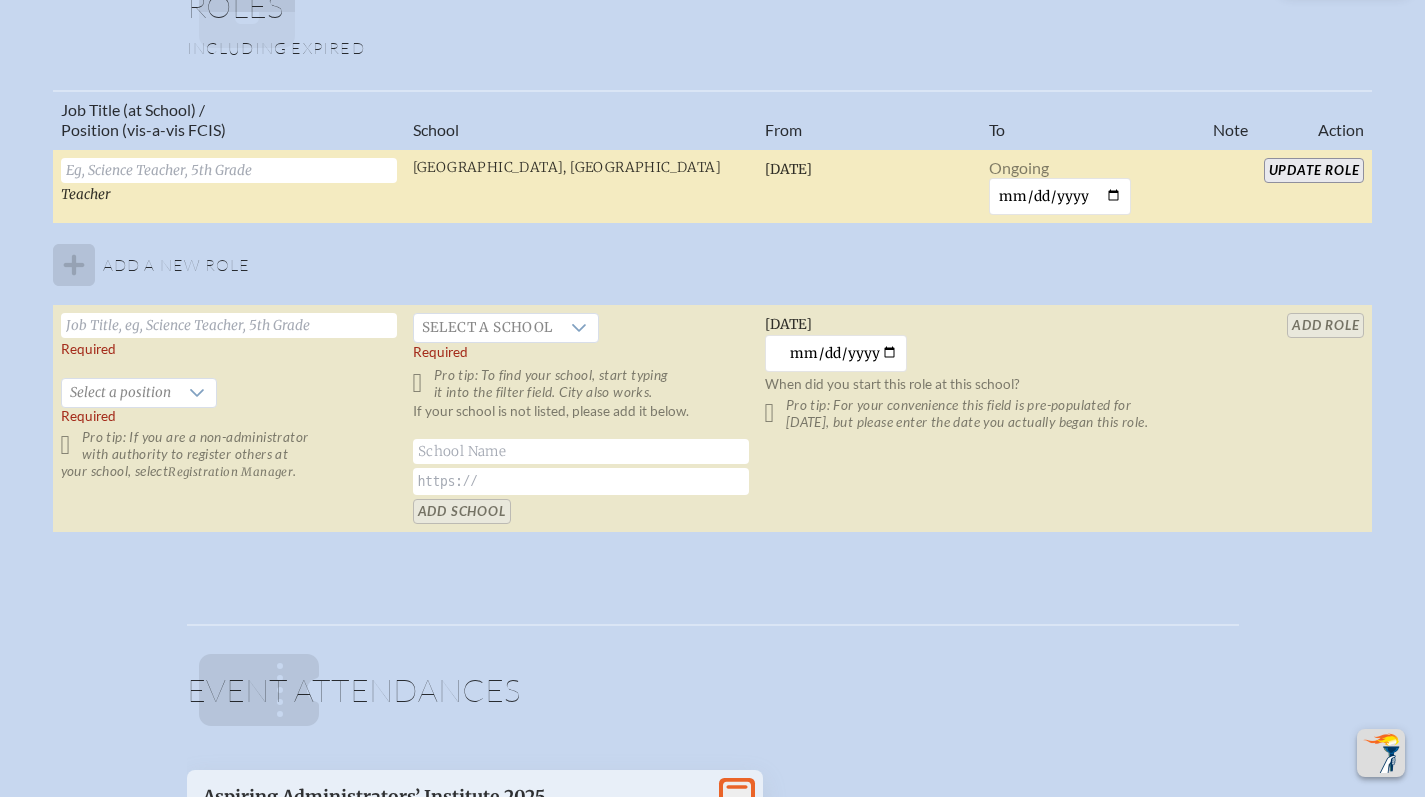paste on "3rd Grade Teacher & Camp Director" 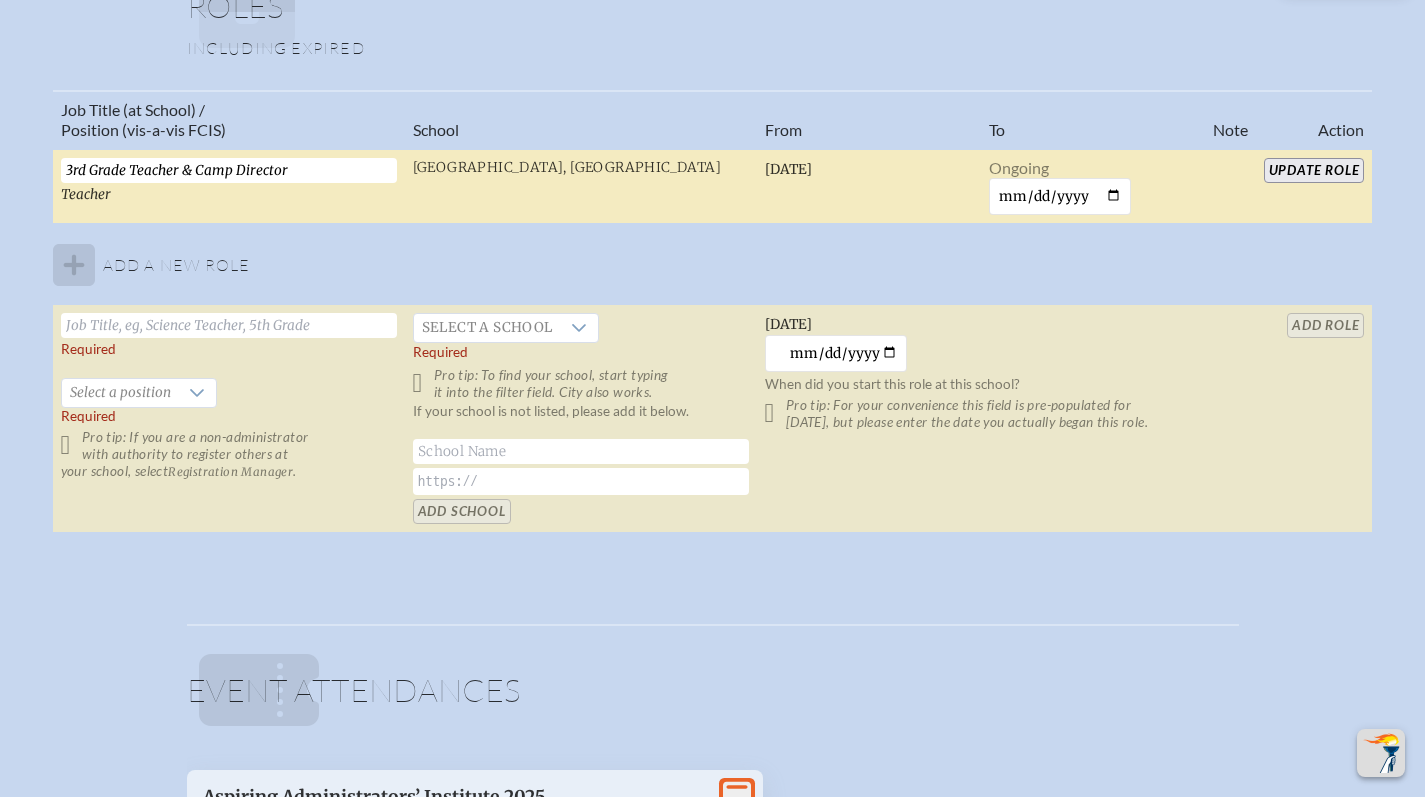 type on "3rd Grade Teacher & Camp Director" 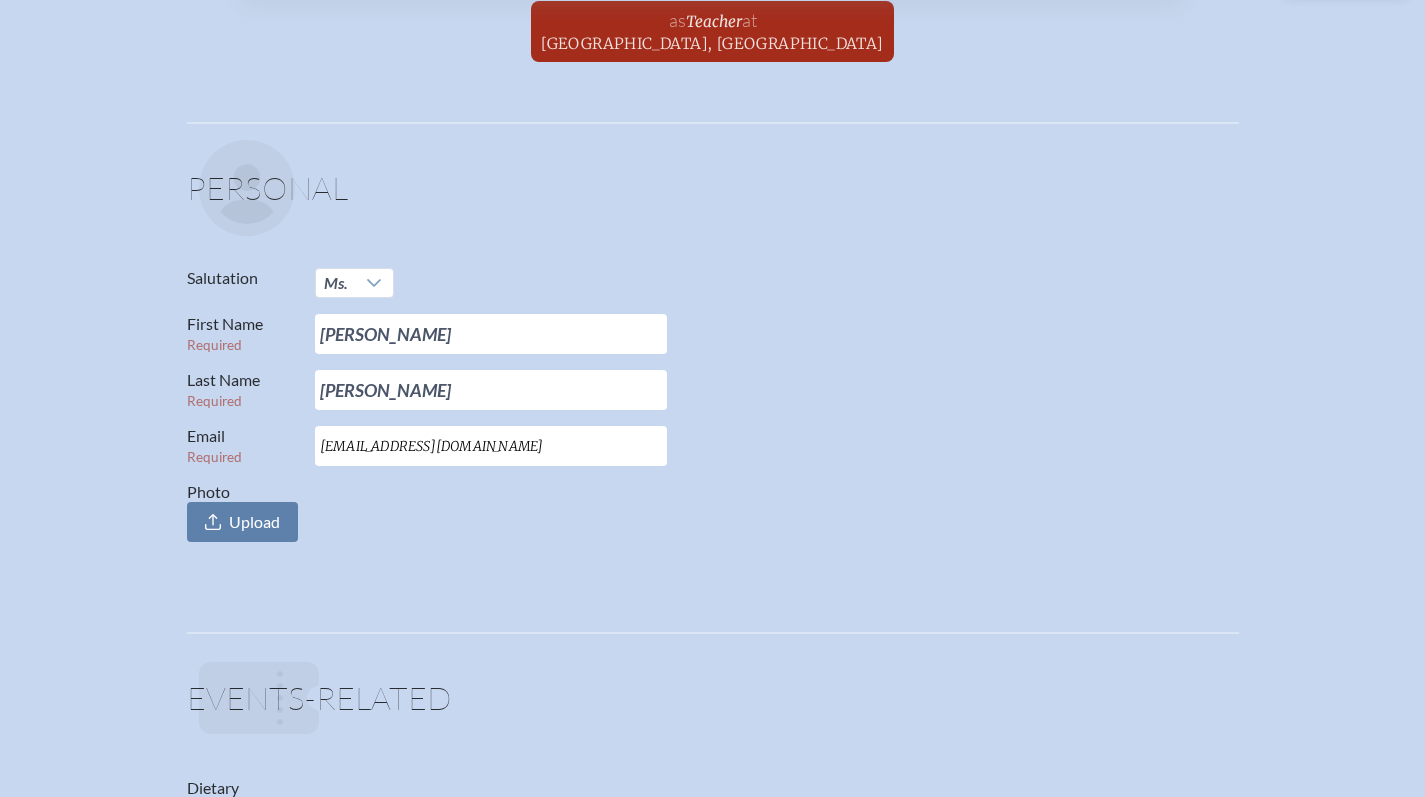 scroll, scrollTop: 0, scrollLeft: 0, axis: both 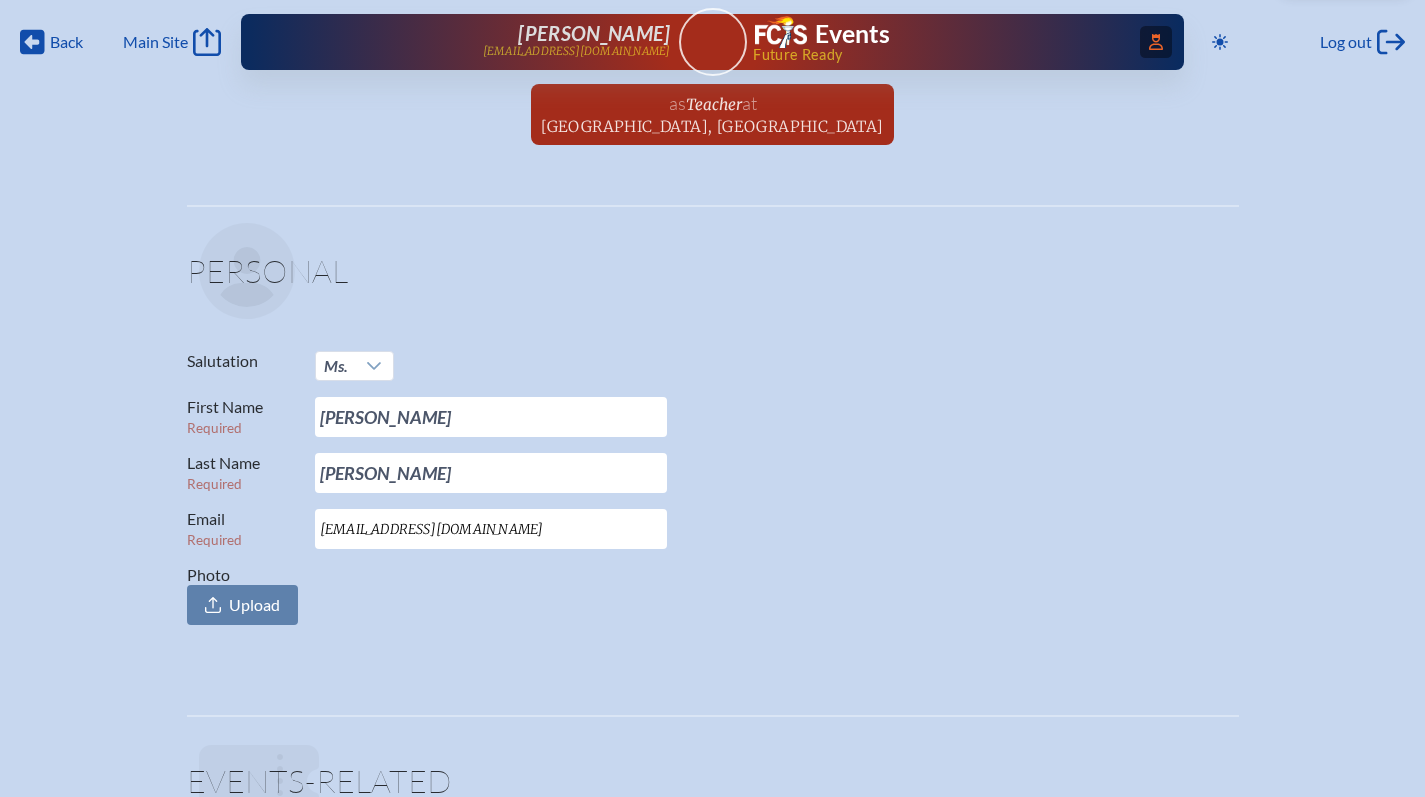 click on "Access Users..." 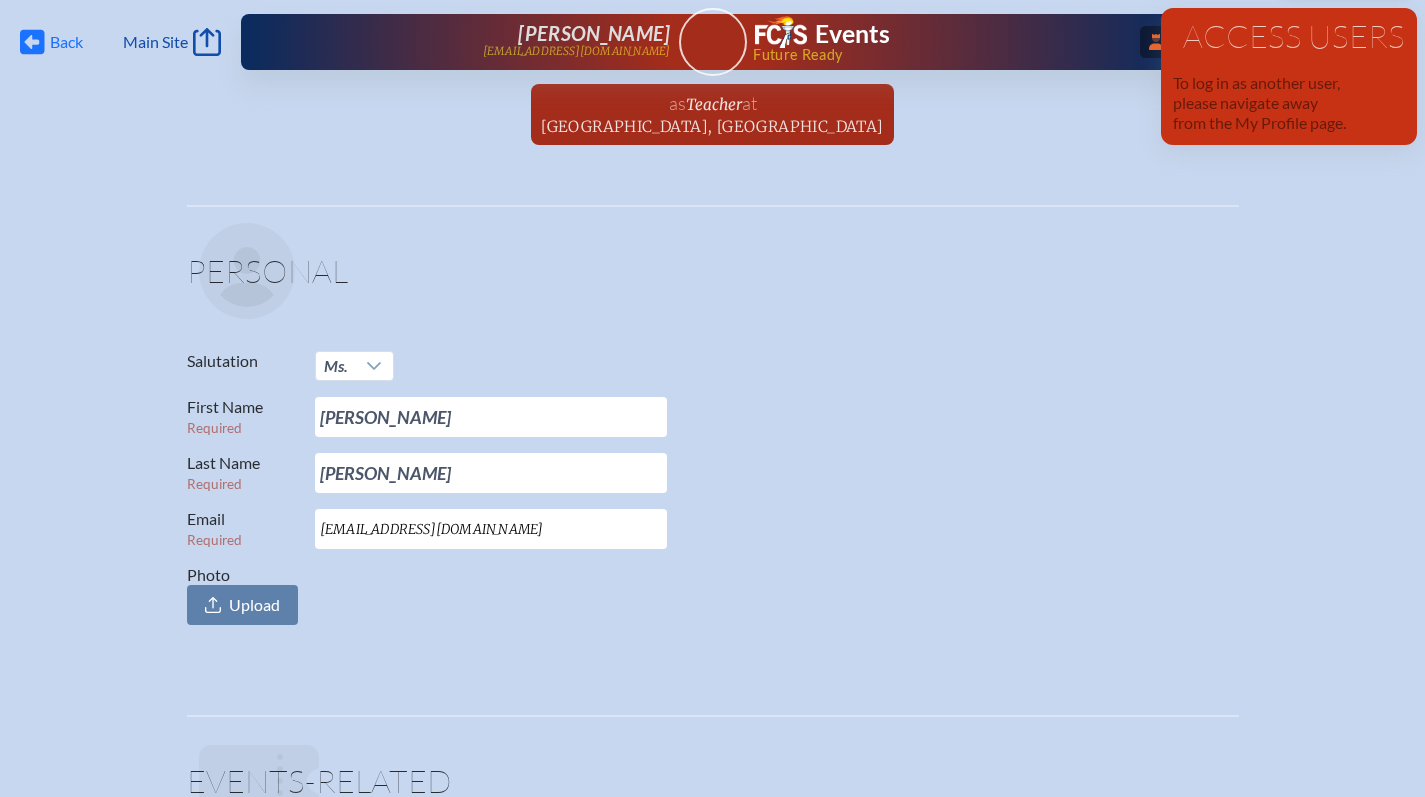 click on "Back  Back" at bounding box center (51, 42) 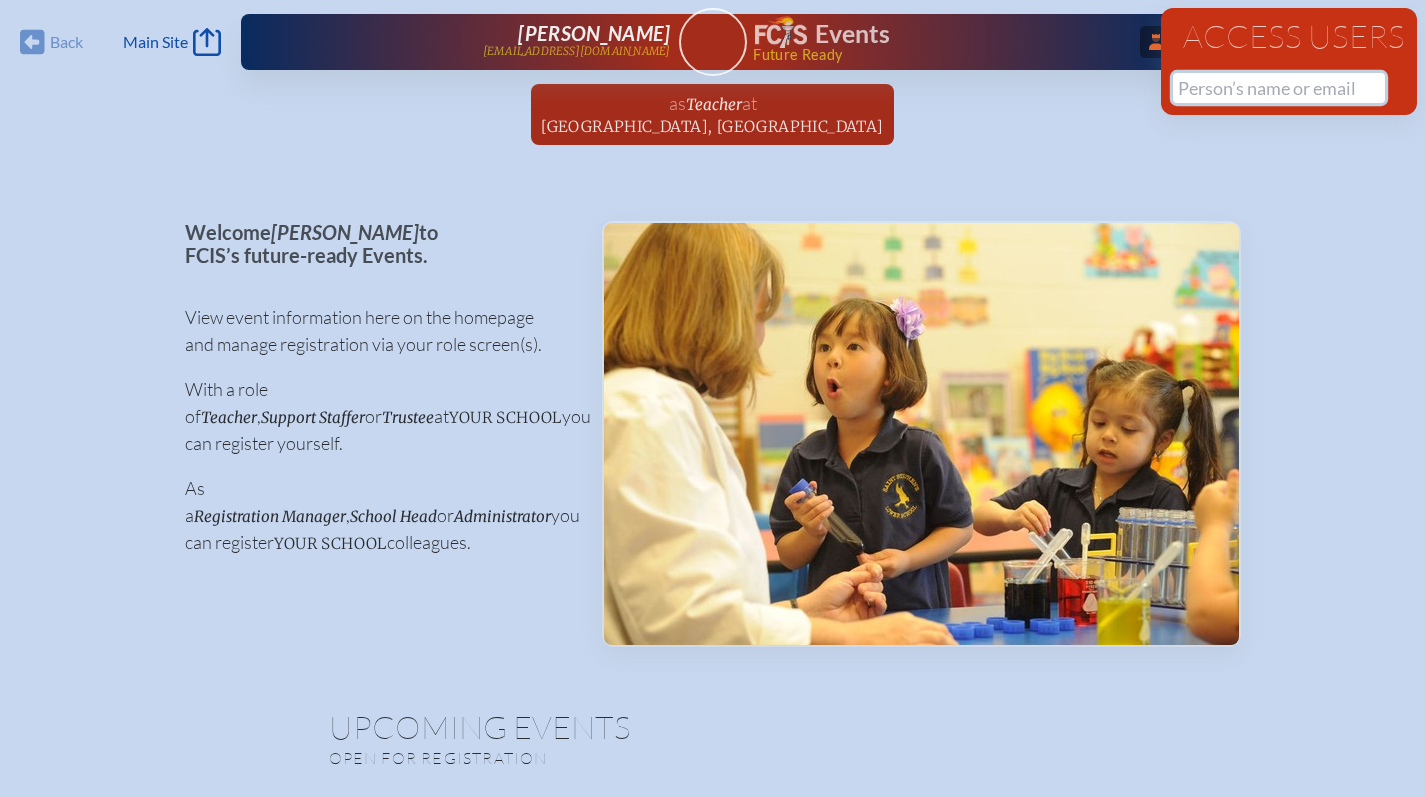 click at bounding box center (1279, 88) 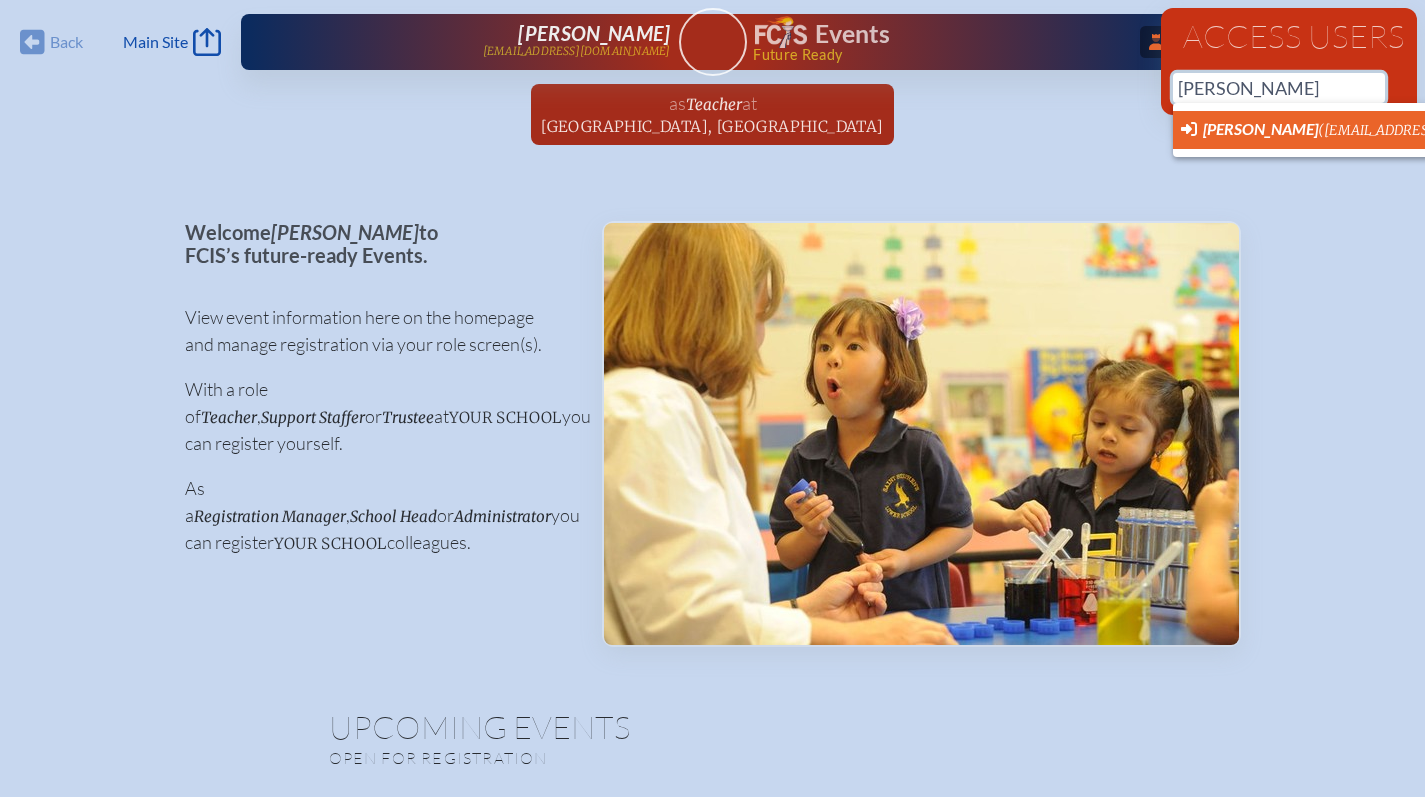 scroll, scrollTop: 0, scrollLeft: 15, axis: horizontal 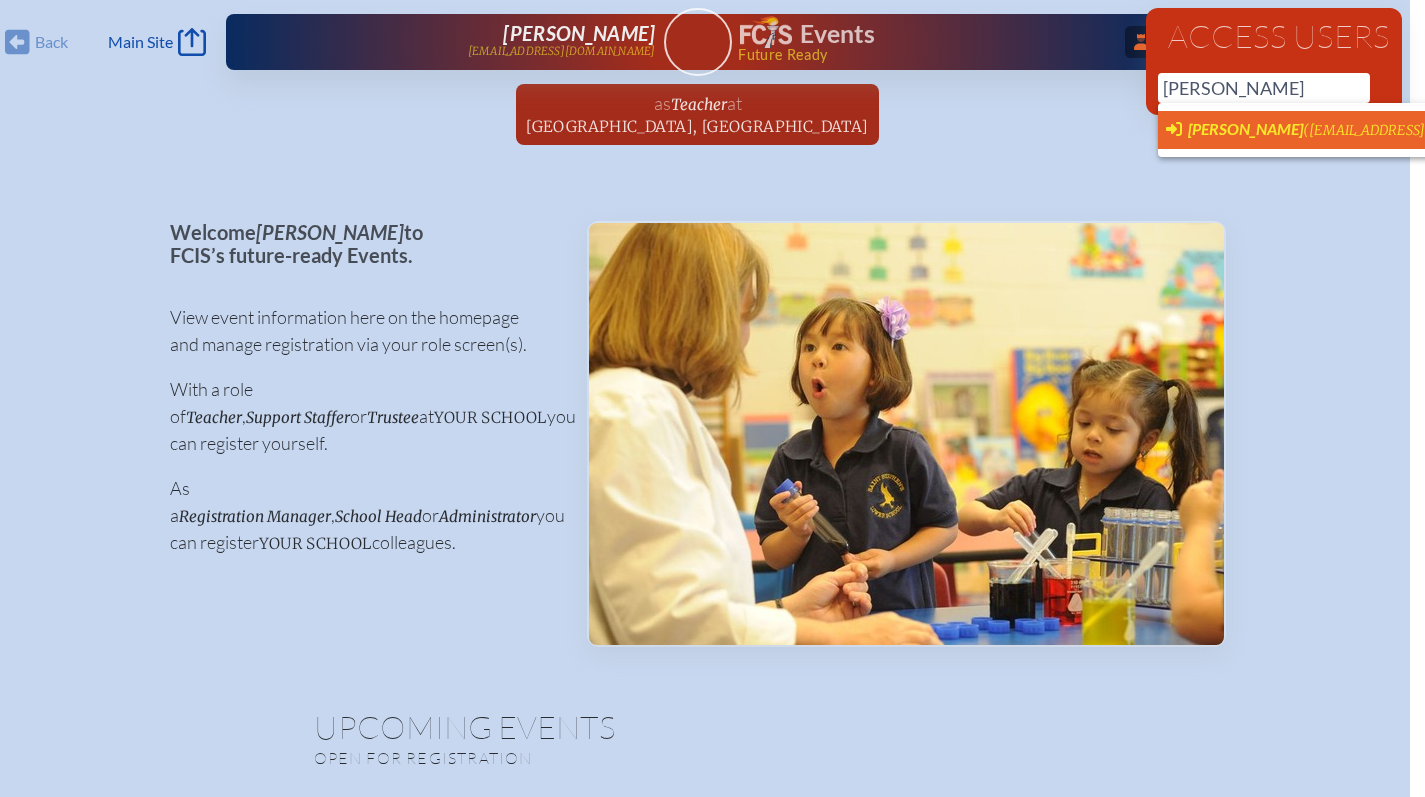 click on "(leem@bolles.org)" at bounding box center (1473, 130) 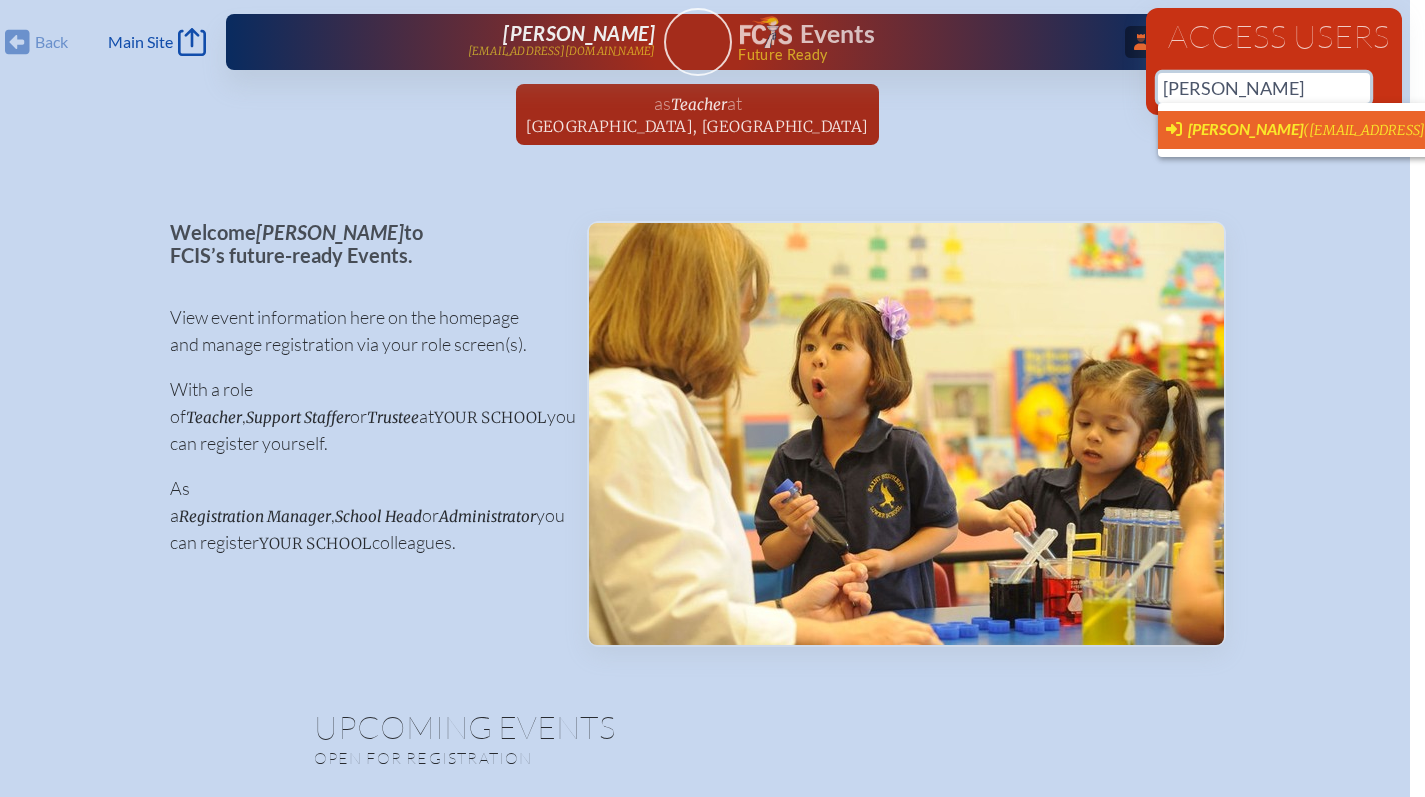 type on "leem@bolles.org" 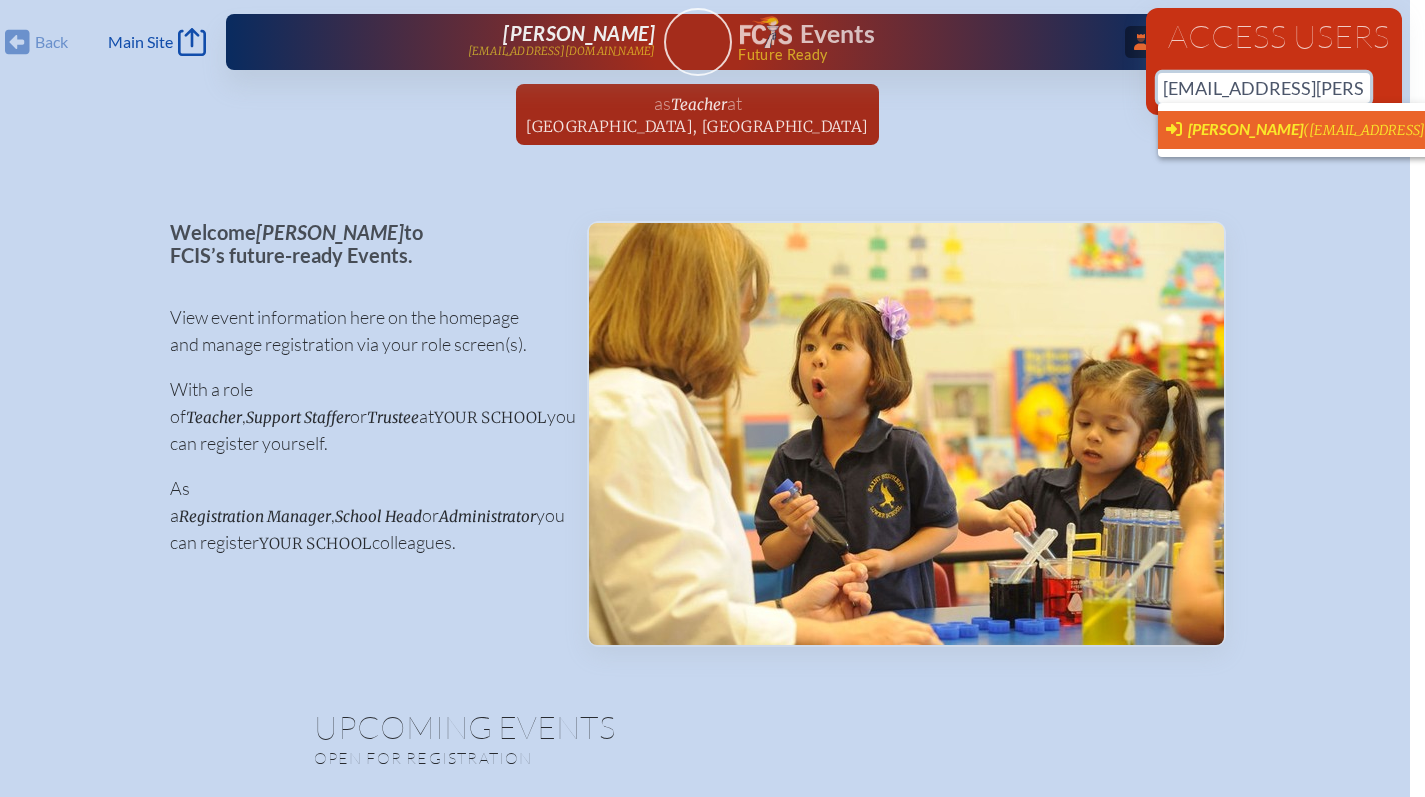 type 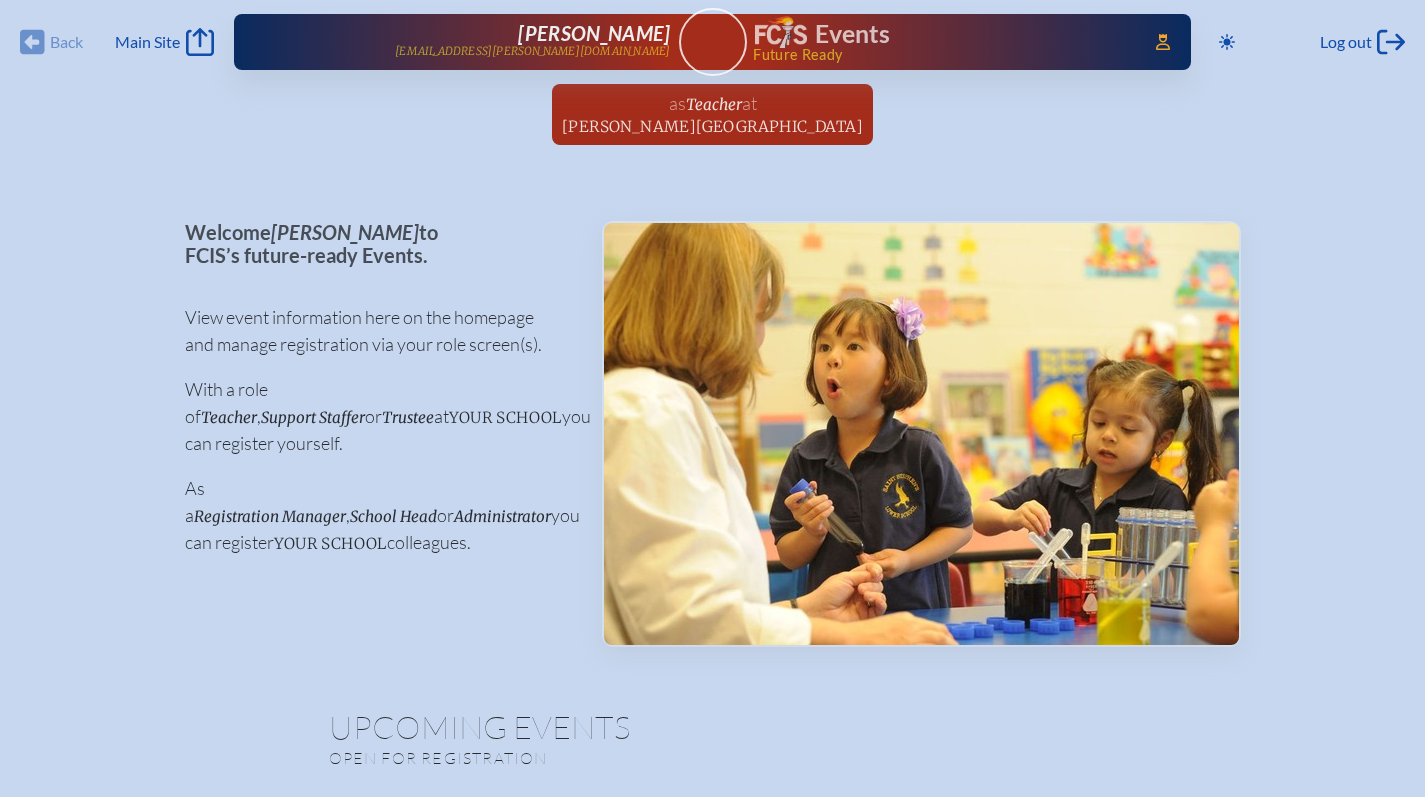scroll, scrollTop: 0, scrollLeft: 0, axis: both 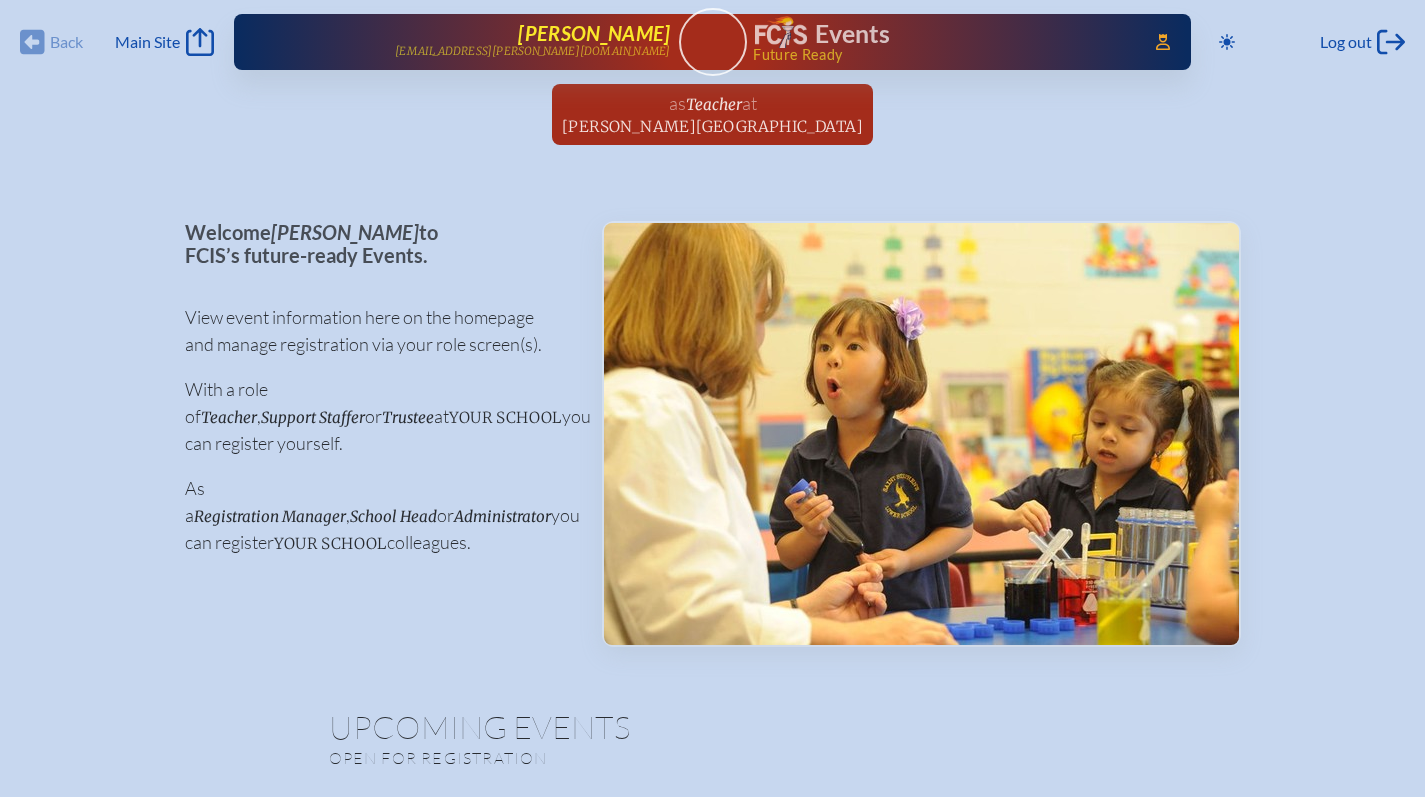 click on "[PERSON_NAME]" at bounding box center (594, 33) 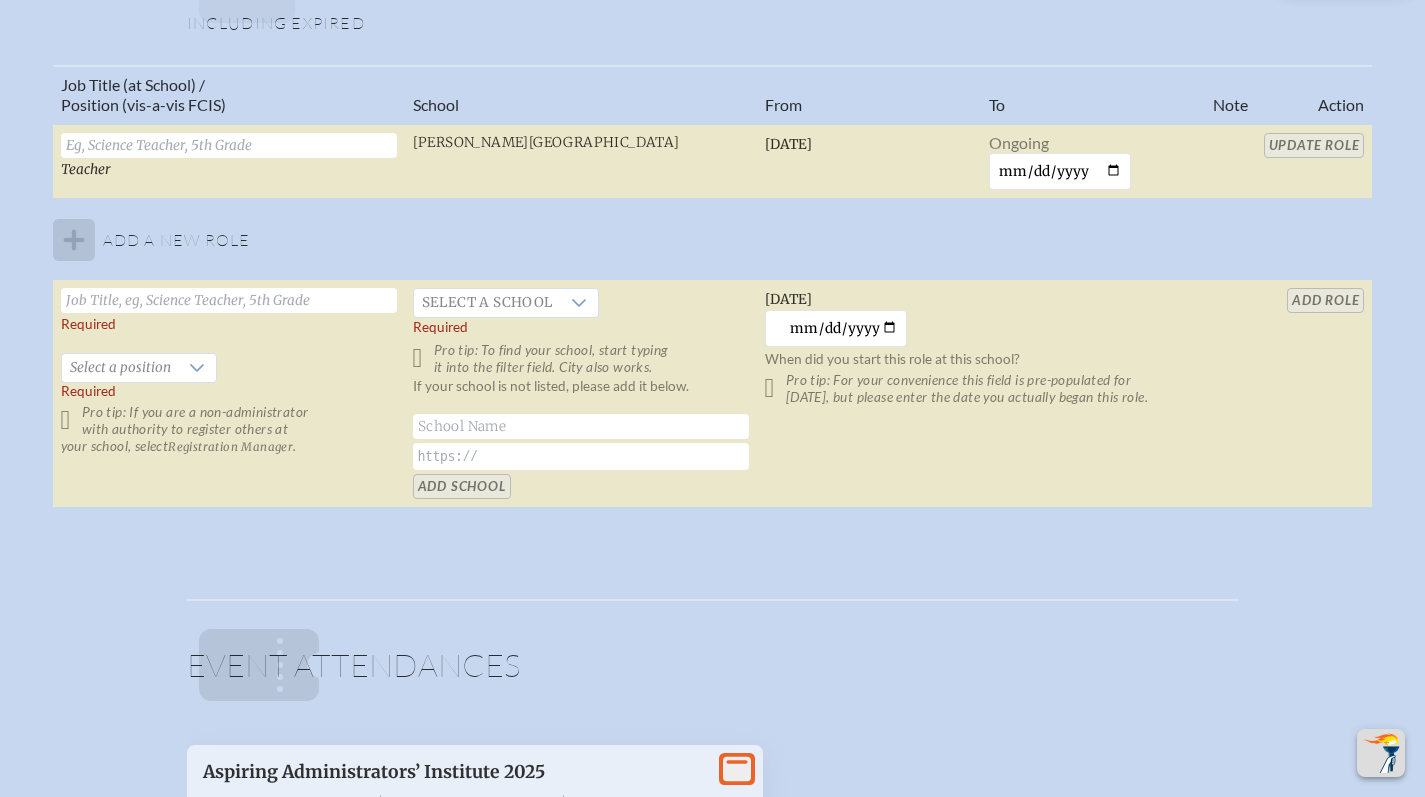 scroll, scrollTop: 1281, scrollLeft: 0, axis: vertical 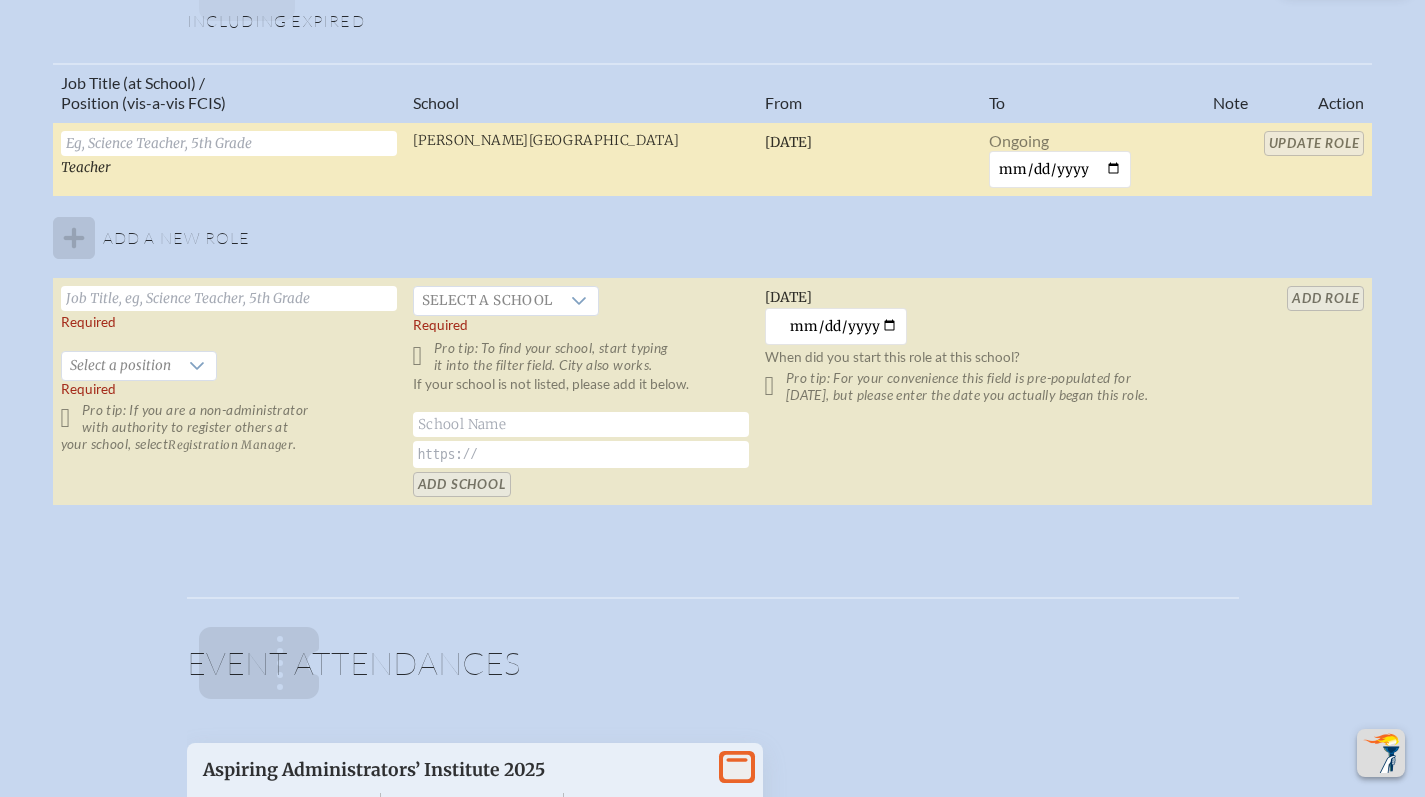 click at bounding box center (229, 143) 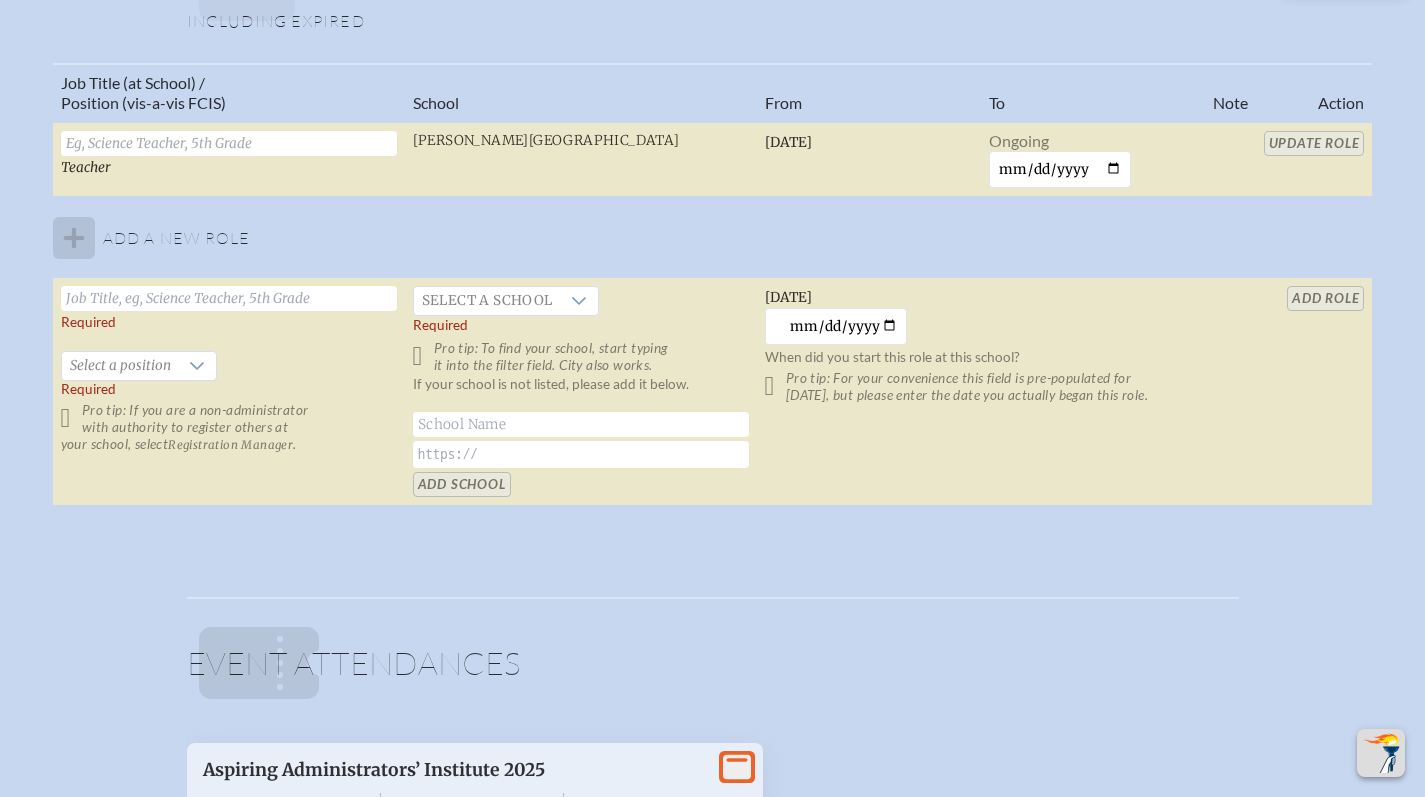paste on "Middle School PE Teacher and Advisor" 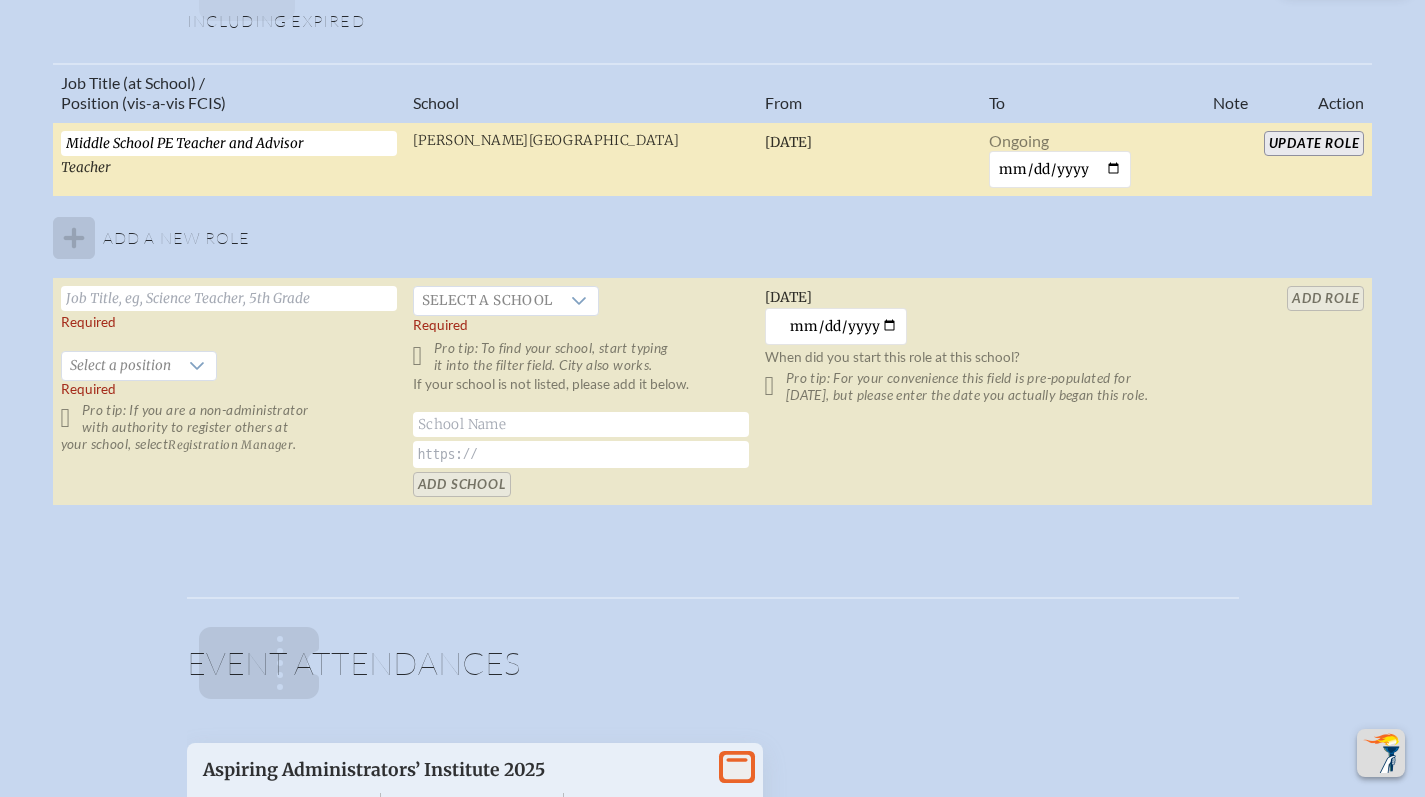 type on "Middle School PE Teacher and Advisor" 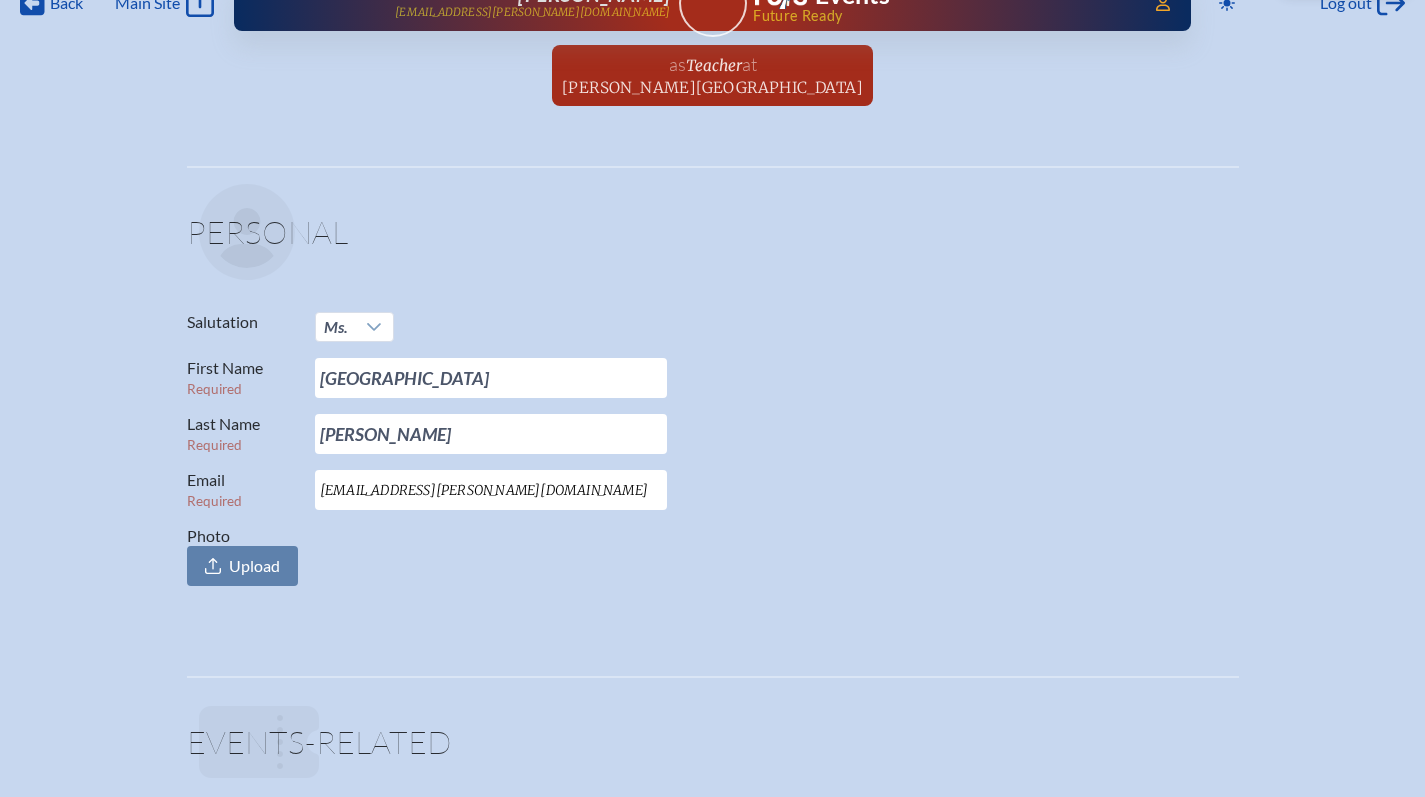 scroll, scrollTop: 0, scrollLeft: 0, axis: both 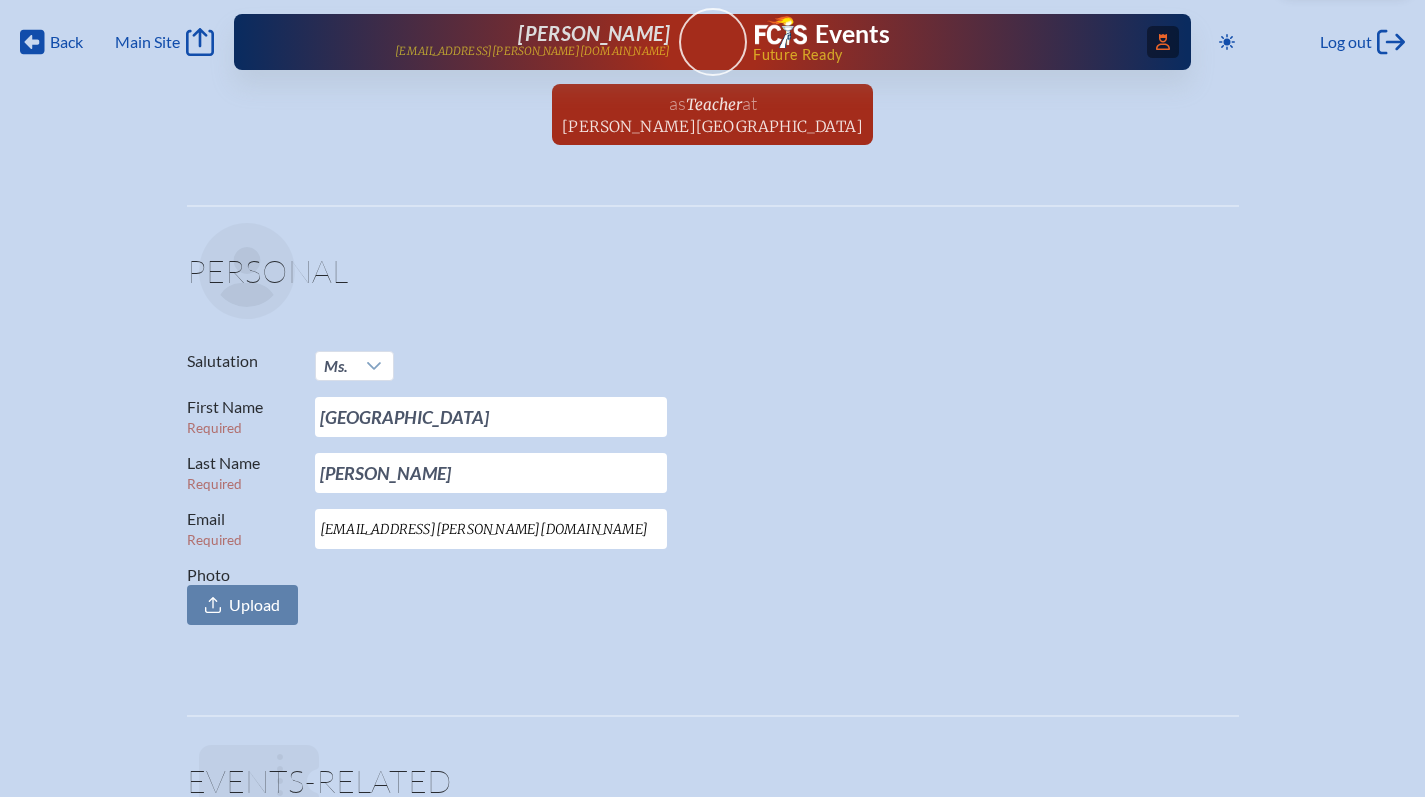 click on "Access Users..." at bounding box center [1163, 42] 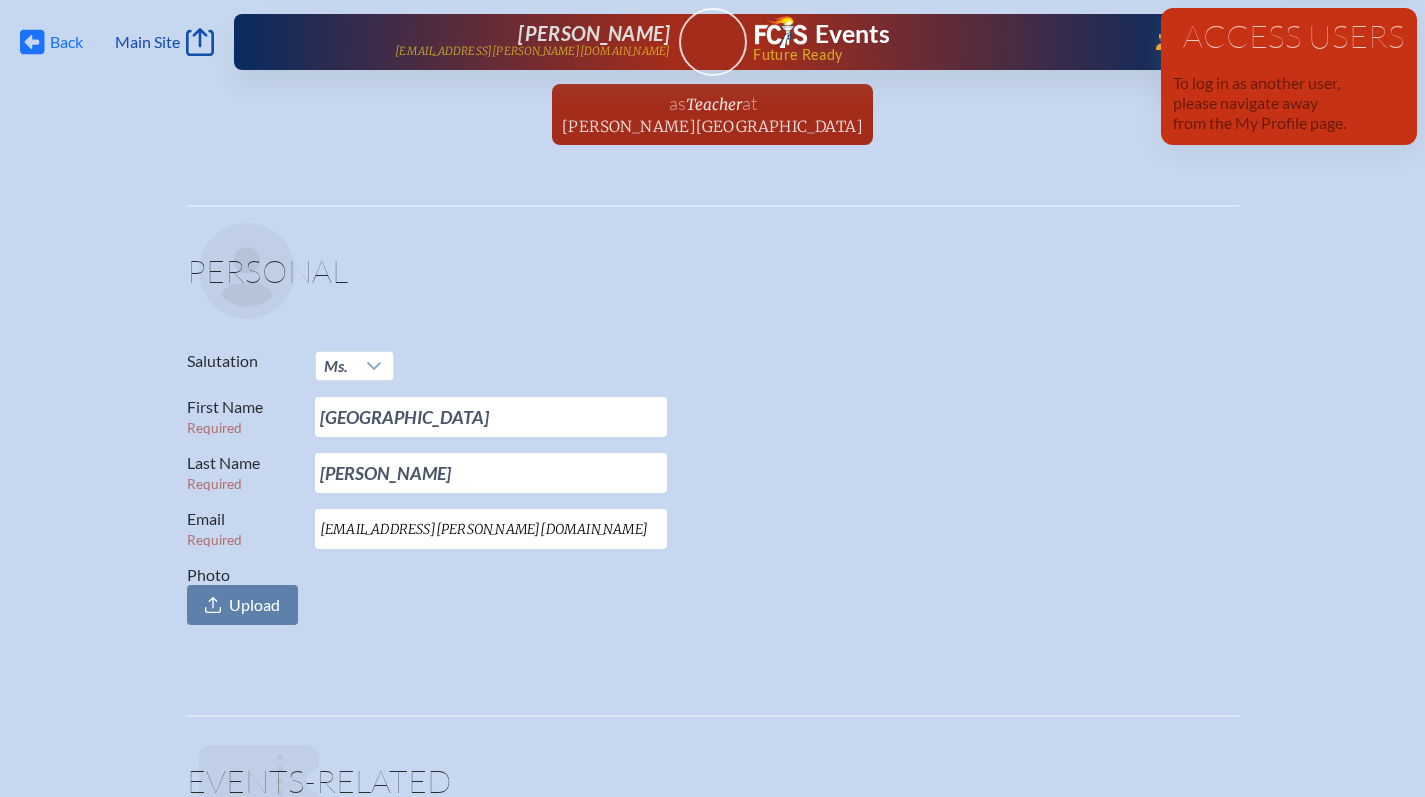 click on "Back  Back" at bounding box center [51, 42] 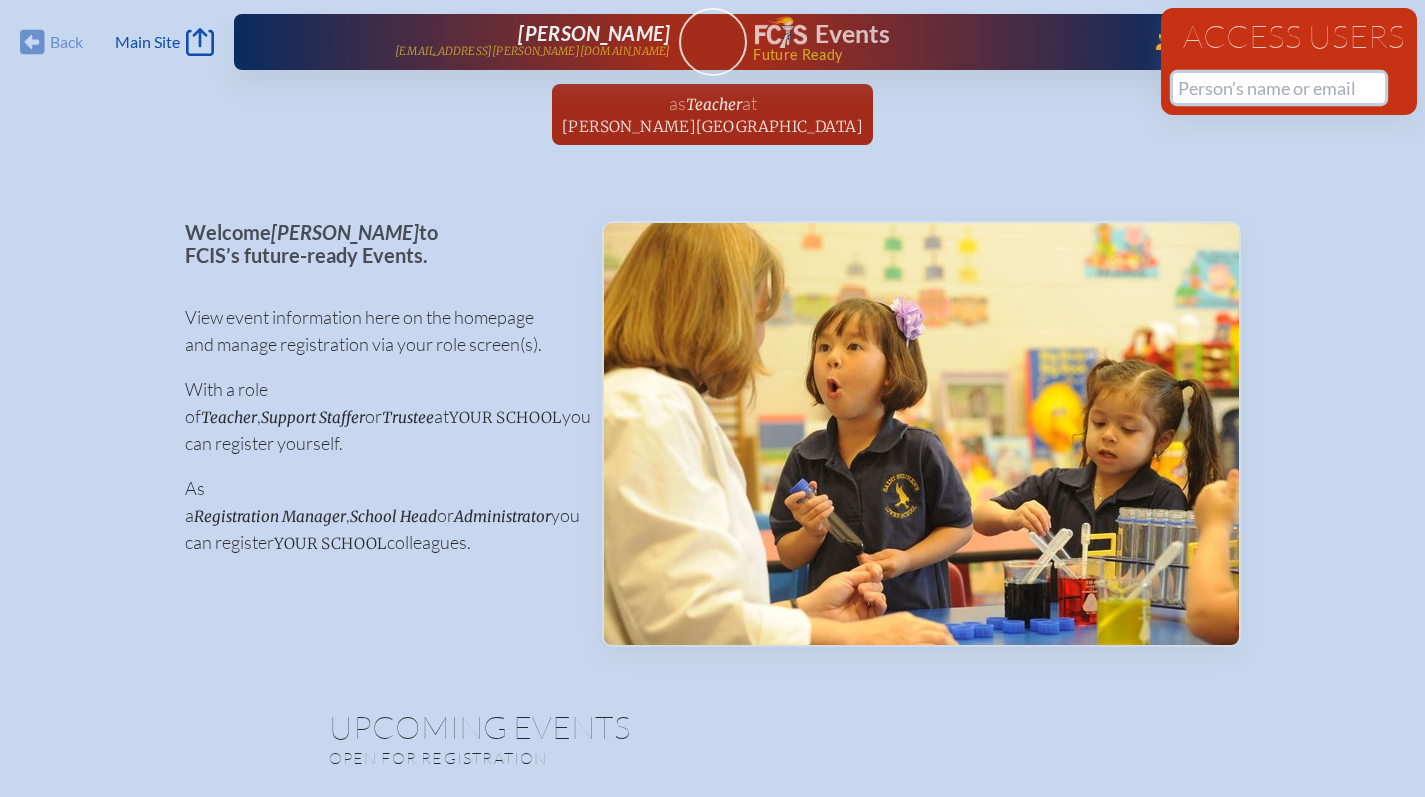 click at bounding box center (1279, 88) 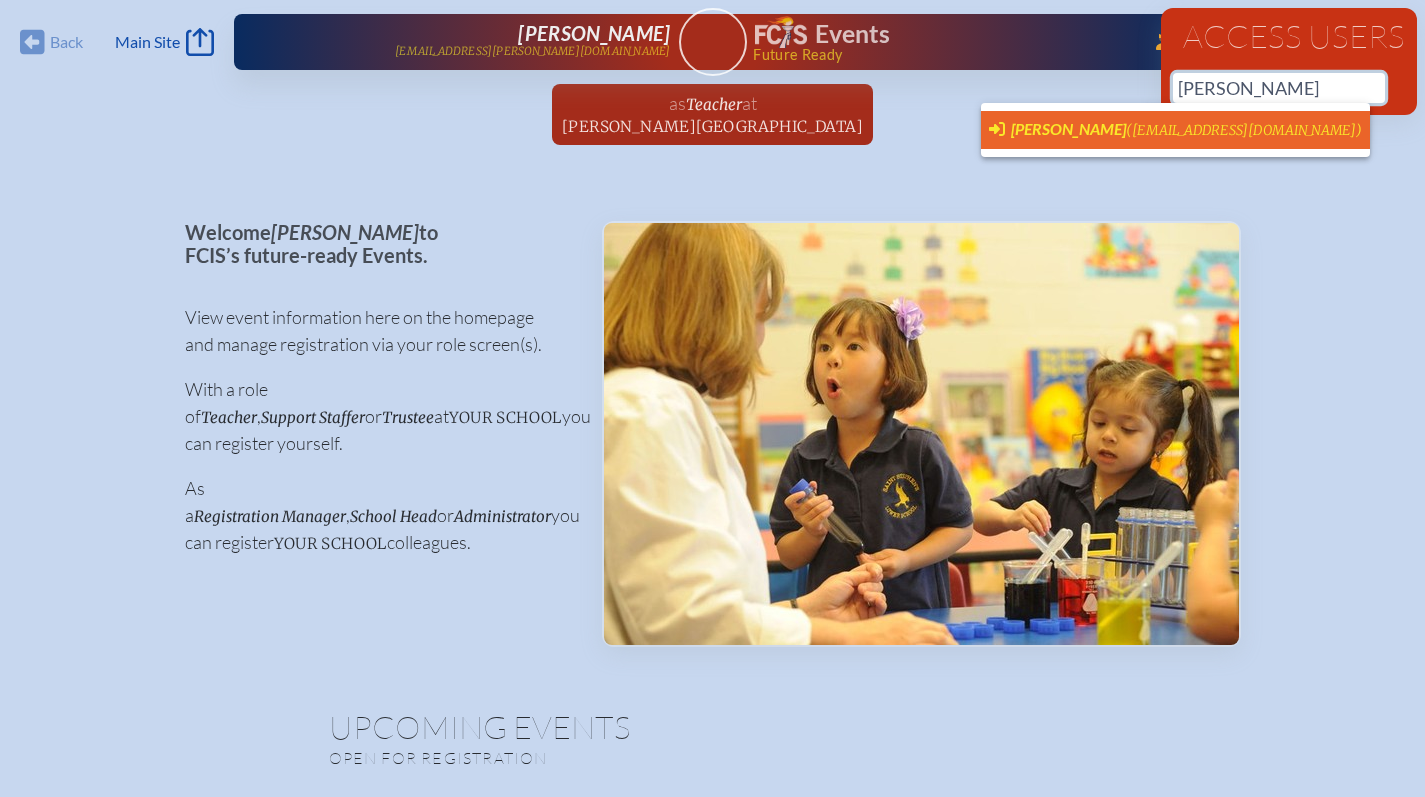 scroll, scrollTop: 0, scrollLeft: 15, axis: horizontal 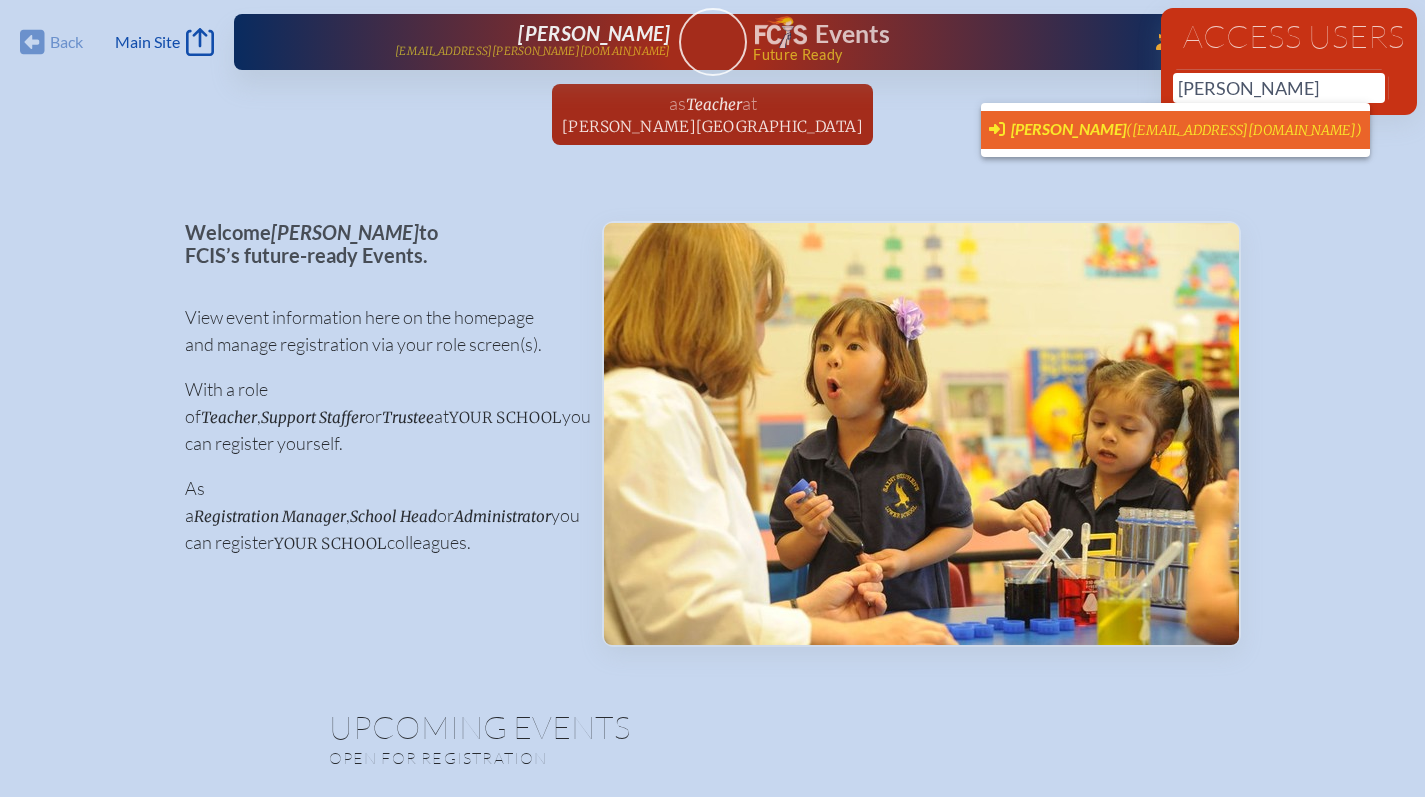 click on "[PERSON_NAME]" at bounding box center [1068, 128] 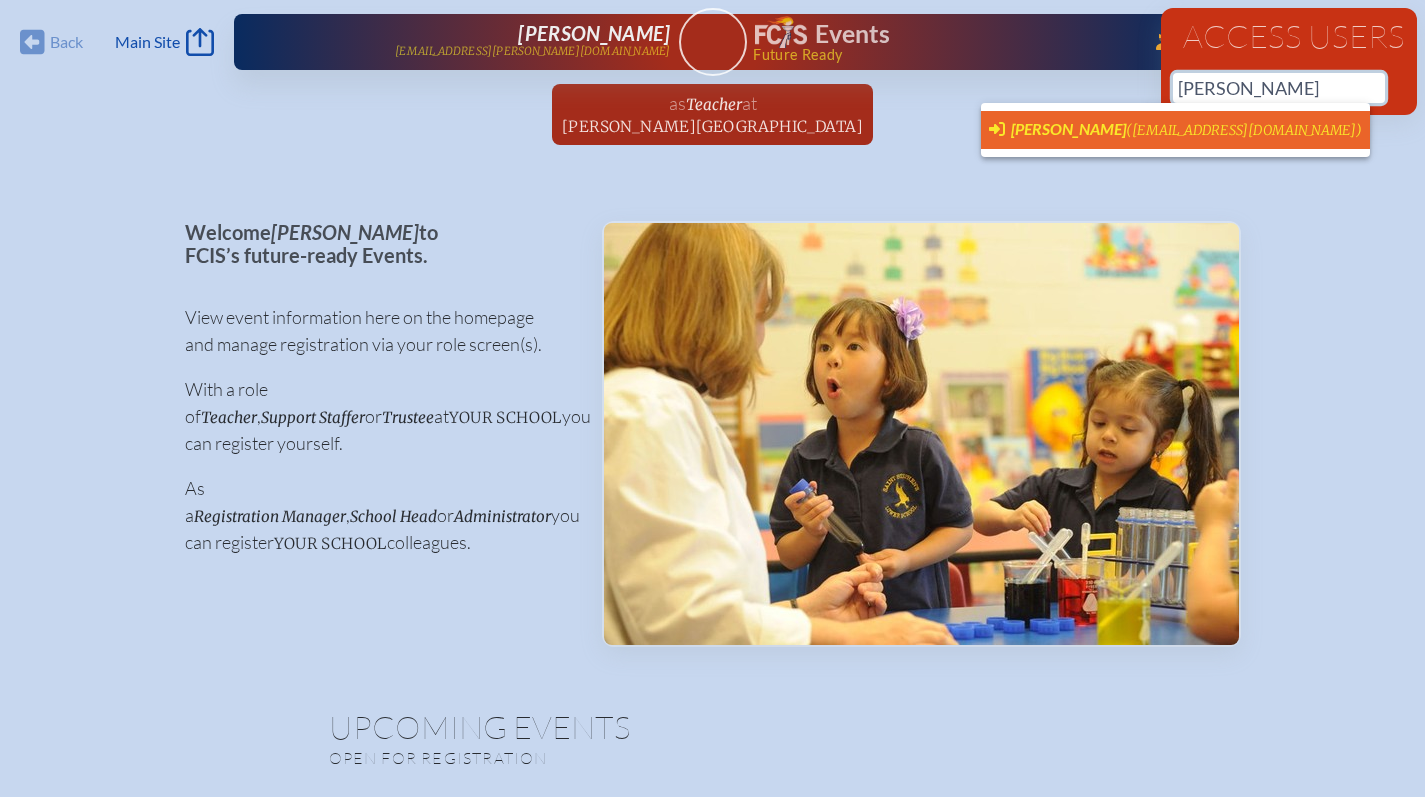type on "Khambrock@thegreeneschool.com" 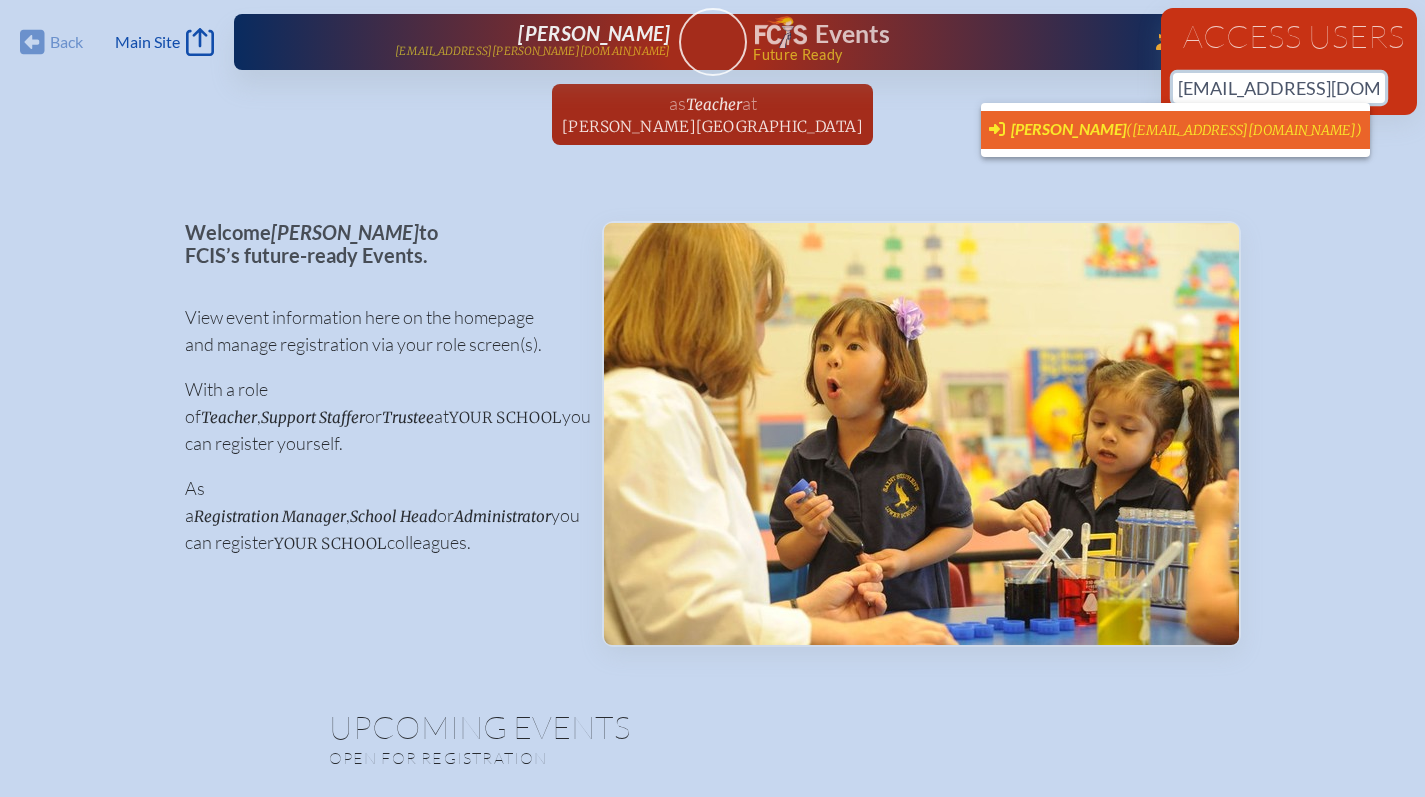 type 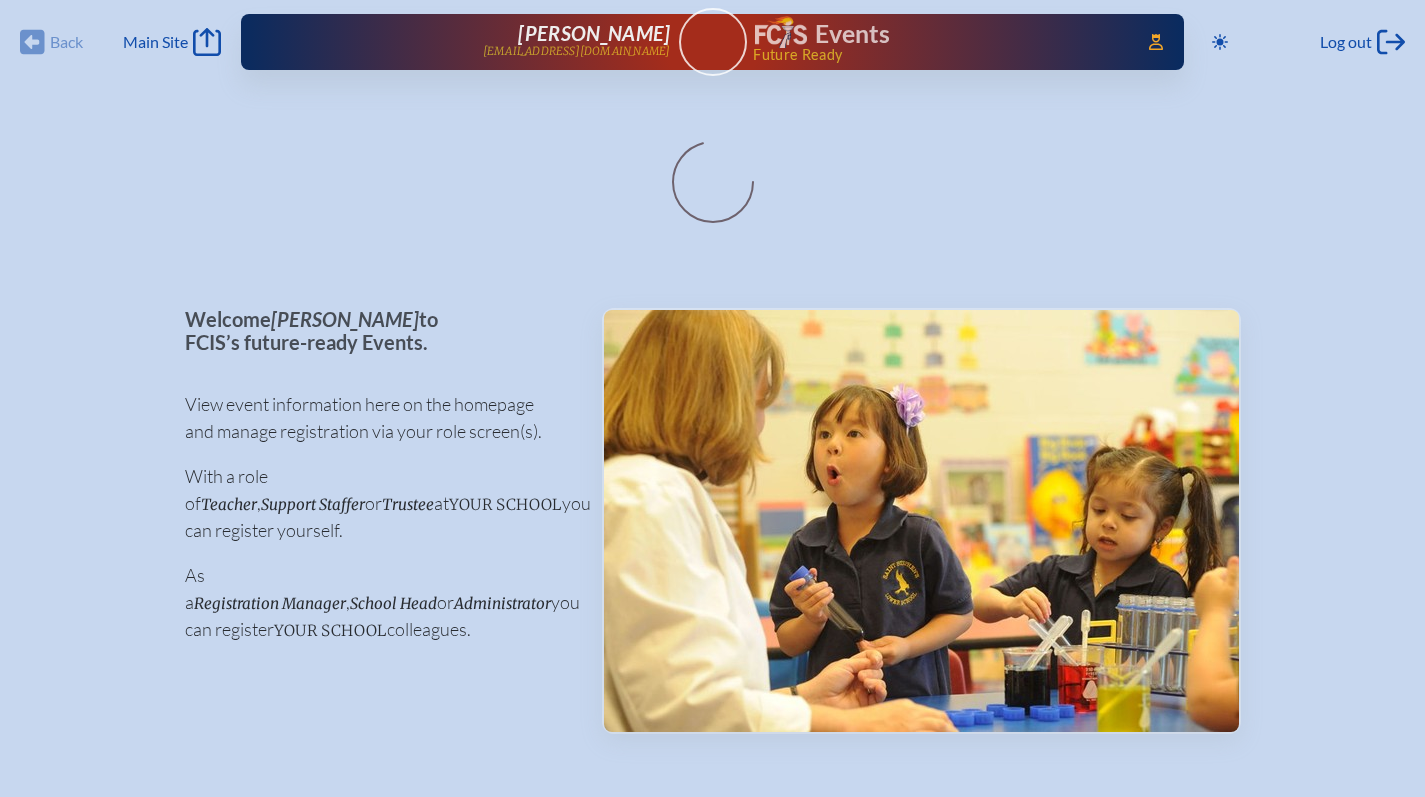 scroll, scrollTop: 0, scrollLeft: 0, axis: both 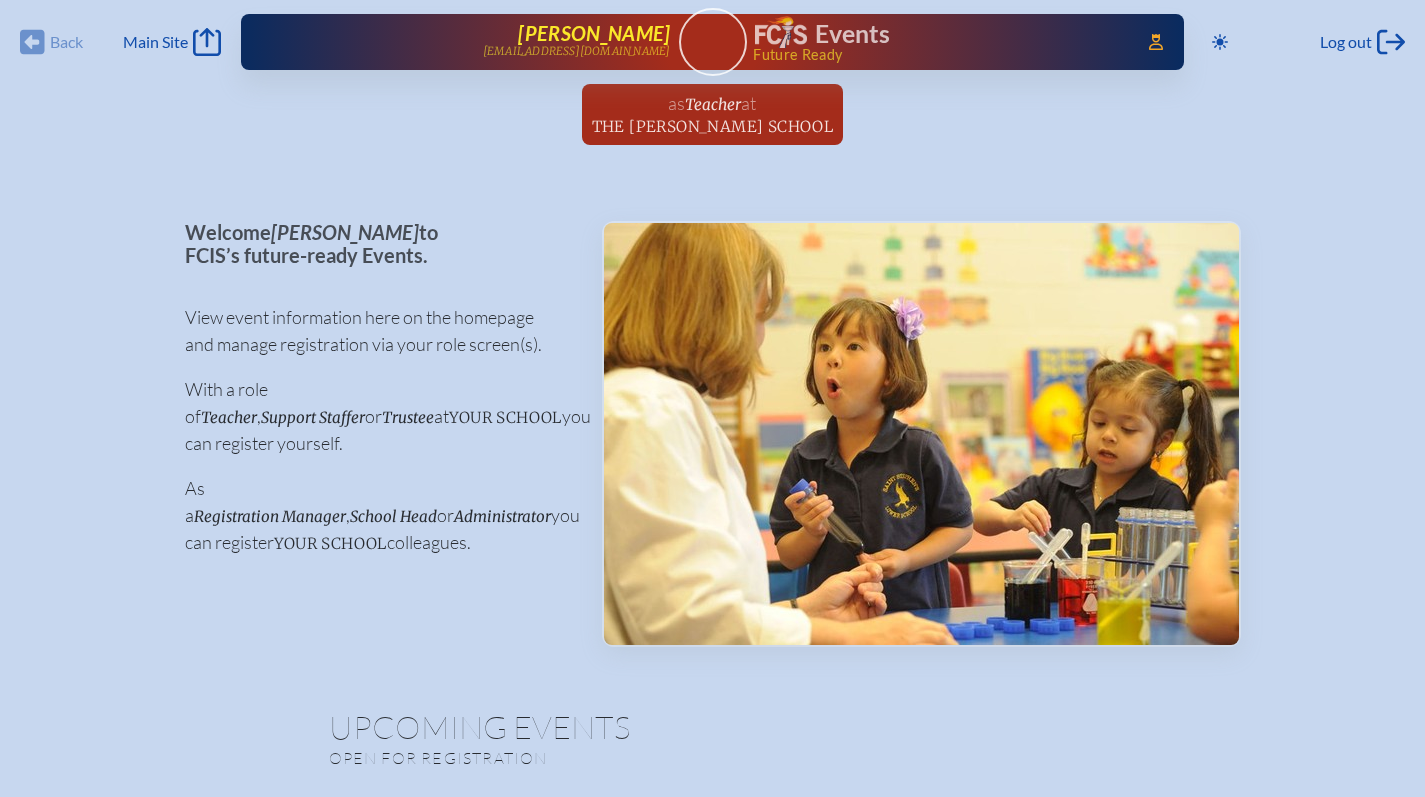 click on "[PERSON_NAME]" at bounding box center [594, 33] 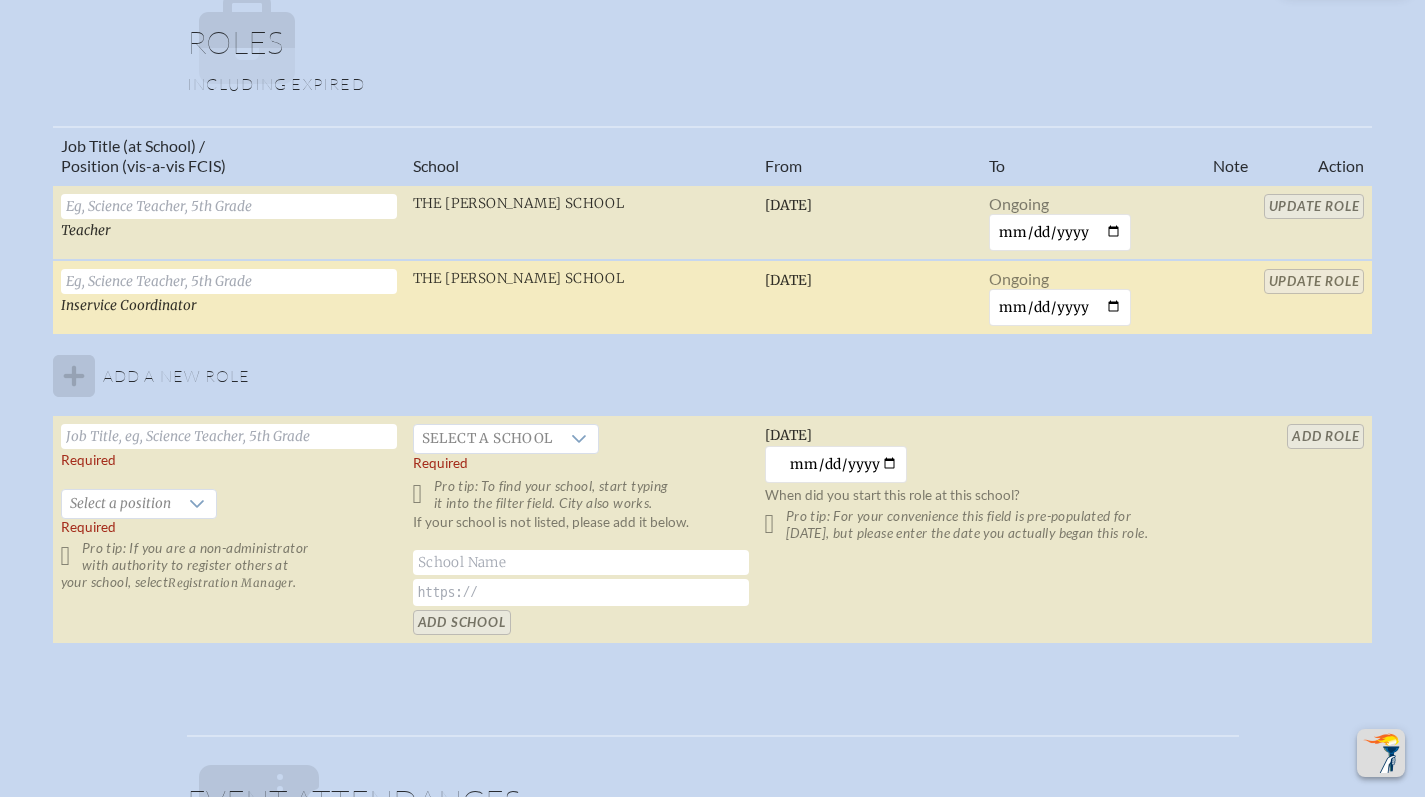 scroll, scrollTop: 1227, scrollLeft: 0, axis: vertical 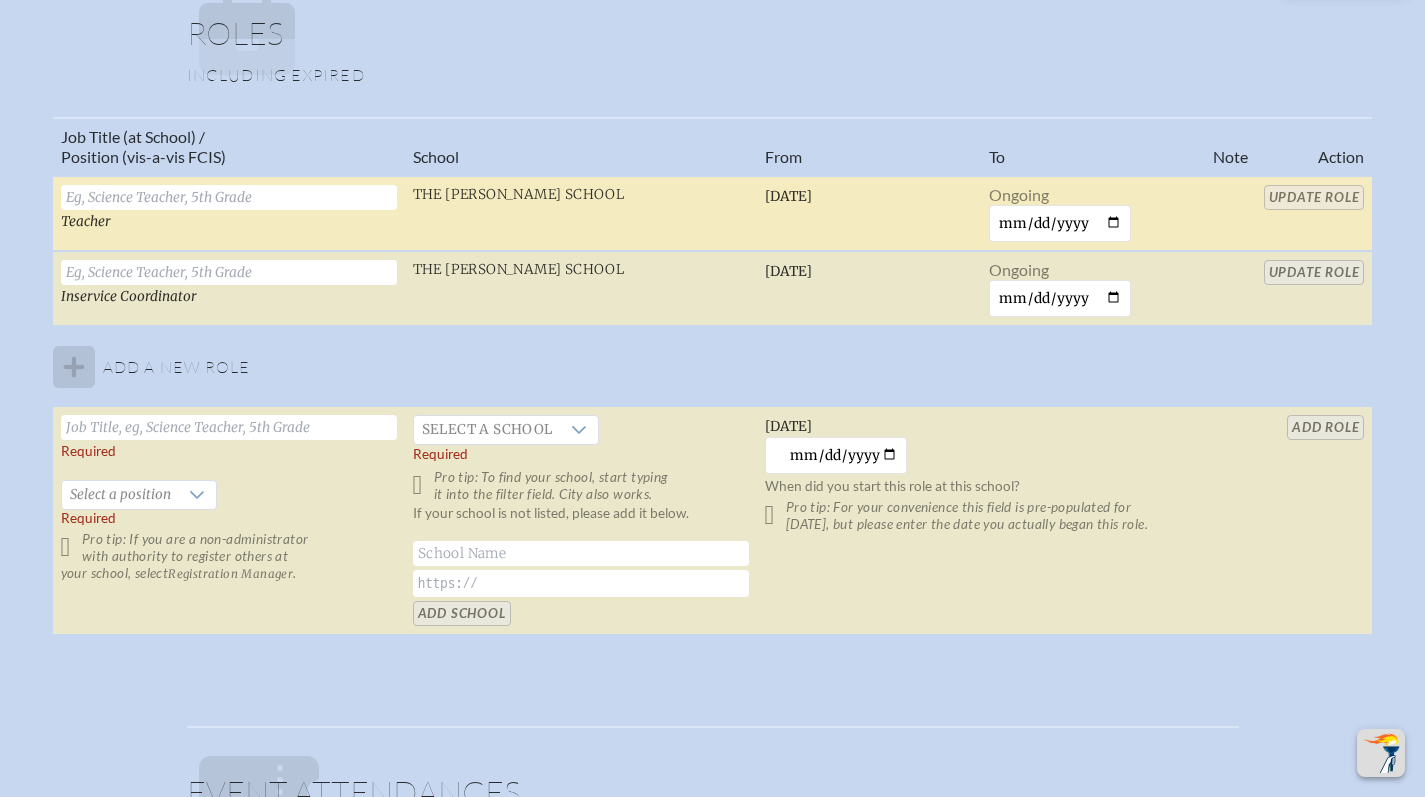 click at bounding box center (229, 197) 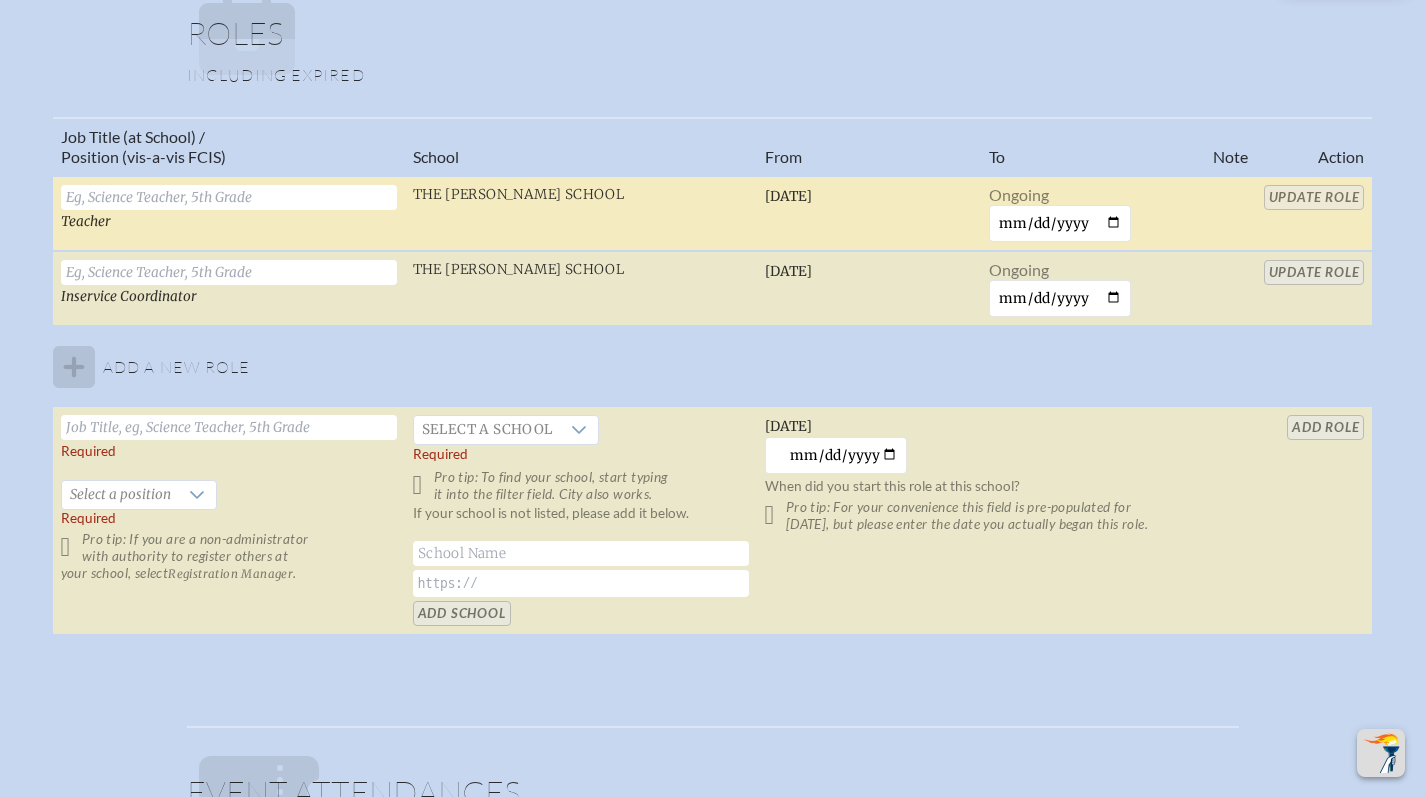 paste on "Lower School Team Leader" 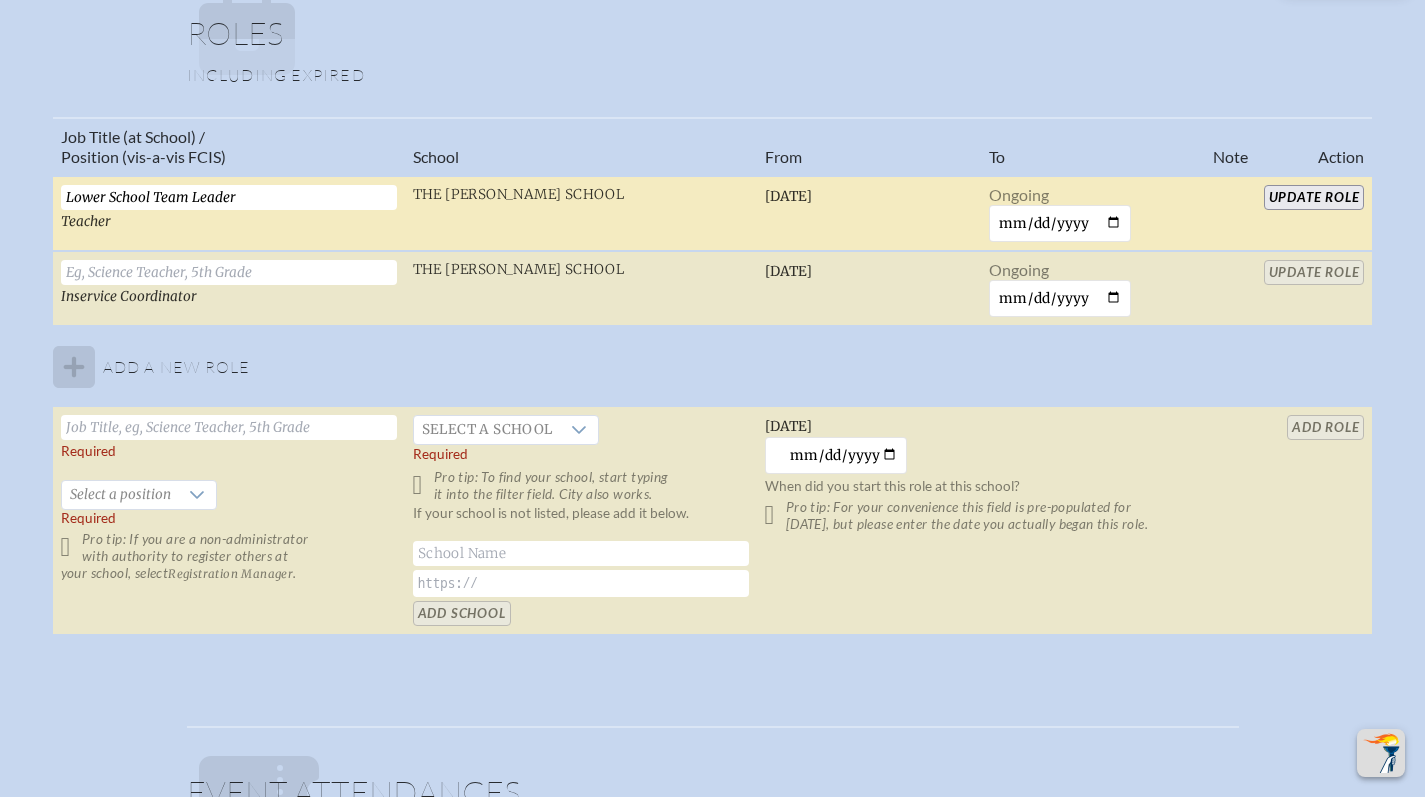 type on "Lower School Team Leader" 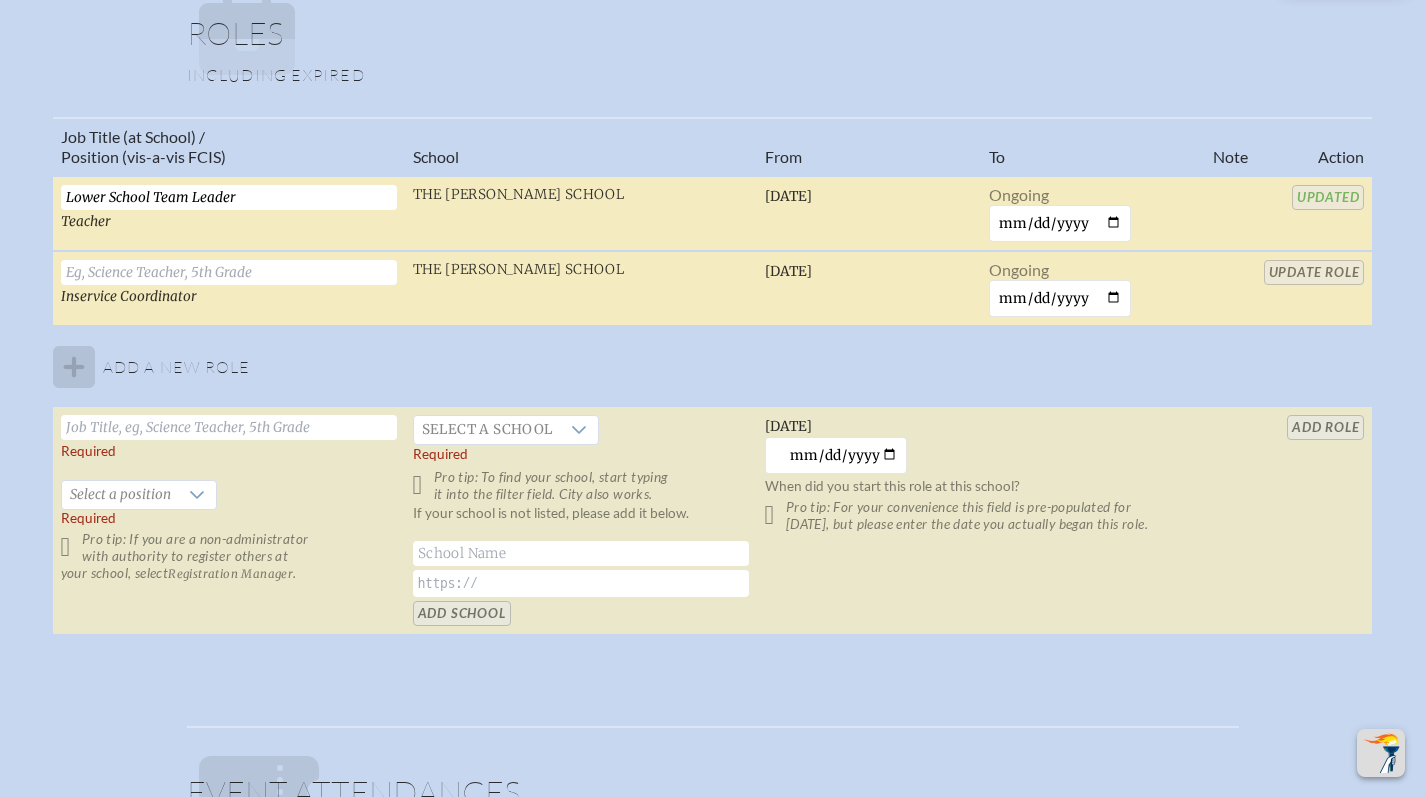 click at bounding box center [229, 272] 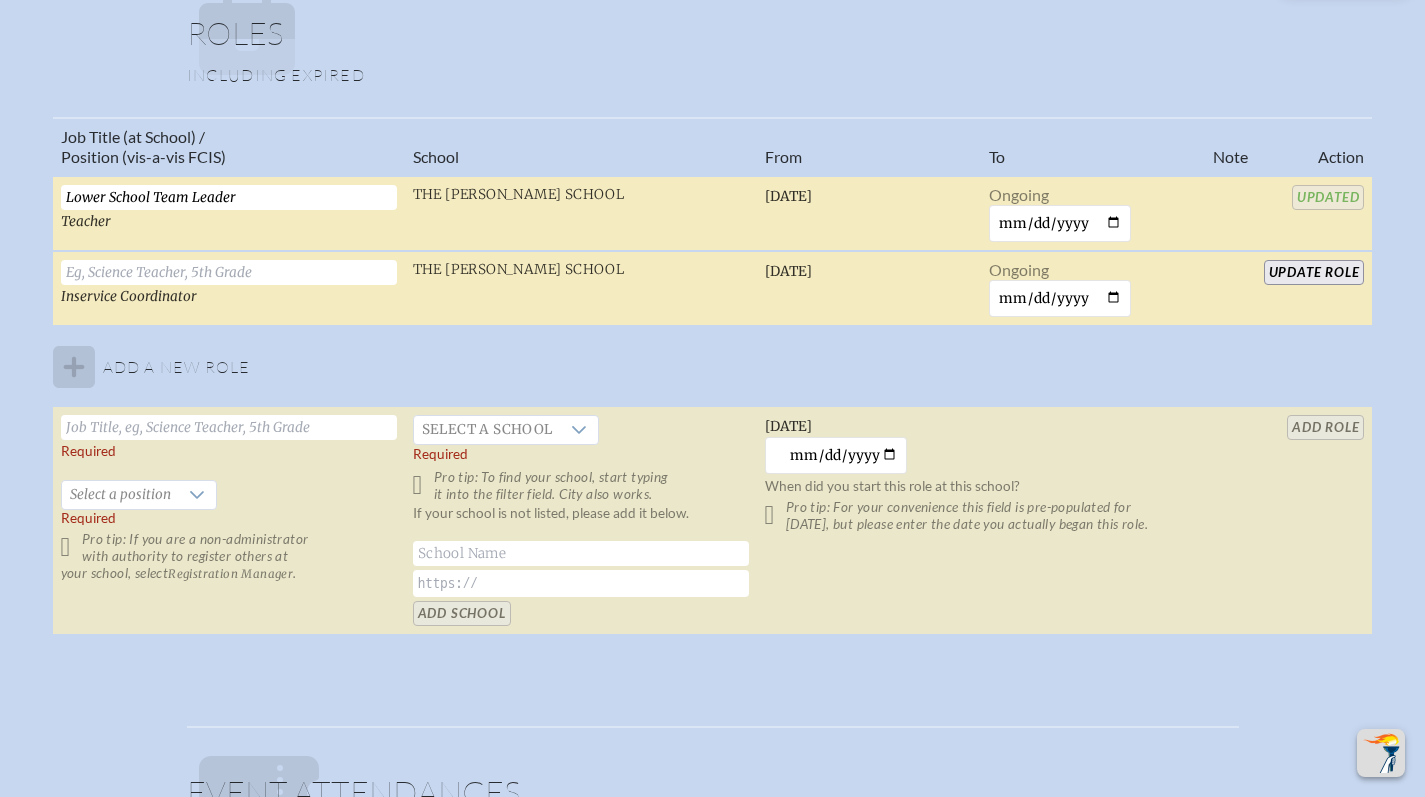 paste on "Lower School Team Leader" 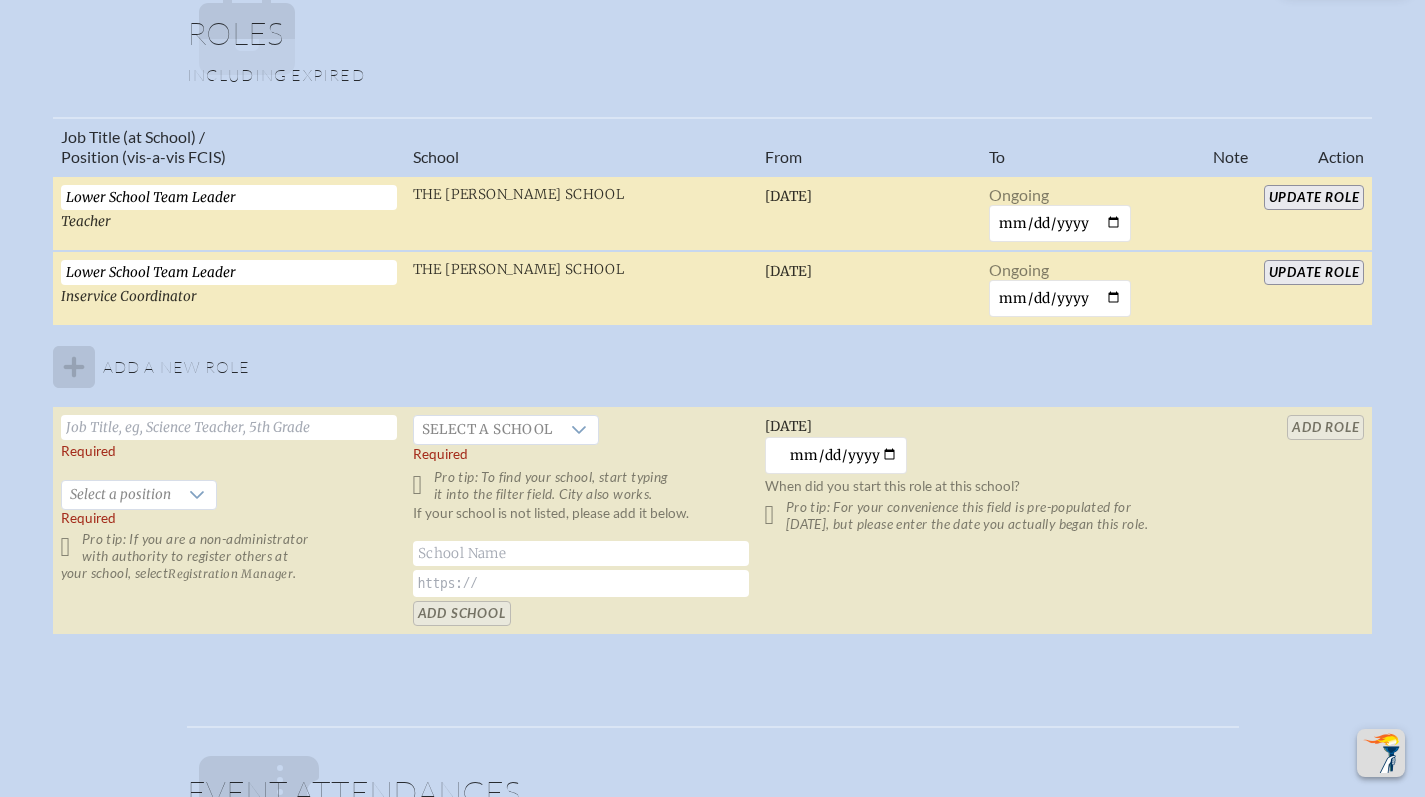 type on "Lower School Team Leader" 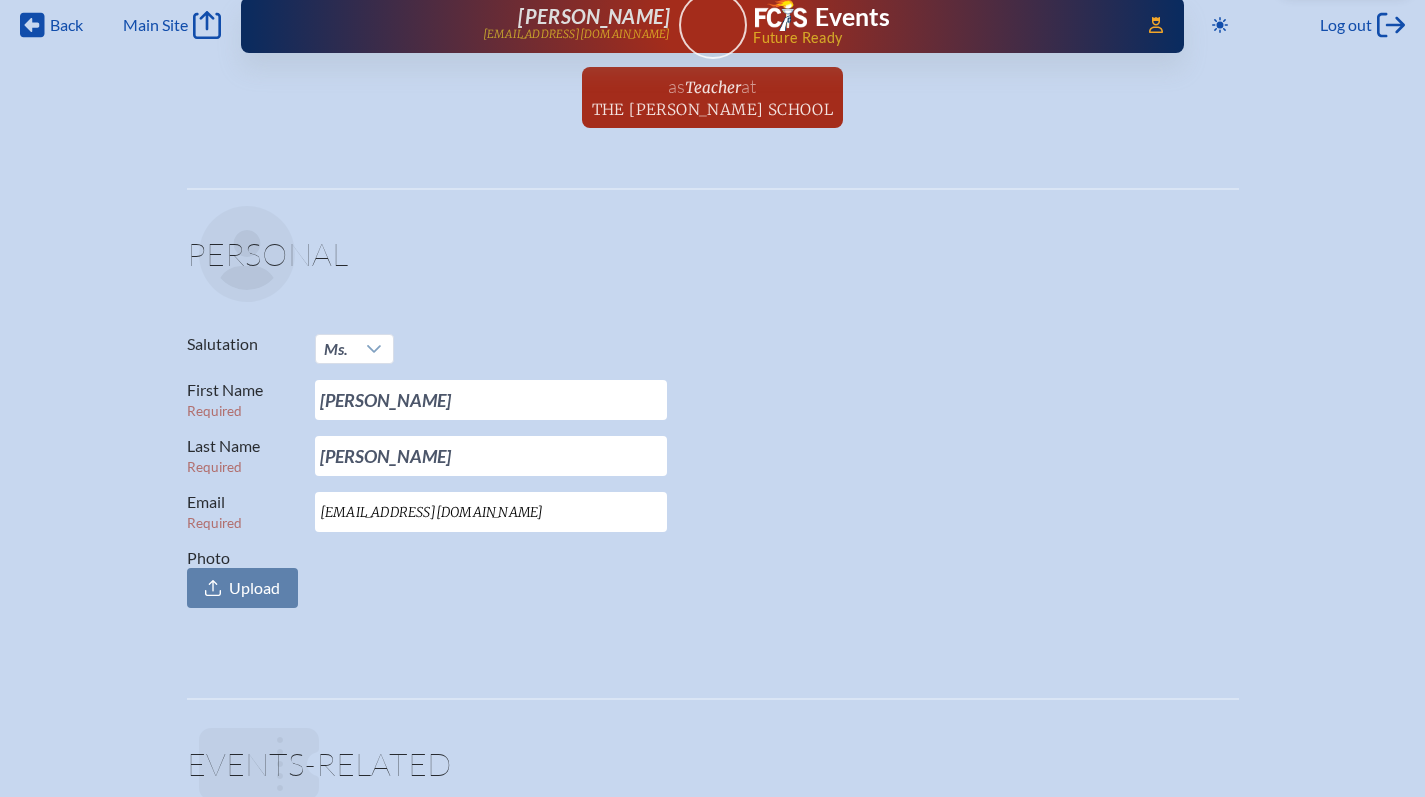 scroll, scrollTop: 0, scrollLeft: 0, axis: both 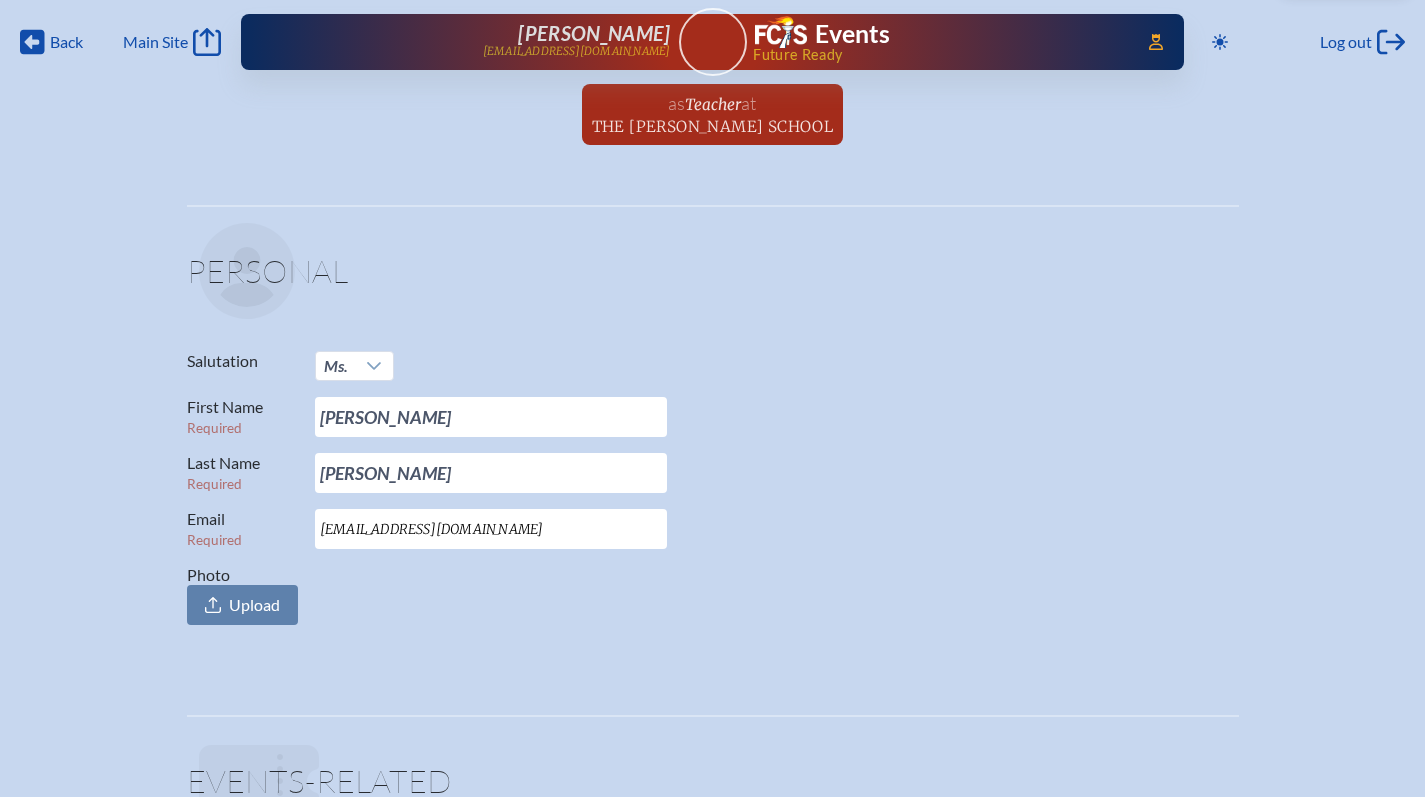 click on "Back" 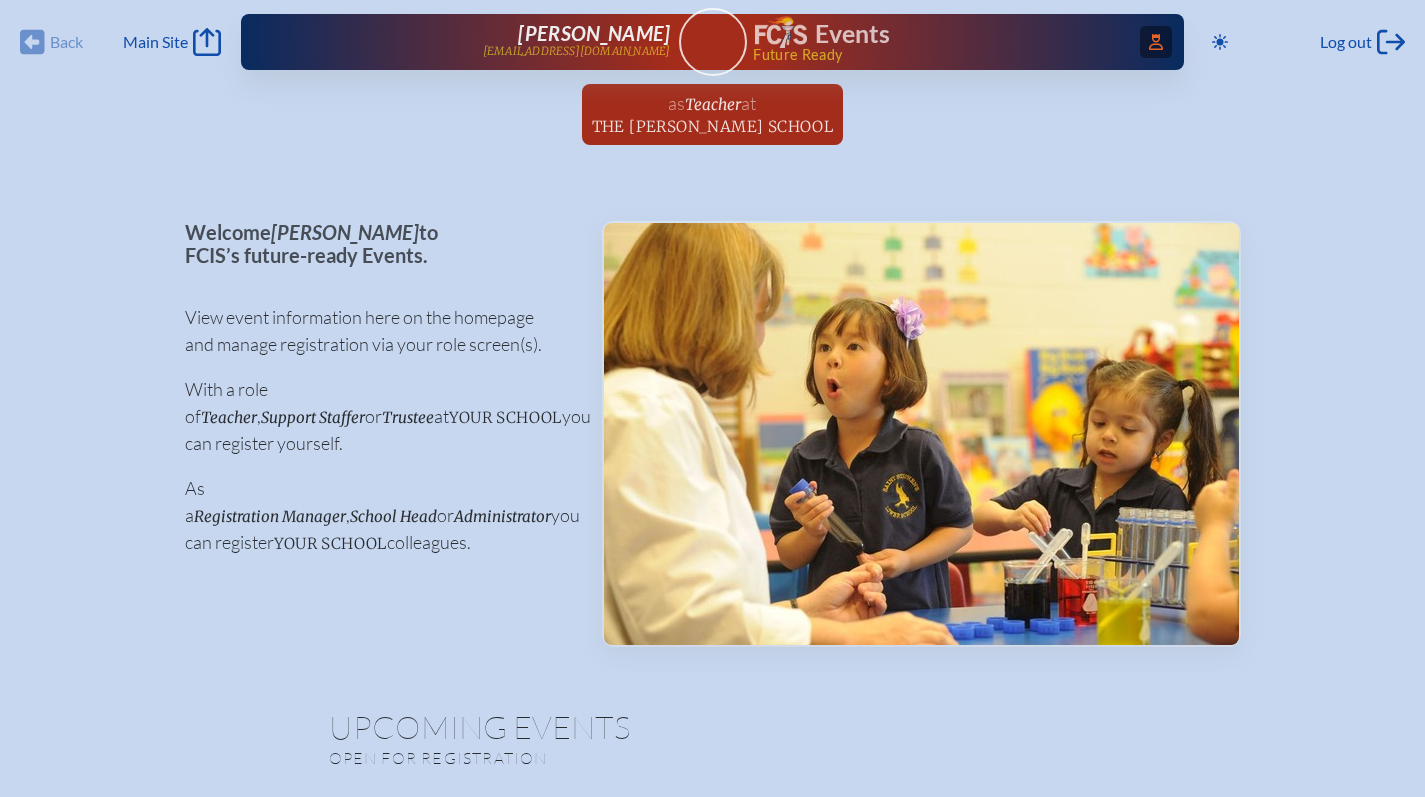 click on "Access Users..." 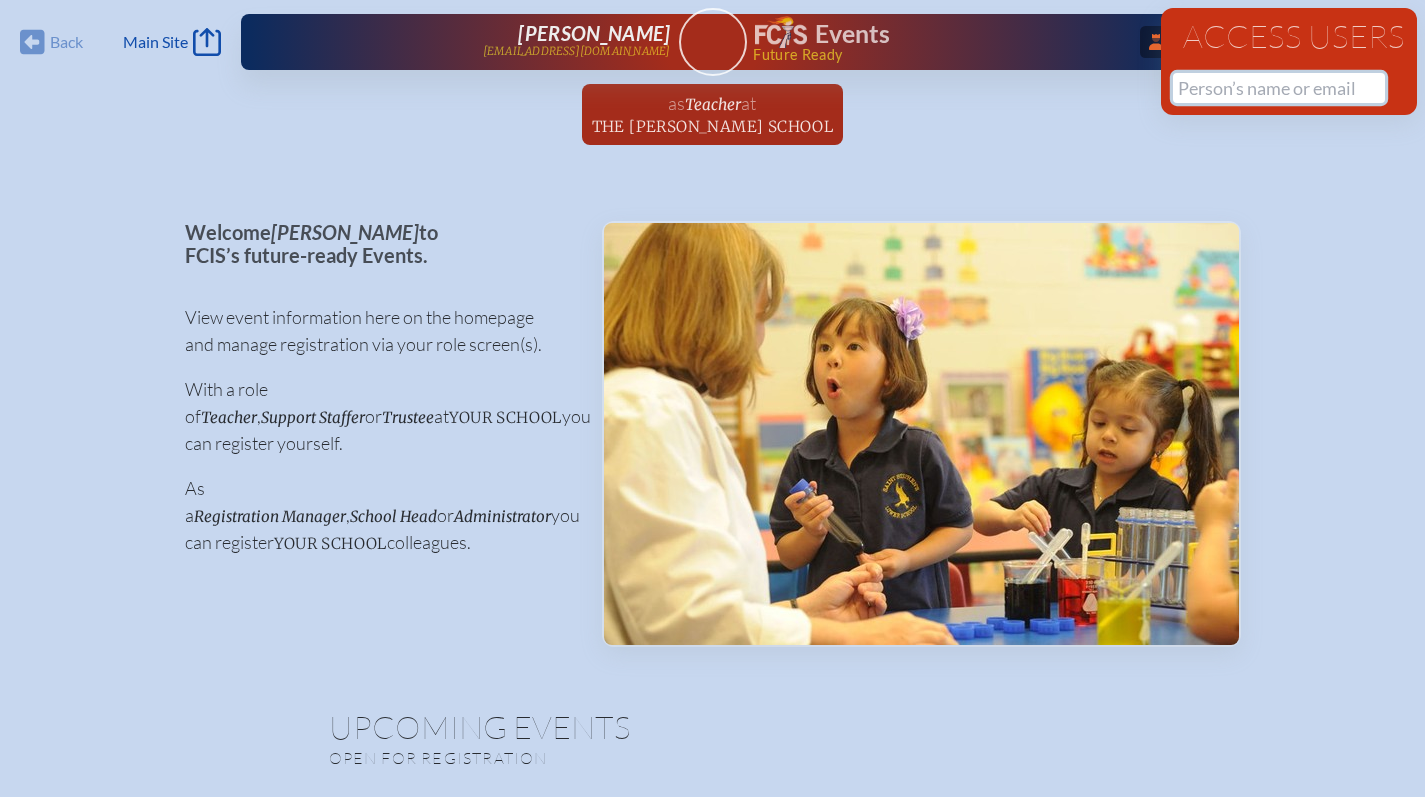 click at bounding box center (1279, 88) 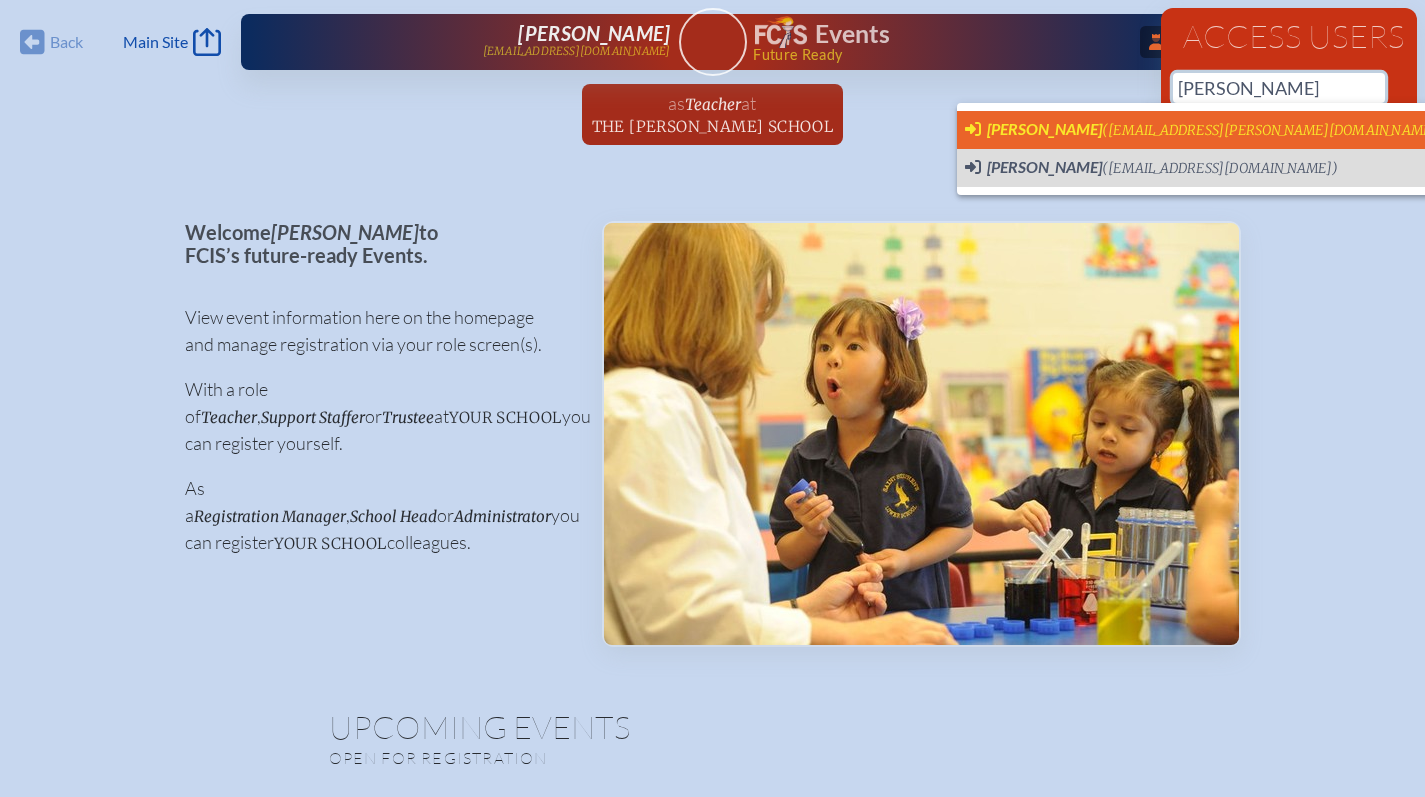 scroll, scrollTop: 0, scrollLeft: 15, axis: horizontal 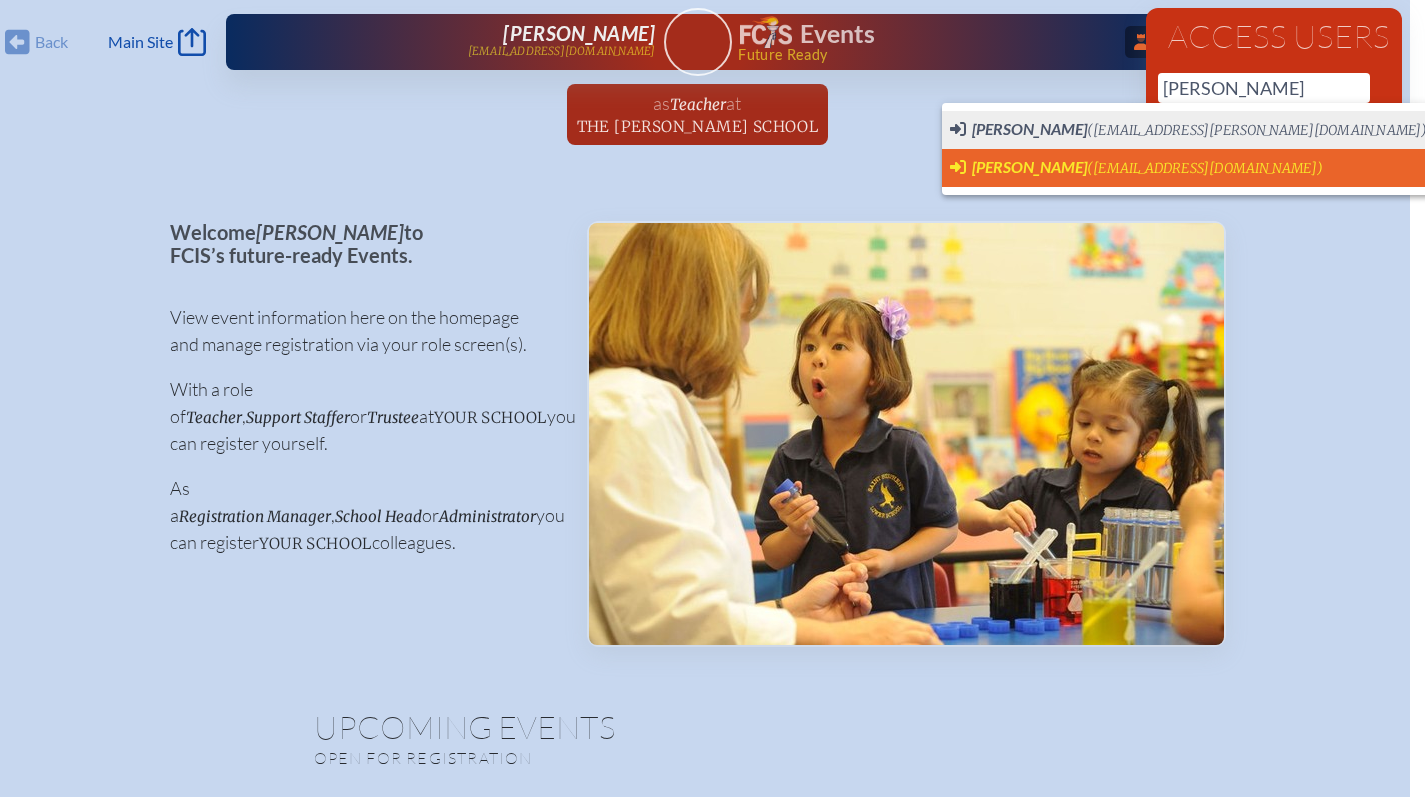 click on "(sleljedal@oapb.org)" at bounding box center (1205, 168) 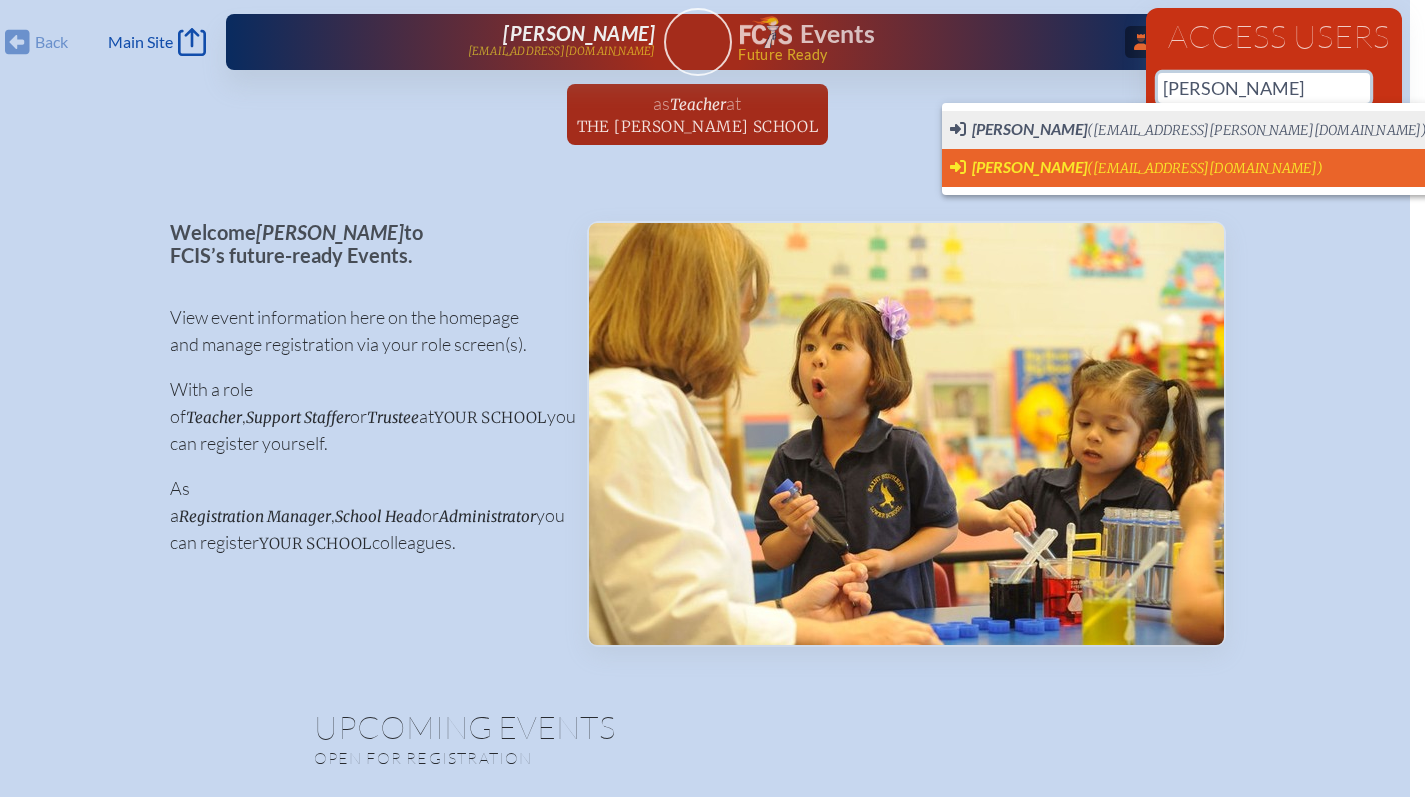type on "[EMAIL_ADDRESS][DOMAIN_NAME]" 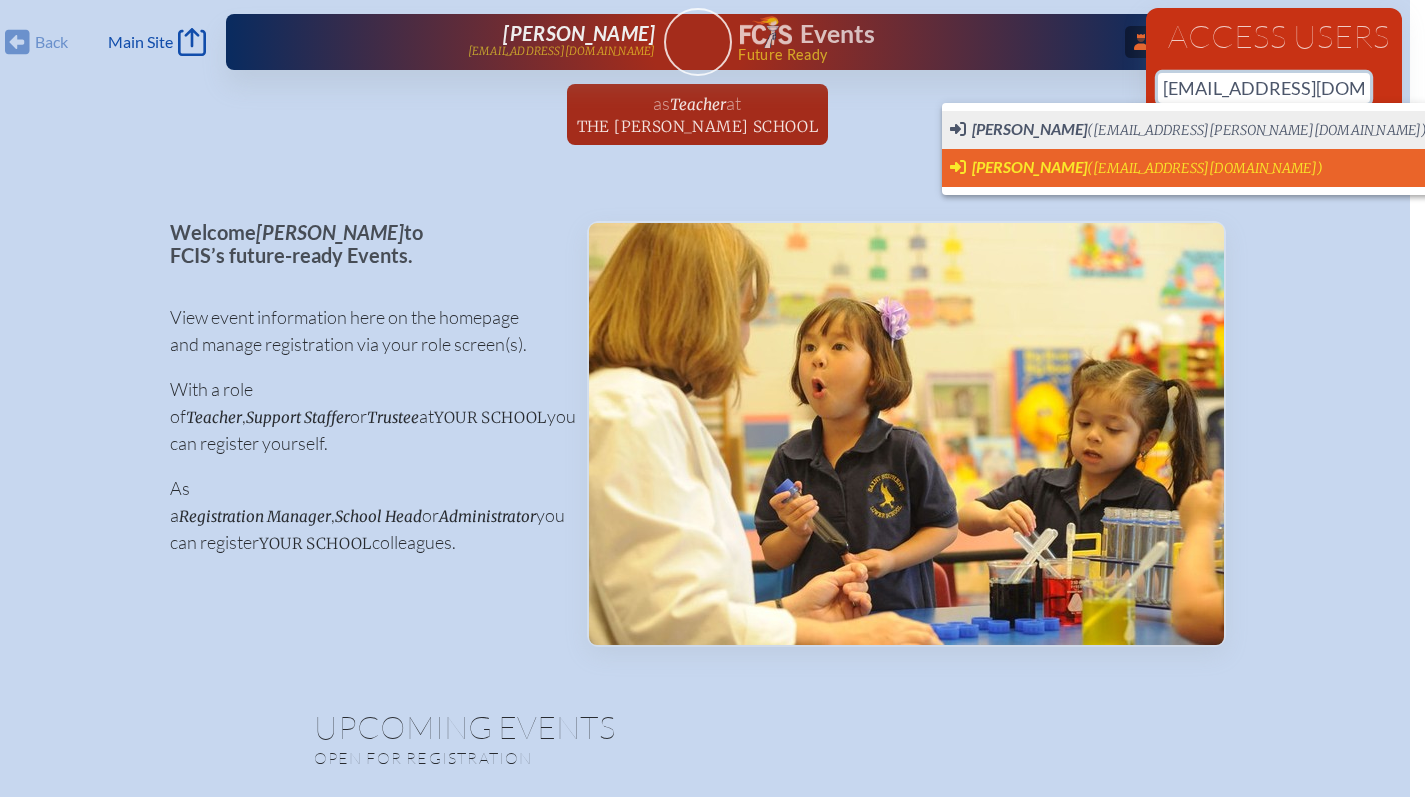 type 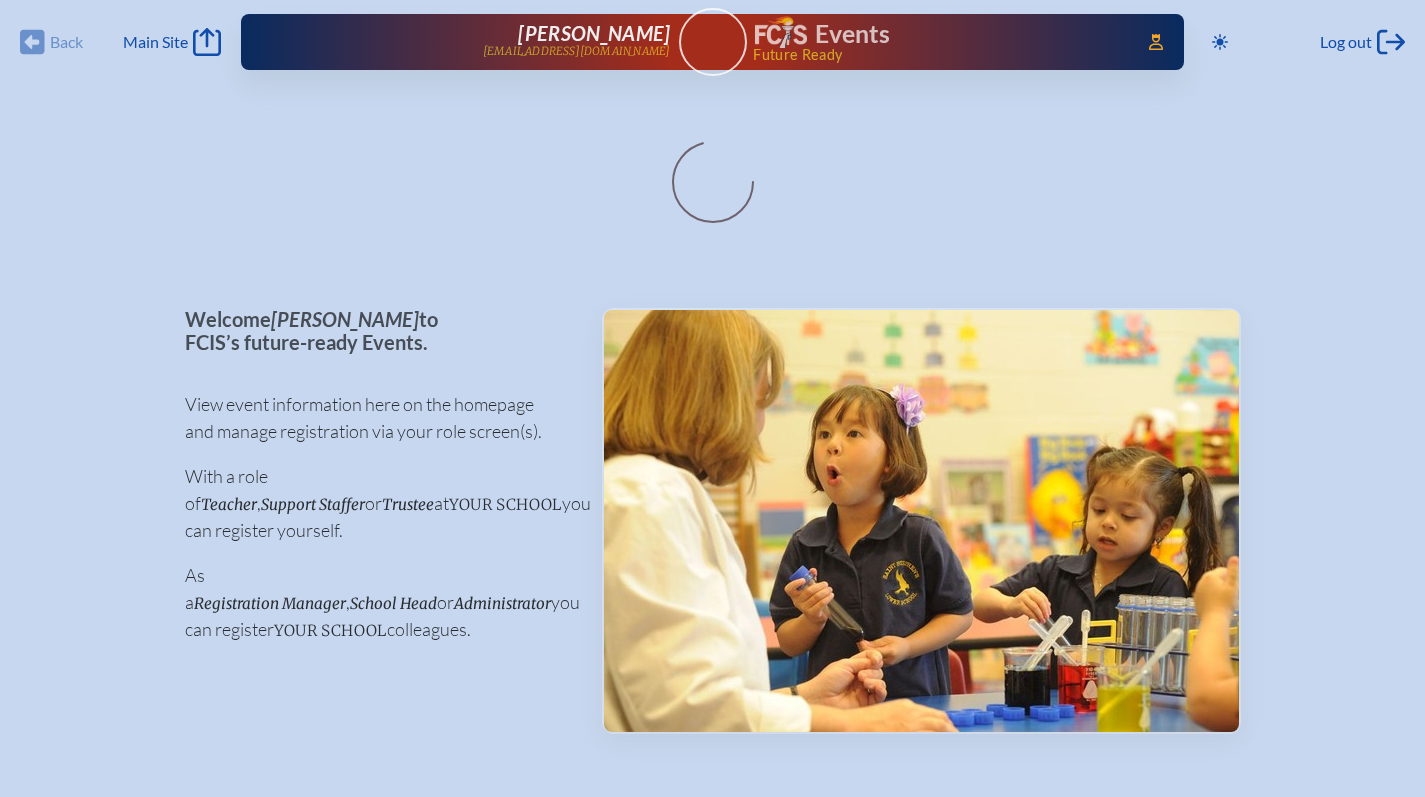 scroll, scrollTop: 0, scrollLeft: 0, axis: both 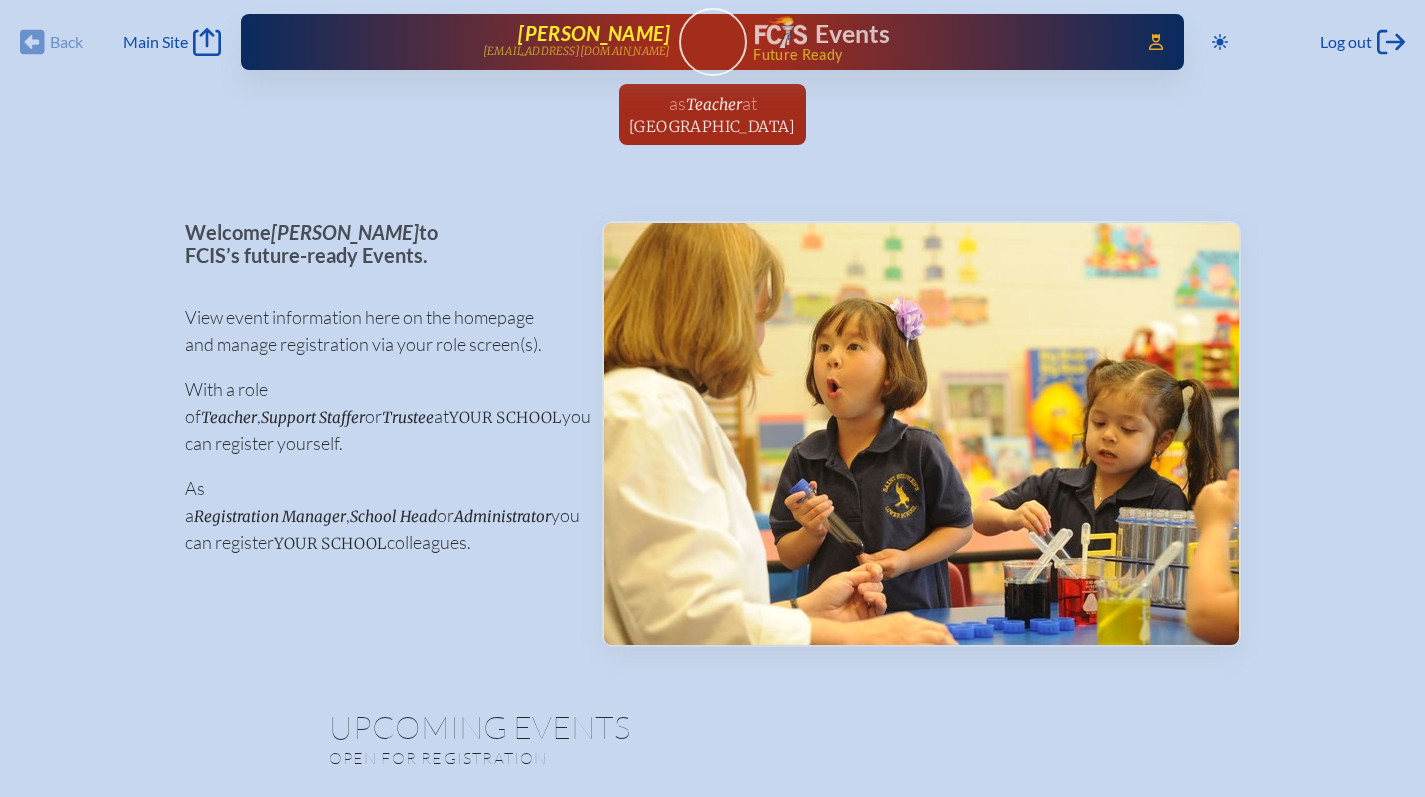 click on "[PERSON_NAME]" at bounding box center [594, 33] 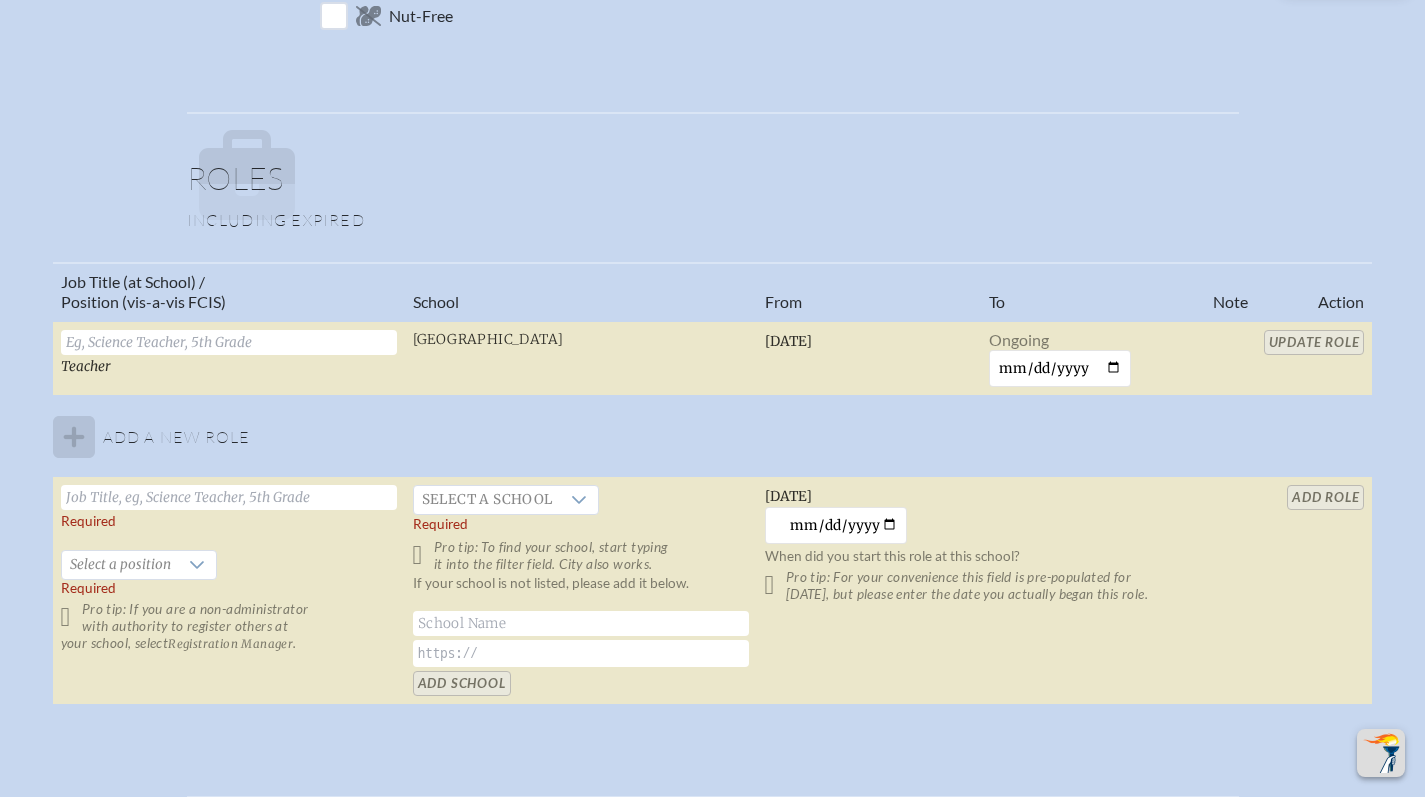 scroll, scrollTop: 1090, scrollLeft: 0, axis: vertical 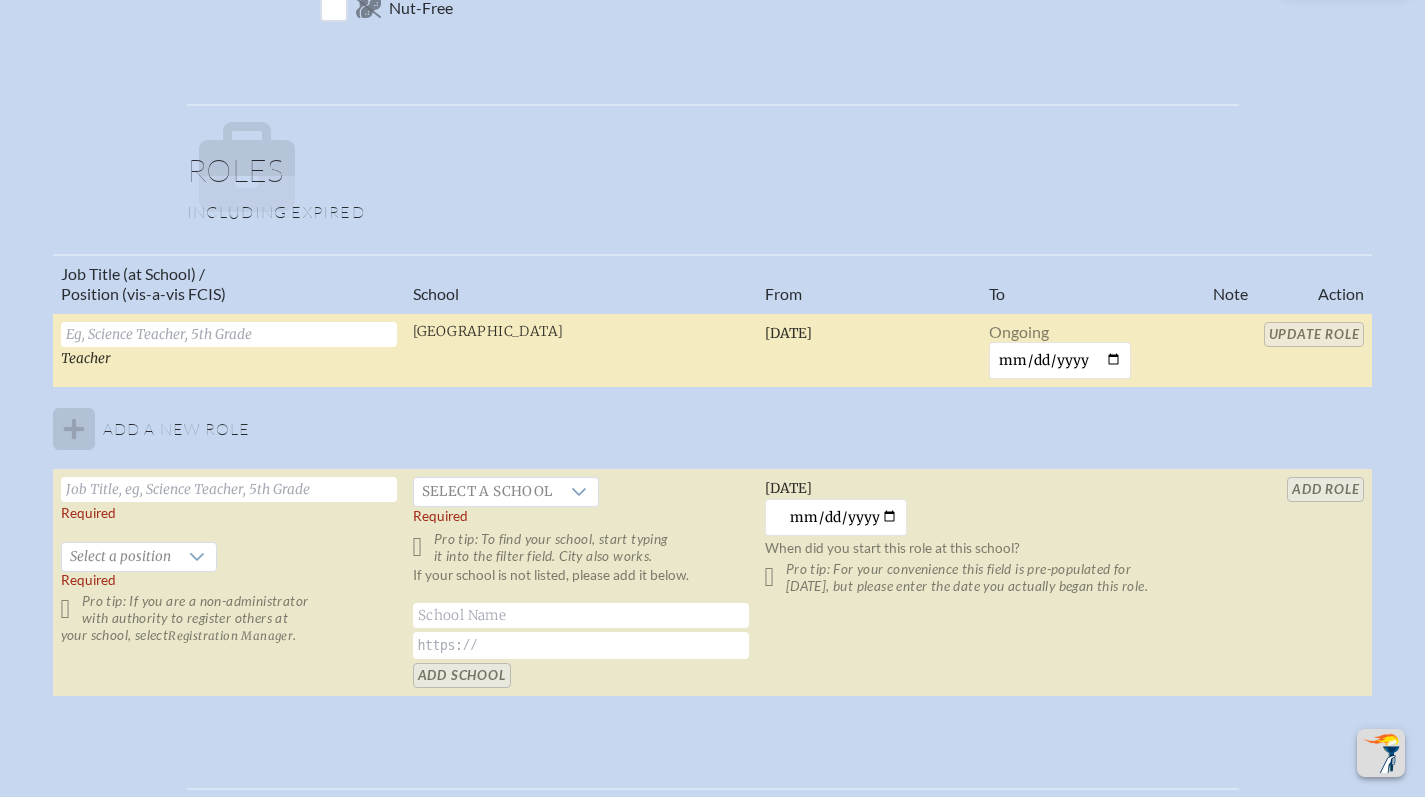 click at bounding box center (229, 334) 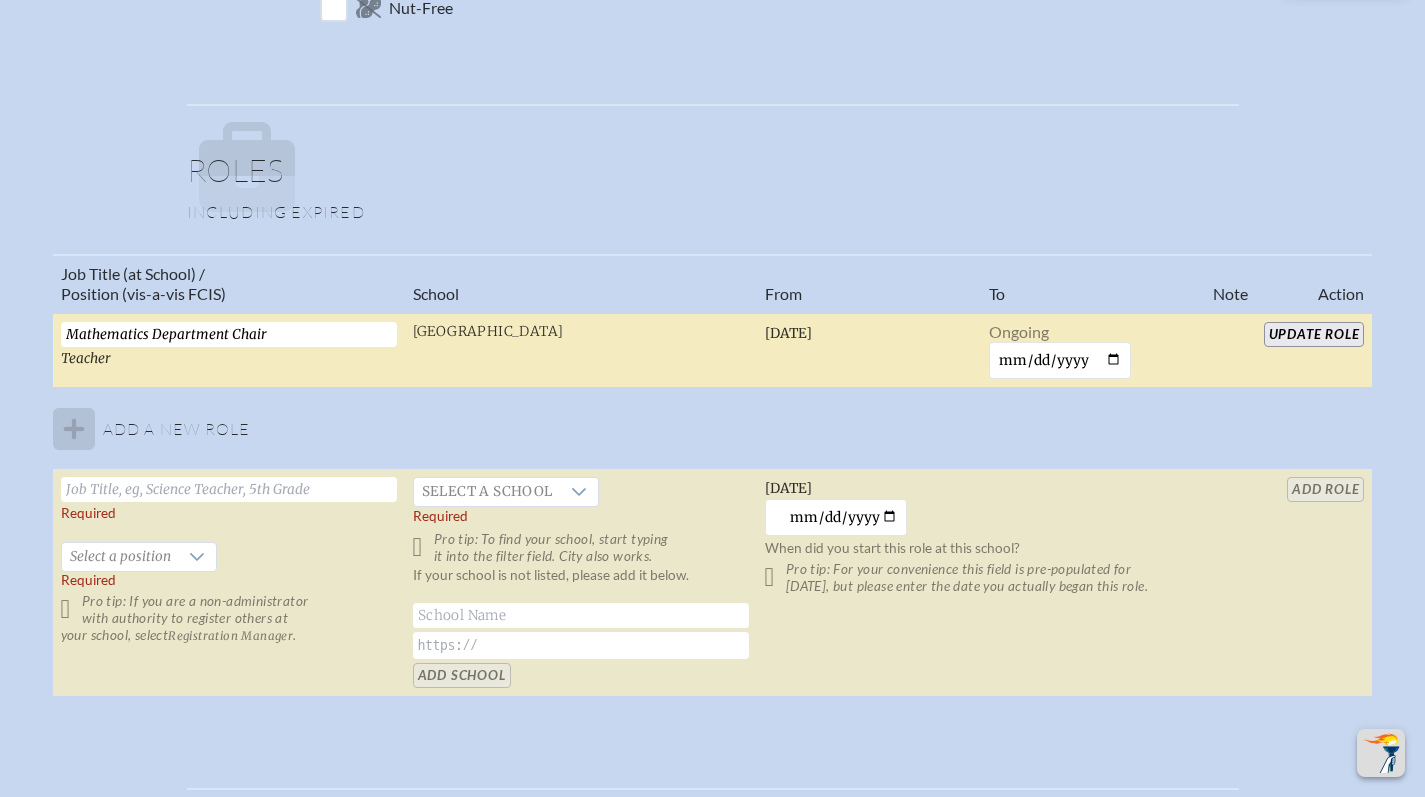 type on "Mathematics Department Chair" 